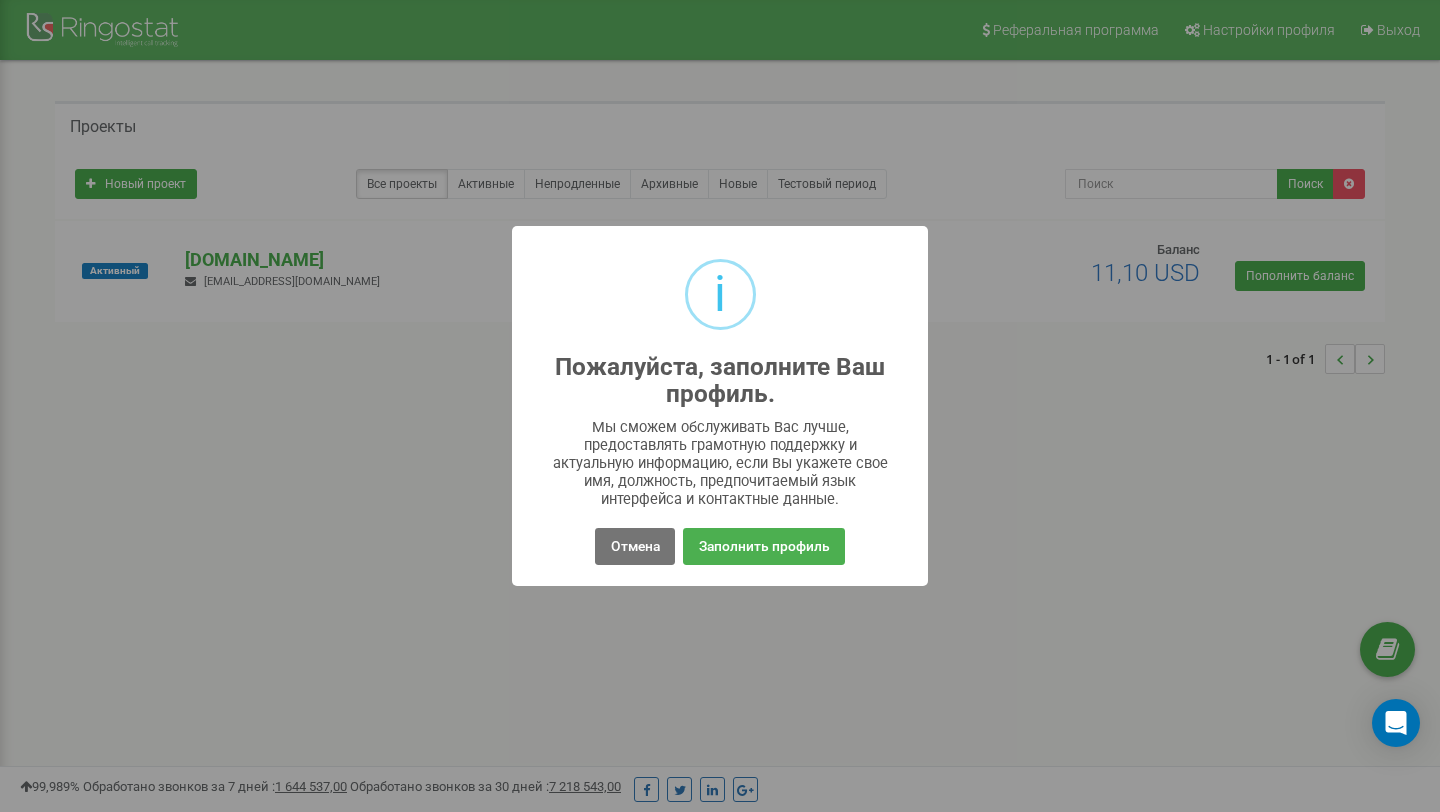scroll, scrollTop: 0, scrollLeft: 0, axis: both 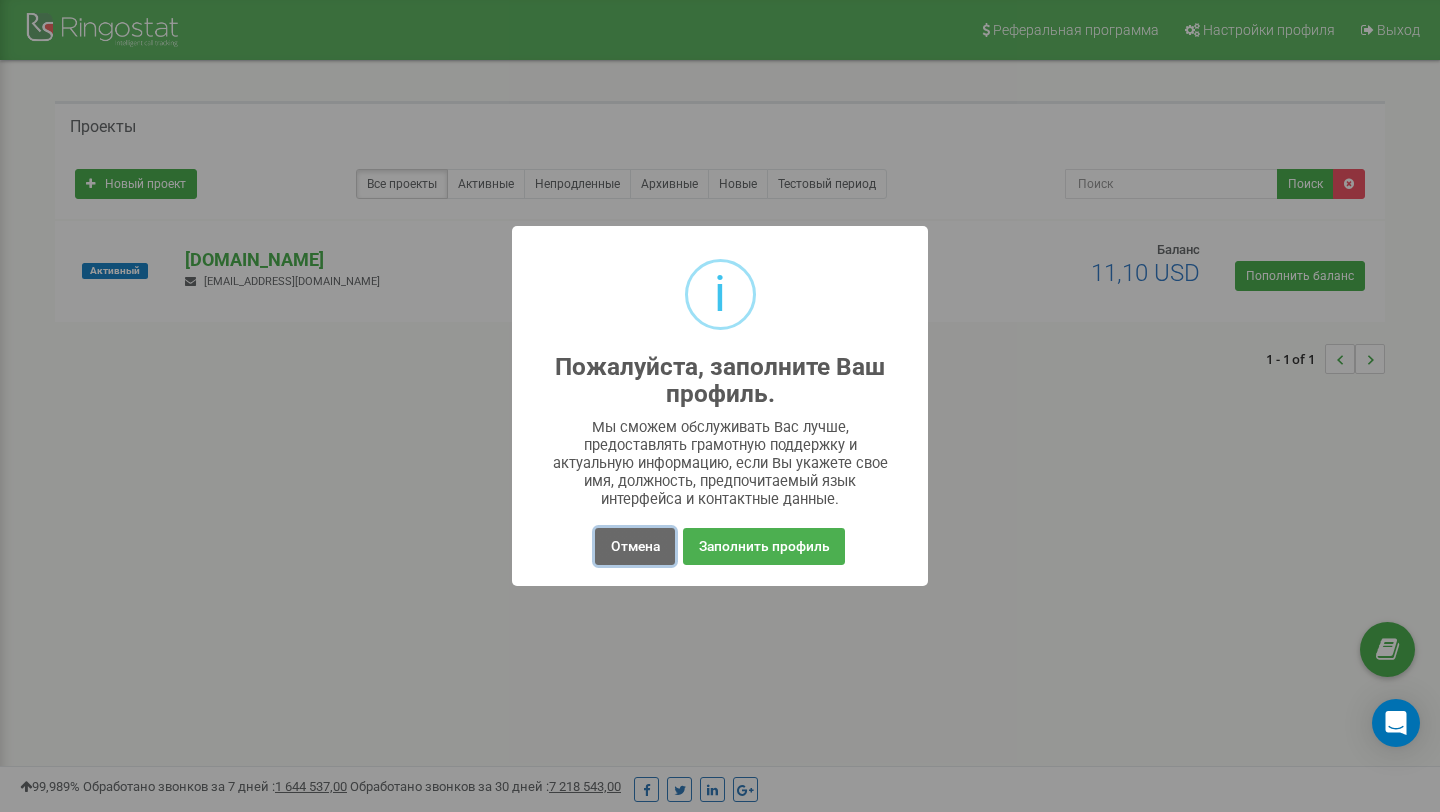 click on "Отмена" at bounding box center (634, 546) 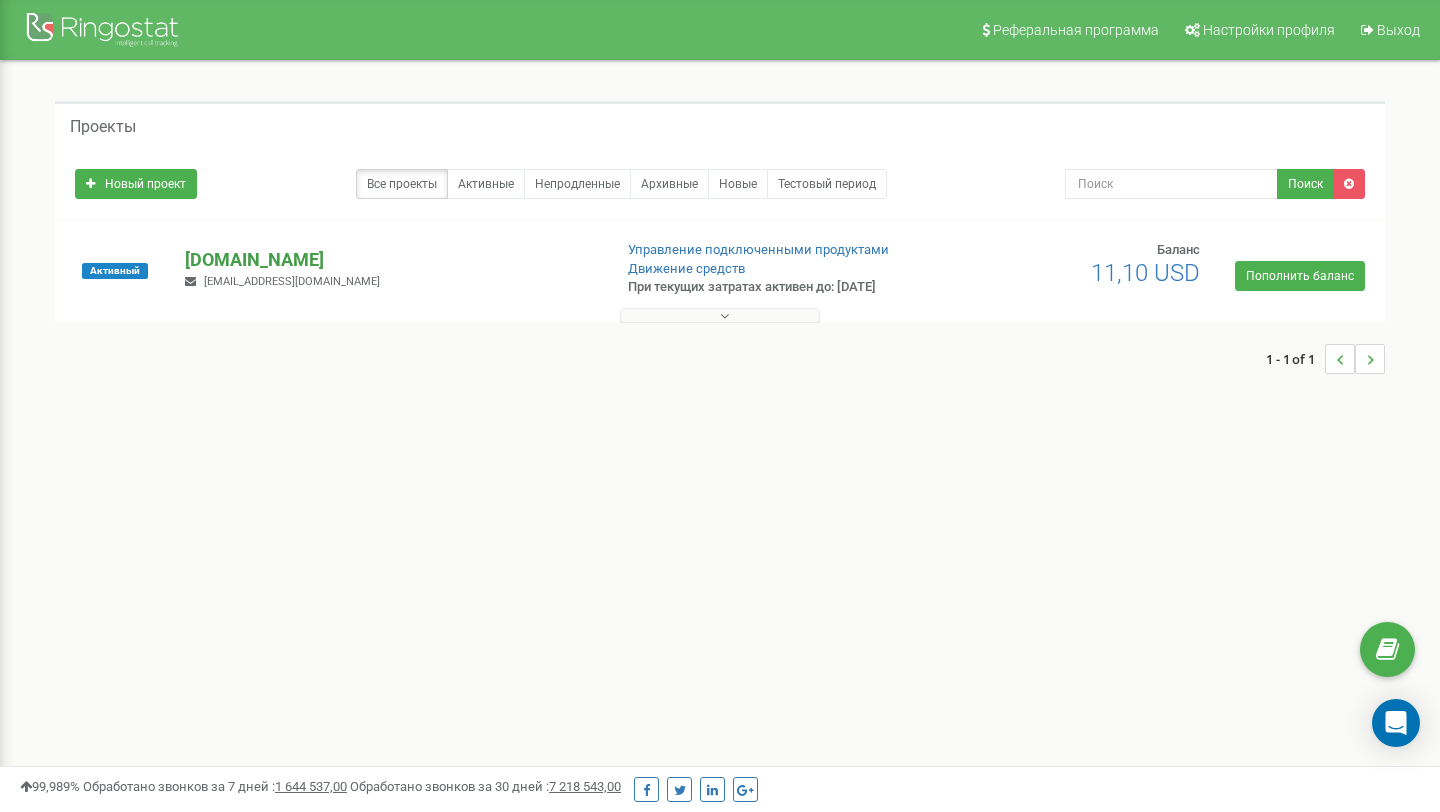 click on "[DOMAIN_NAME]" at bounding box center (390, 260) 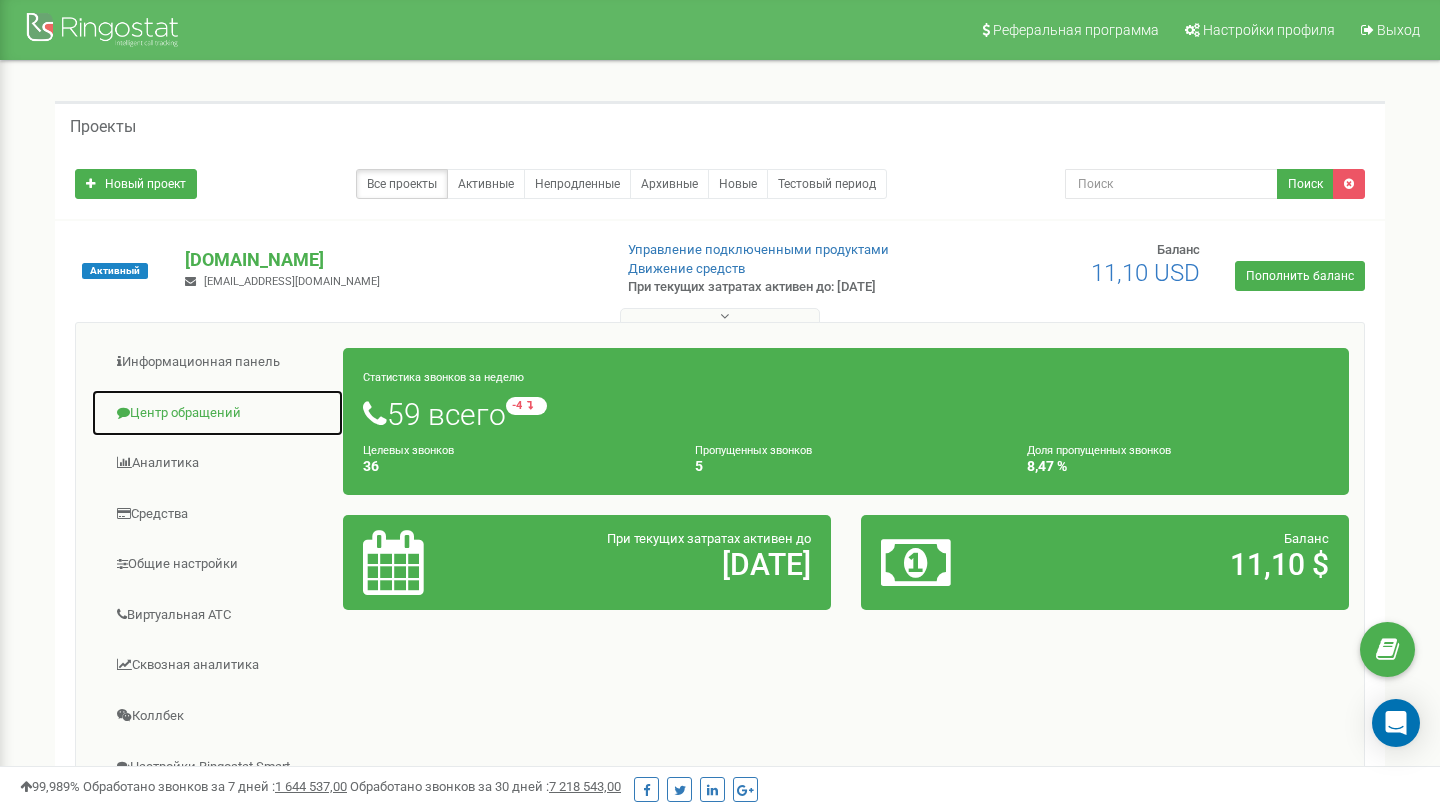 click on "Центр обращений" at bounding box center (217, 413) 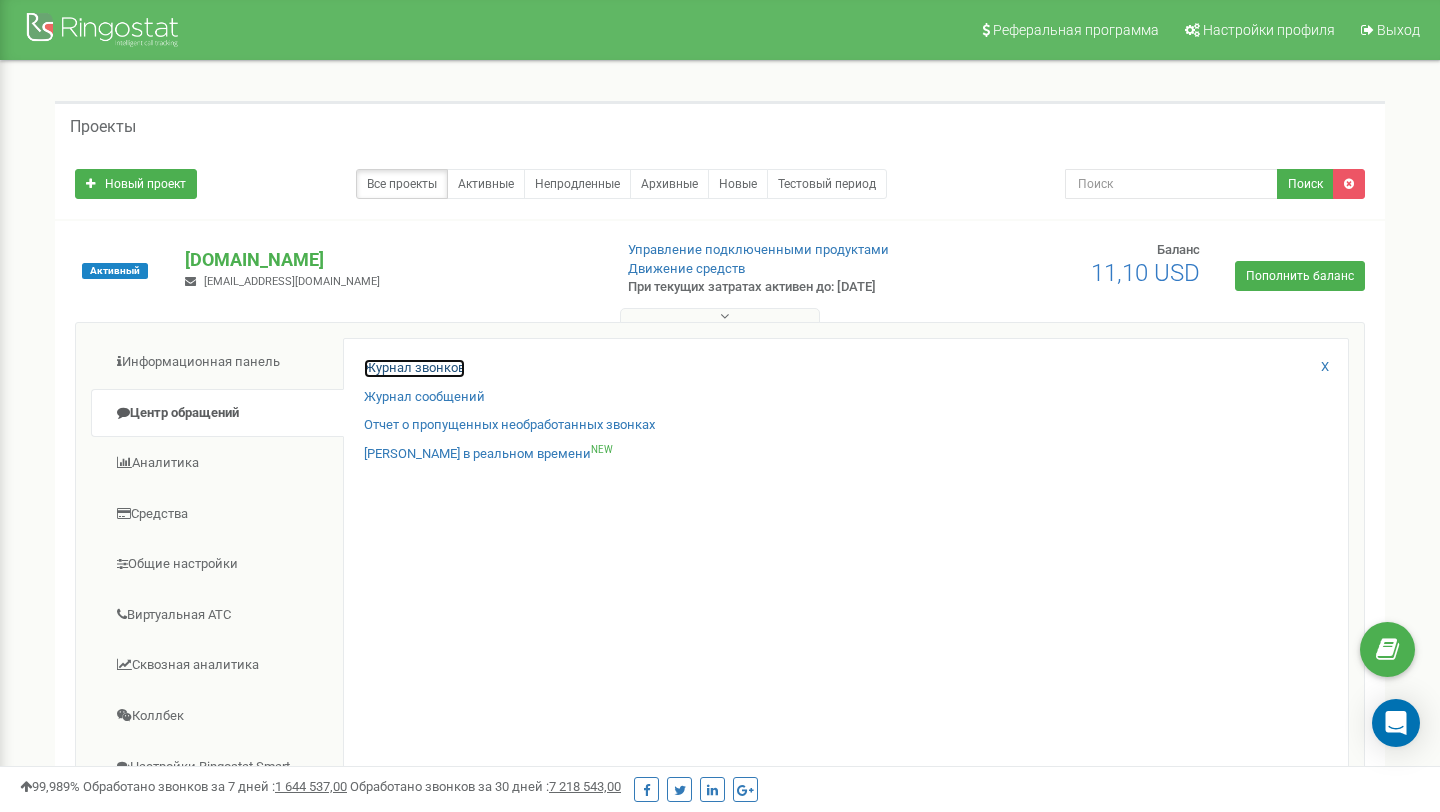 click on "Журнал звонков" at bounding box center (414, 368) 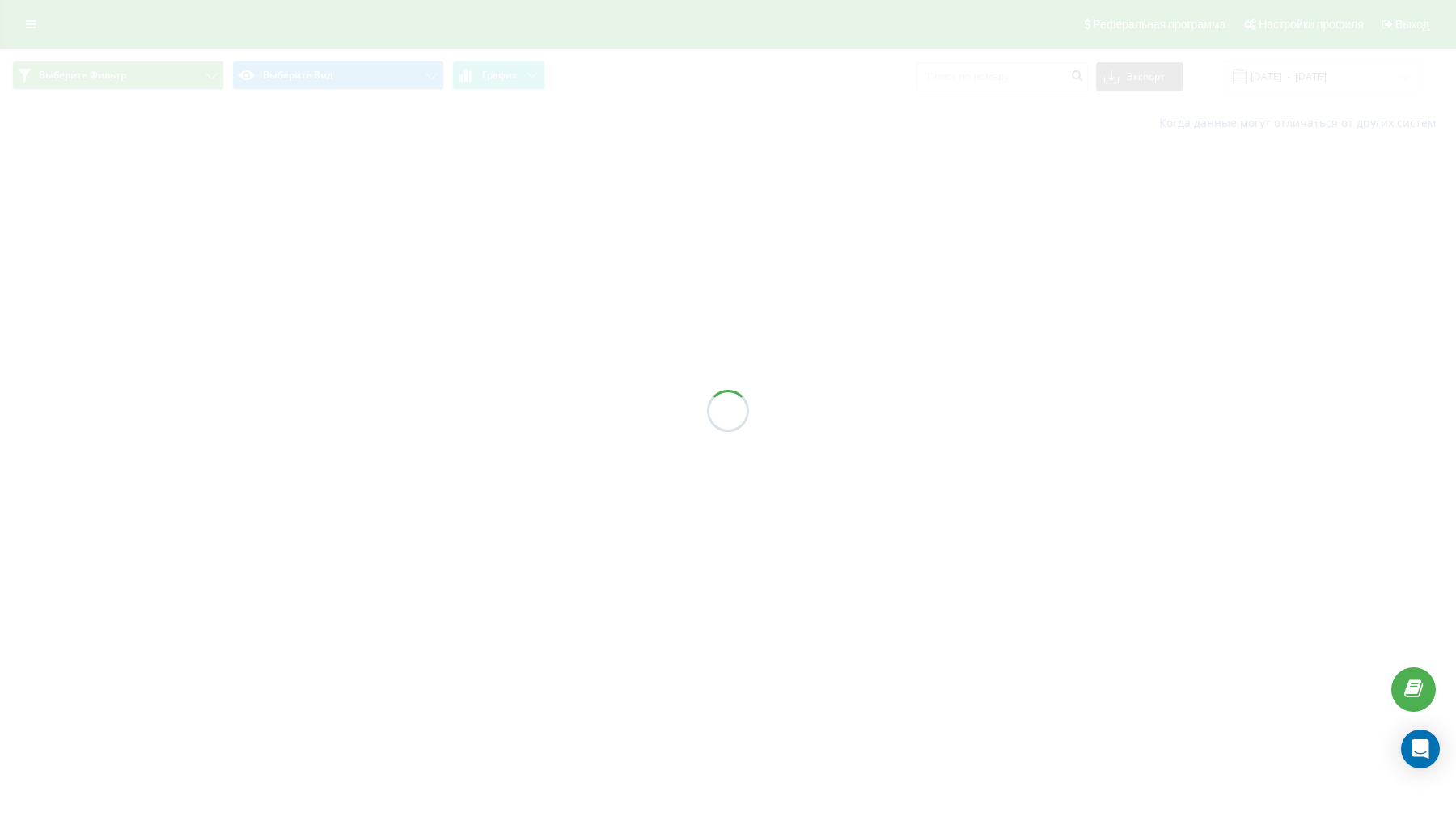 scroll, scrollTop: 0, scrollLeft: 0, axis: both 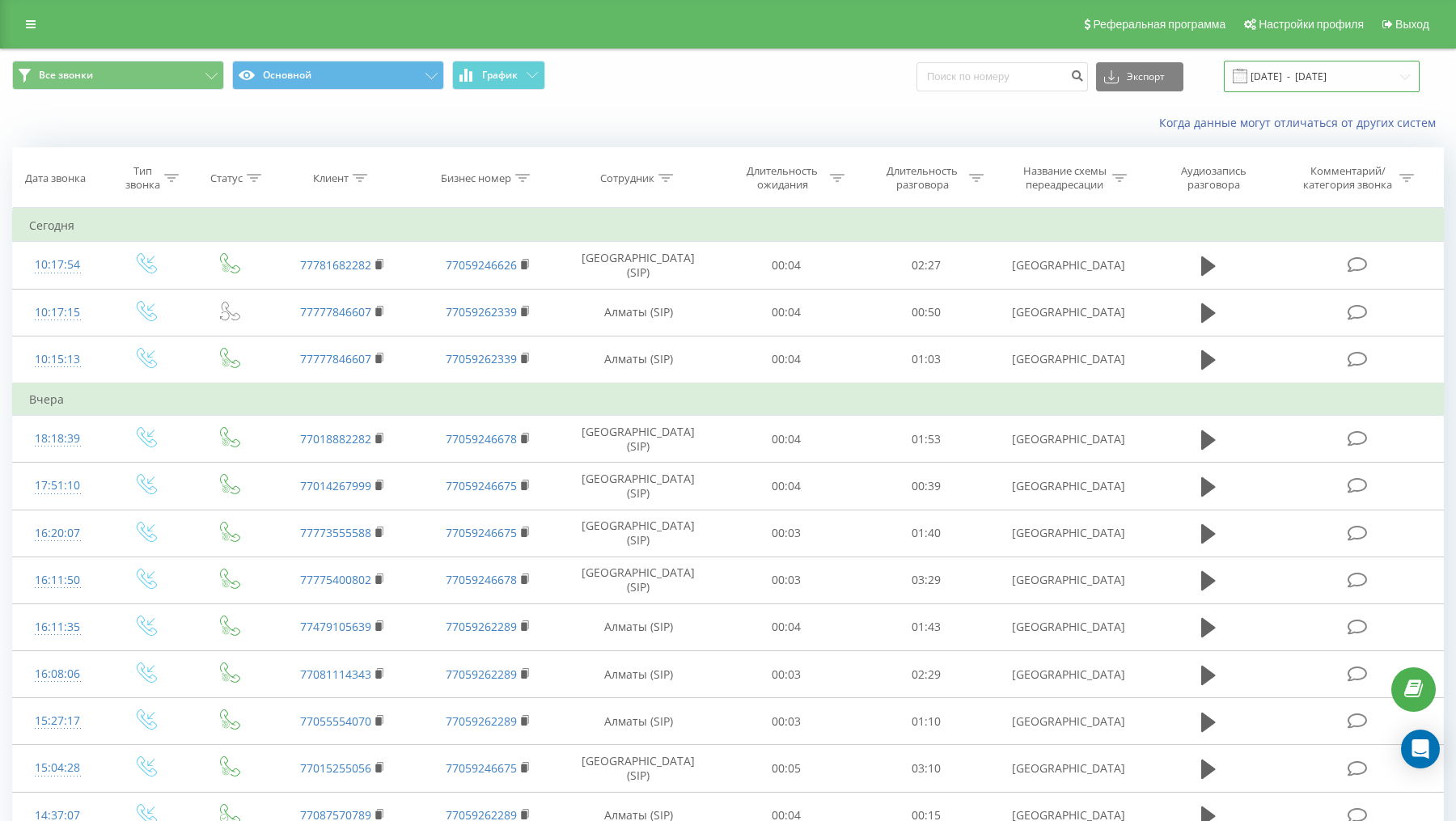 click on "11.06.2025  -  11.07.2025" at bounding box center (1322, 76) 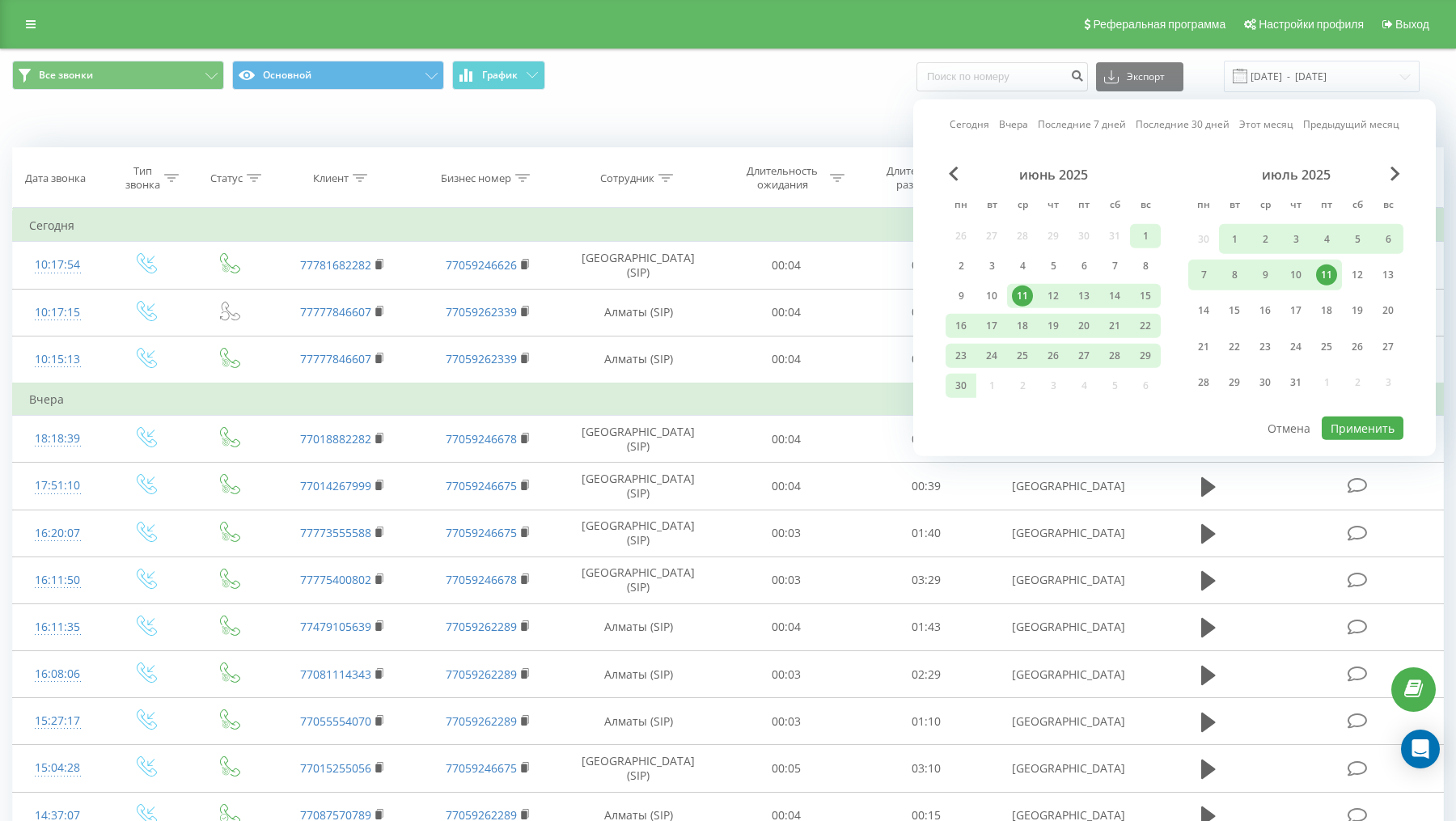 click on "1" at bounding box center [1145, 236] 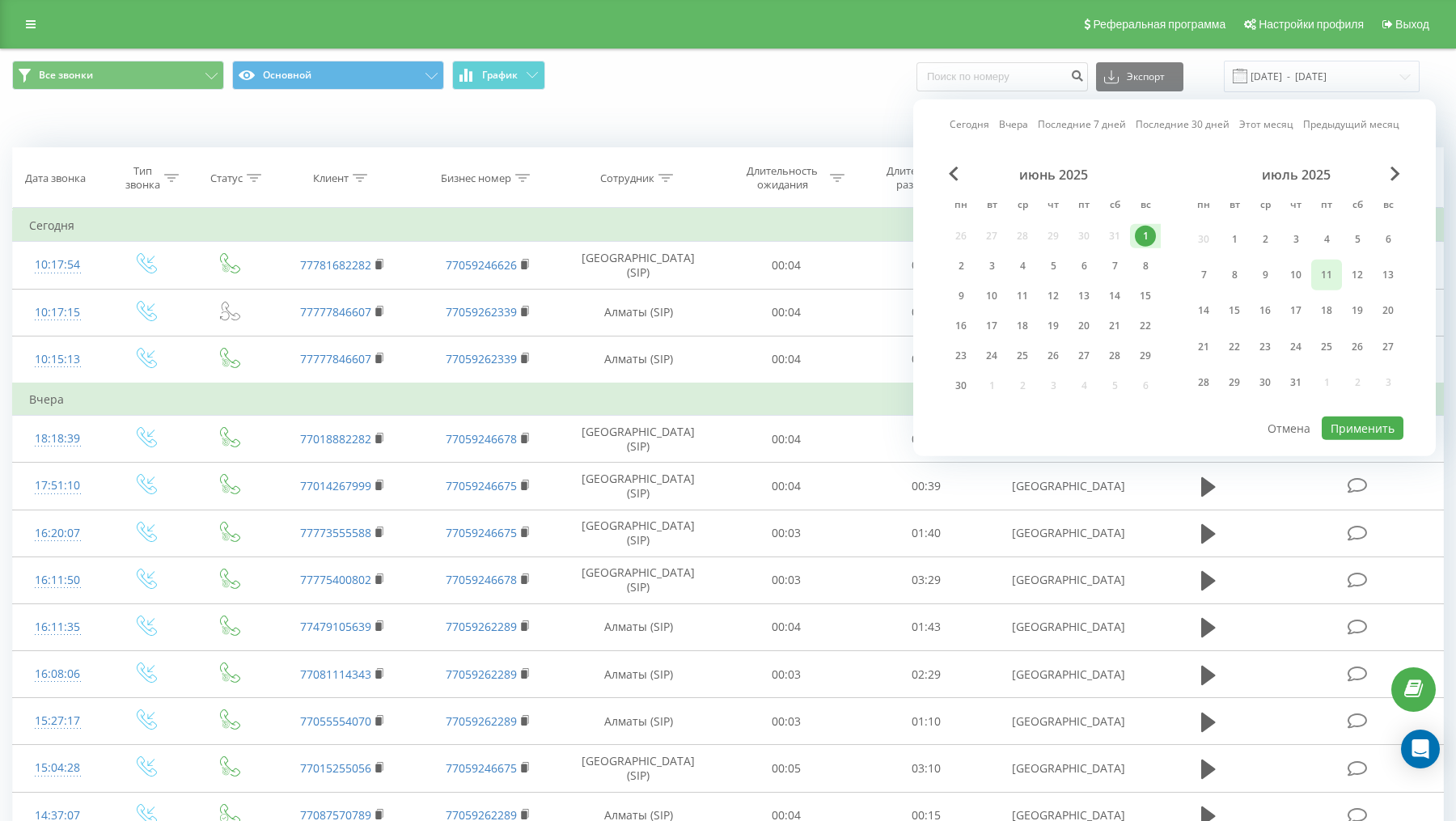 click on "11" at bounding box center (1327, 275) 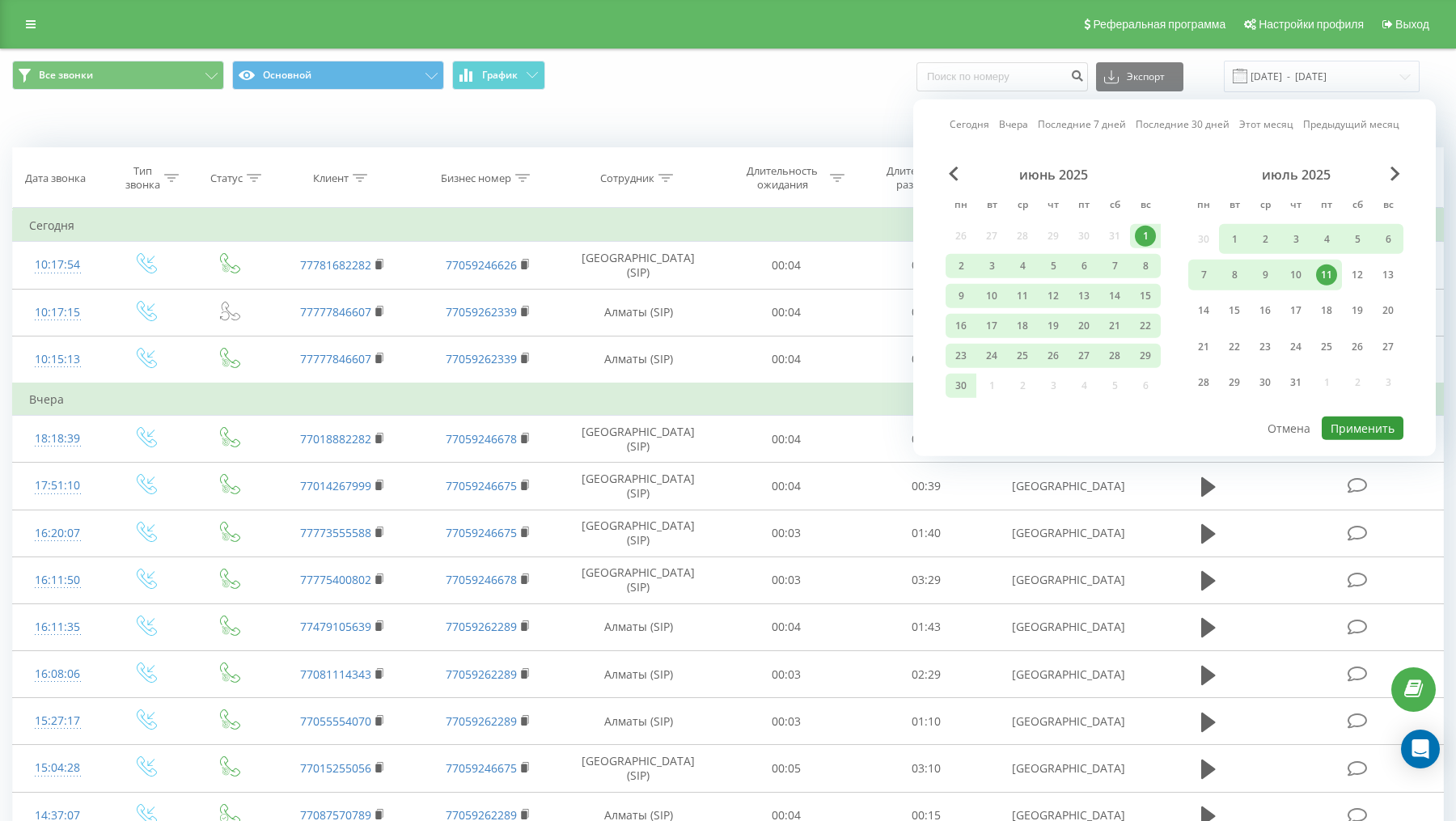 click on "Применить" at bounding box center [1362, 428] 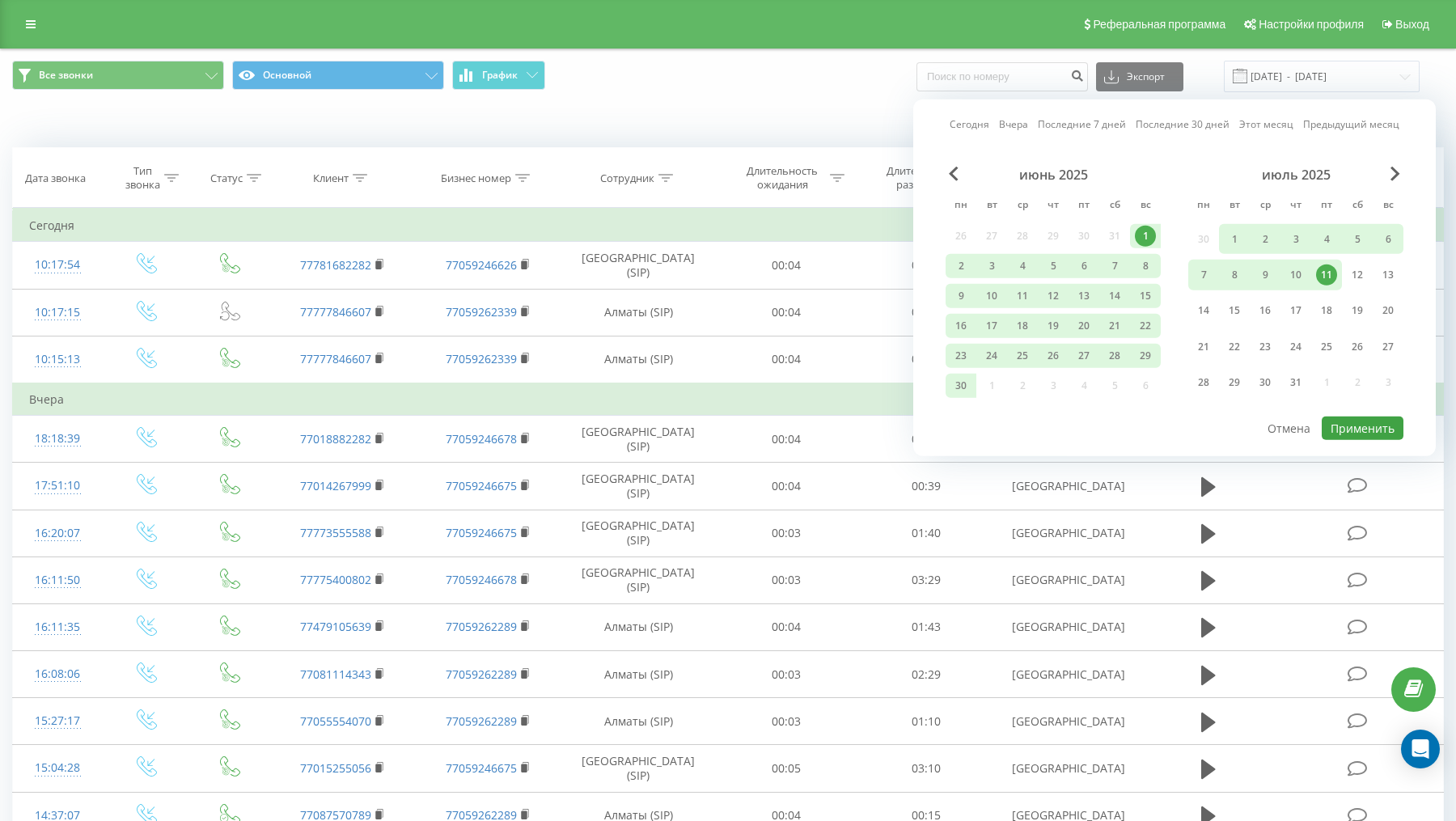 type on "01.06.2025  -  11.07.2025" 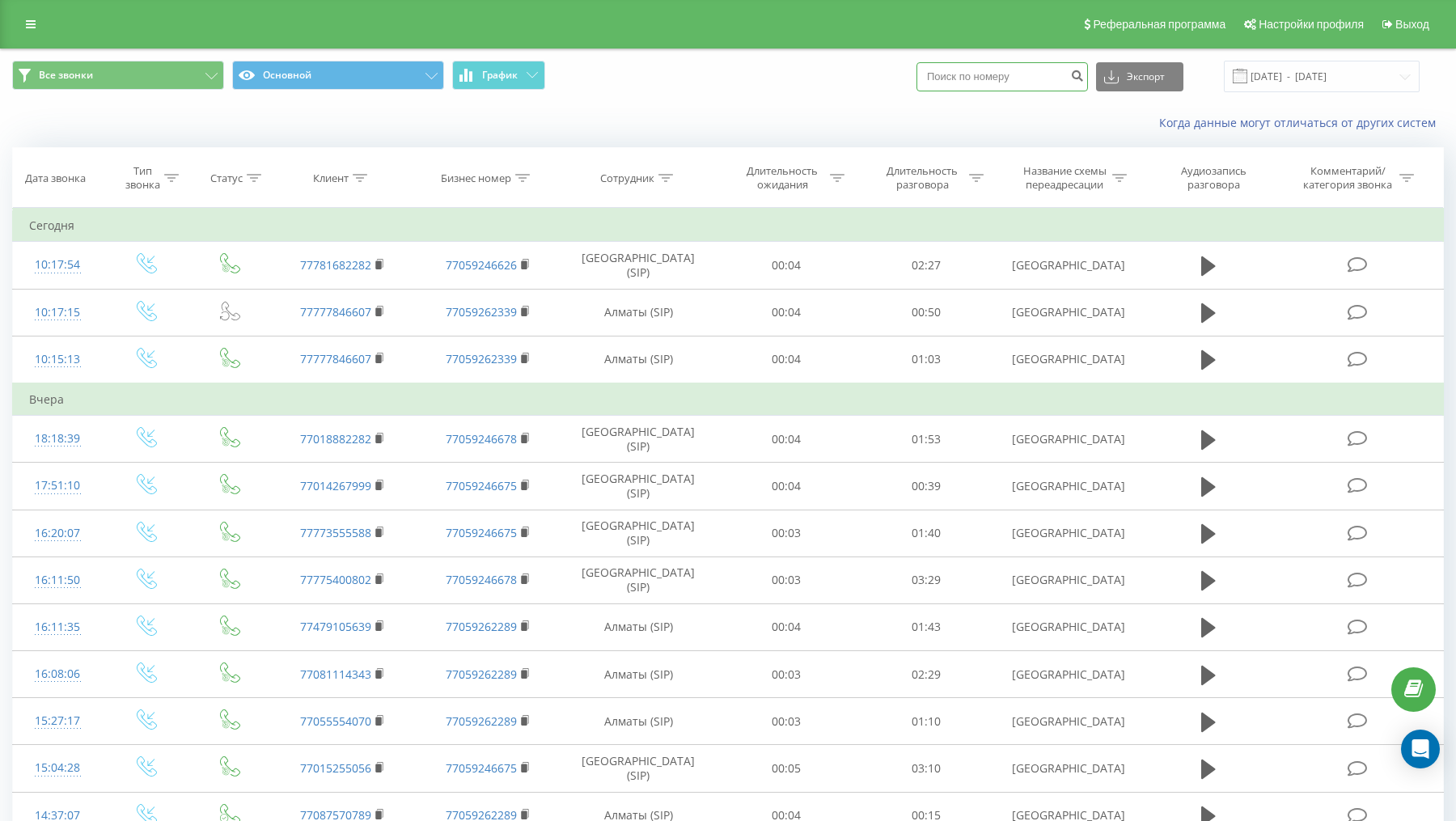 click at bounding box center (1002, 77) 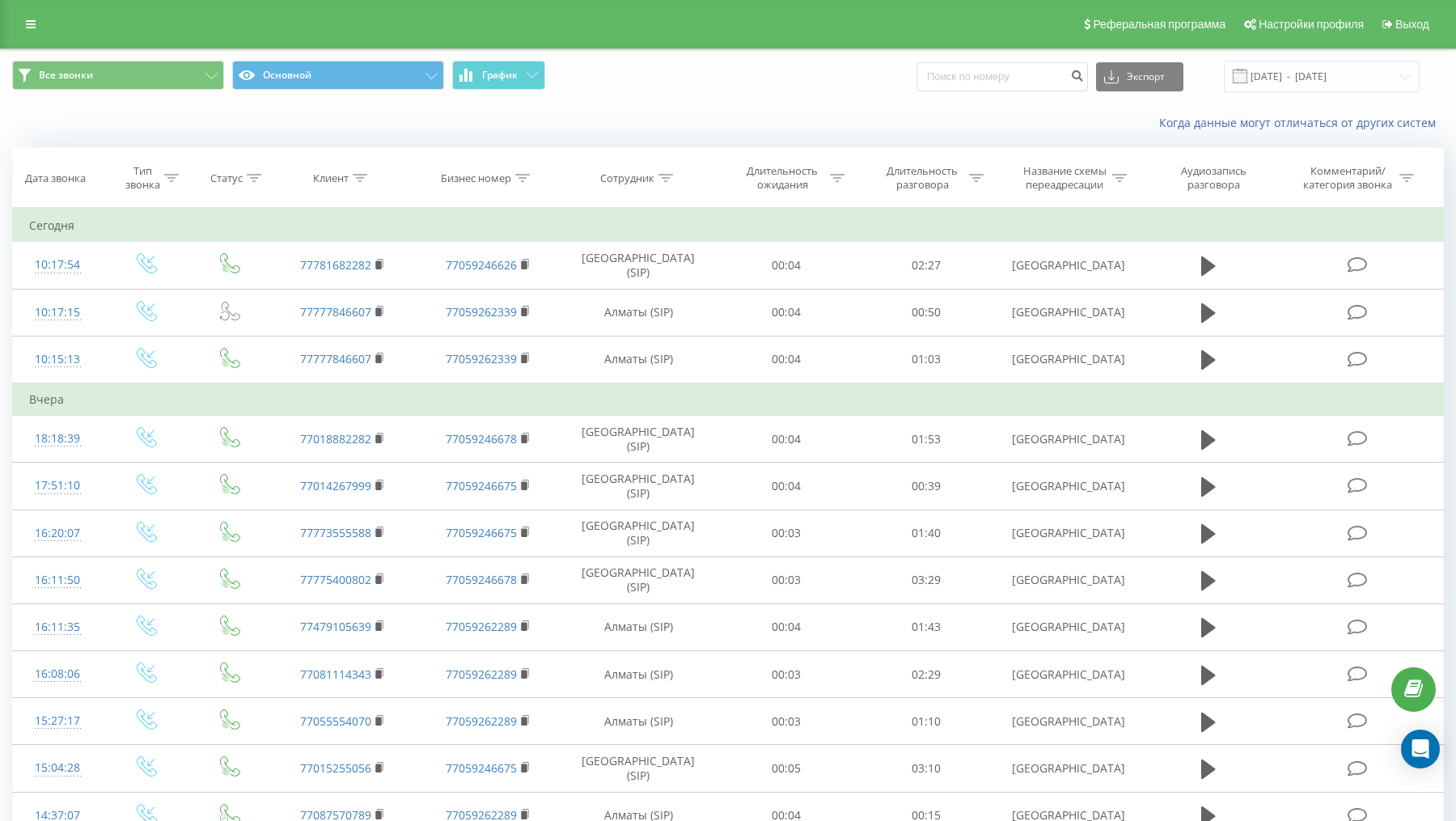 click on "Все звонки Основной График Экспорт .csv .xls .xlsx 01.06.2025  -  11.07.2025" at bounding box center [728, 76] 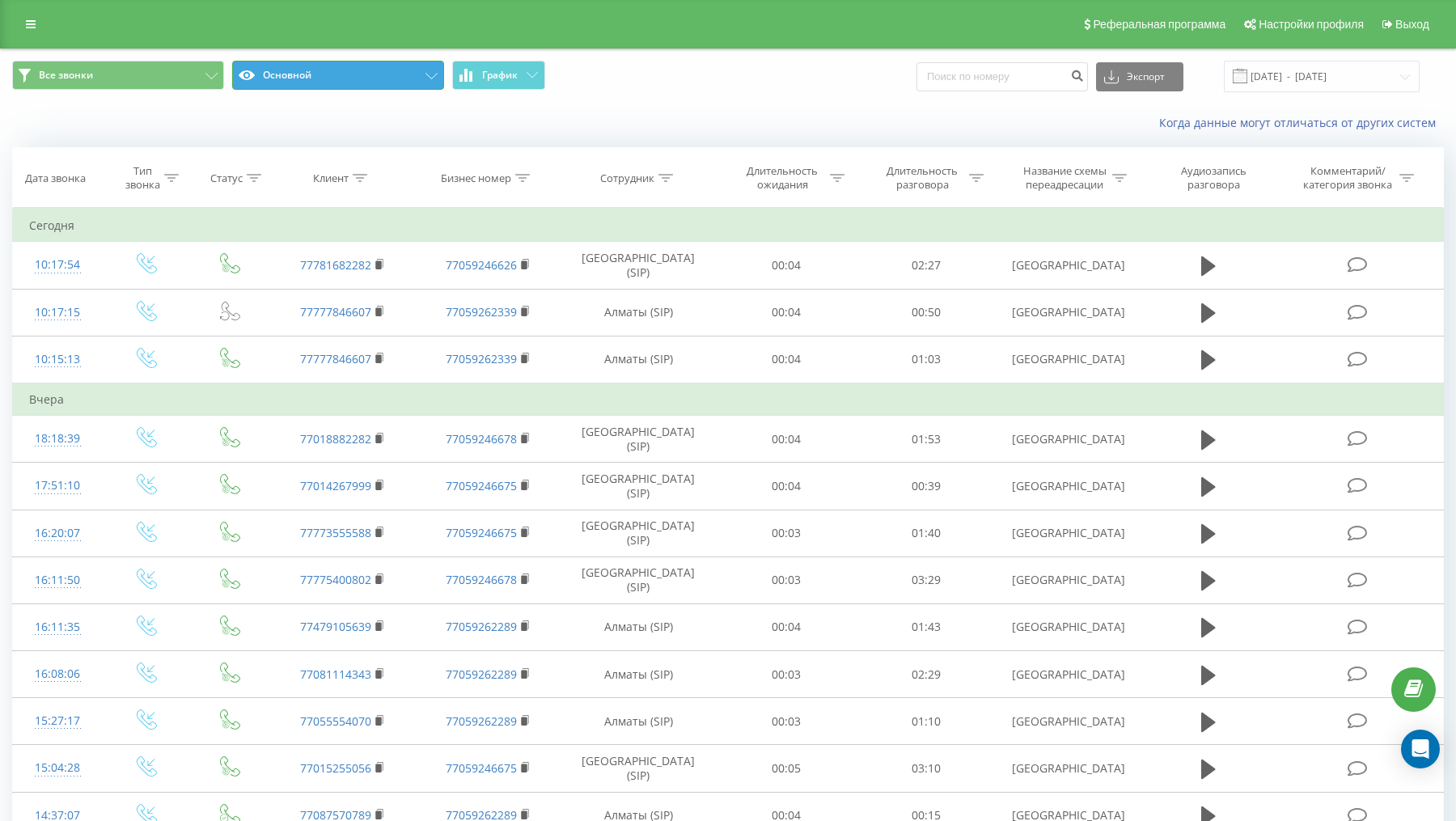 click on "Основной" at bounding box center [338, 75] 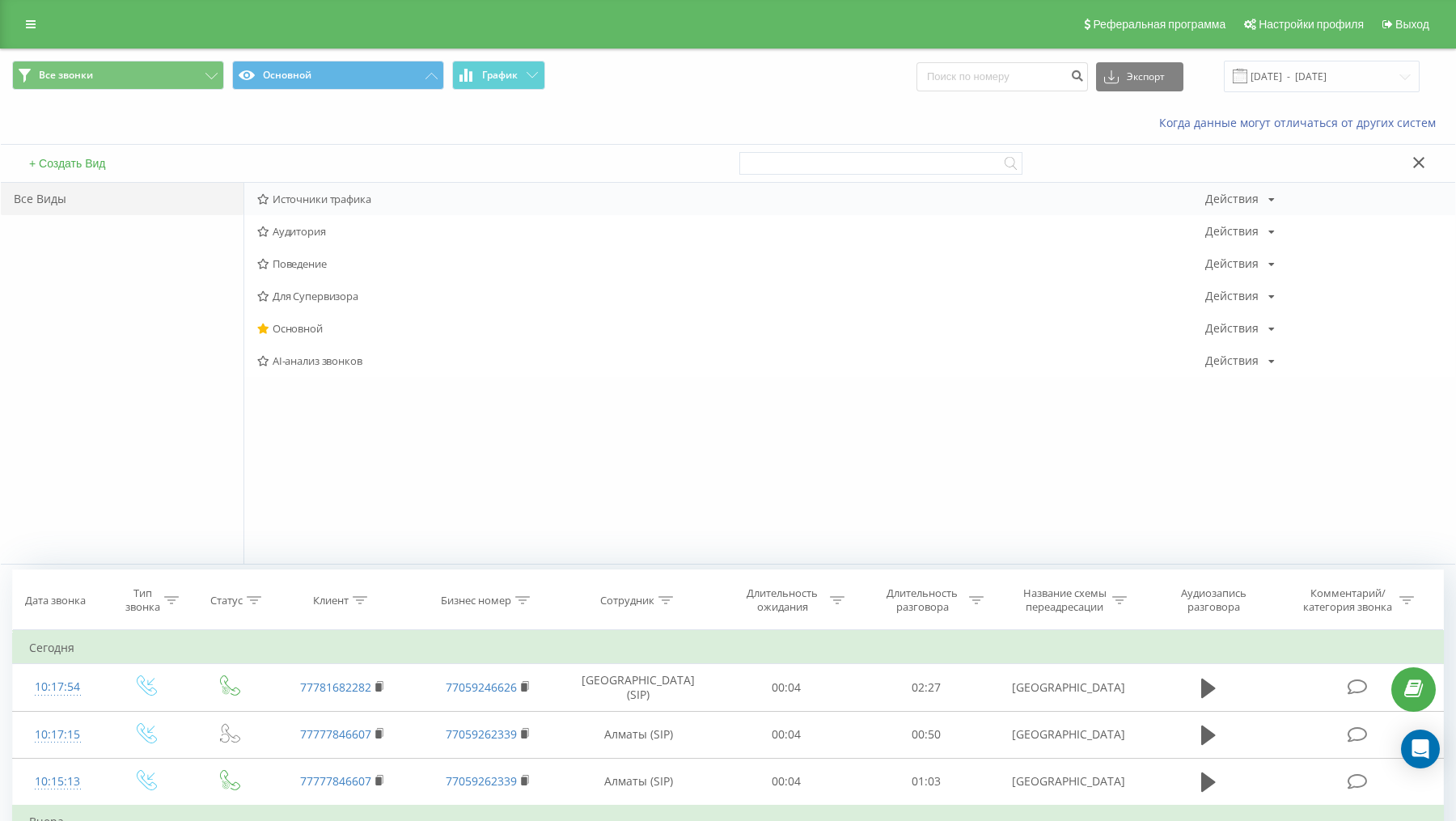 click on "Источники трафика" at bounding box center [731, 199] 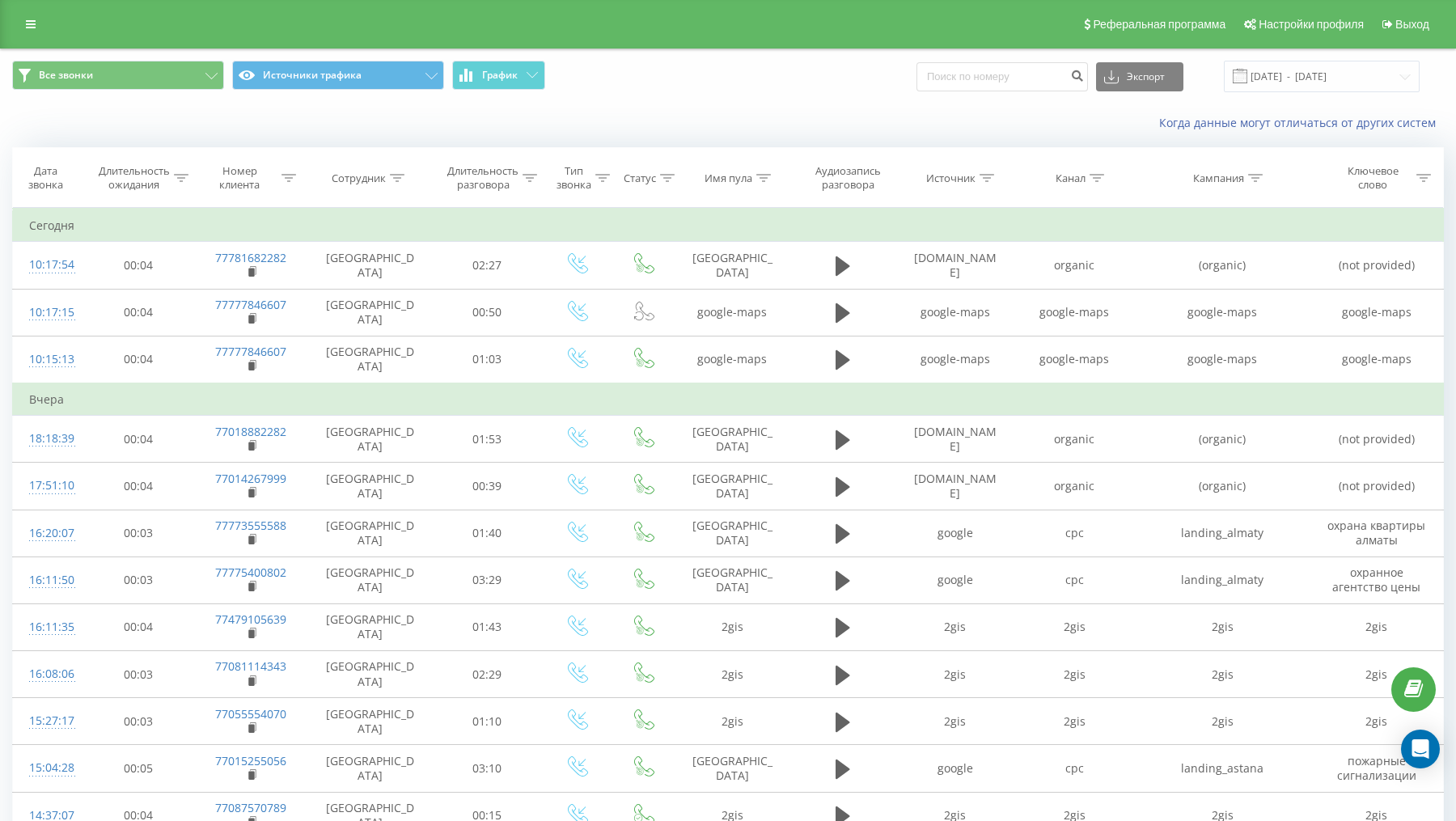 click at bounding box center (987, 178) 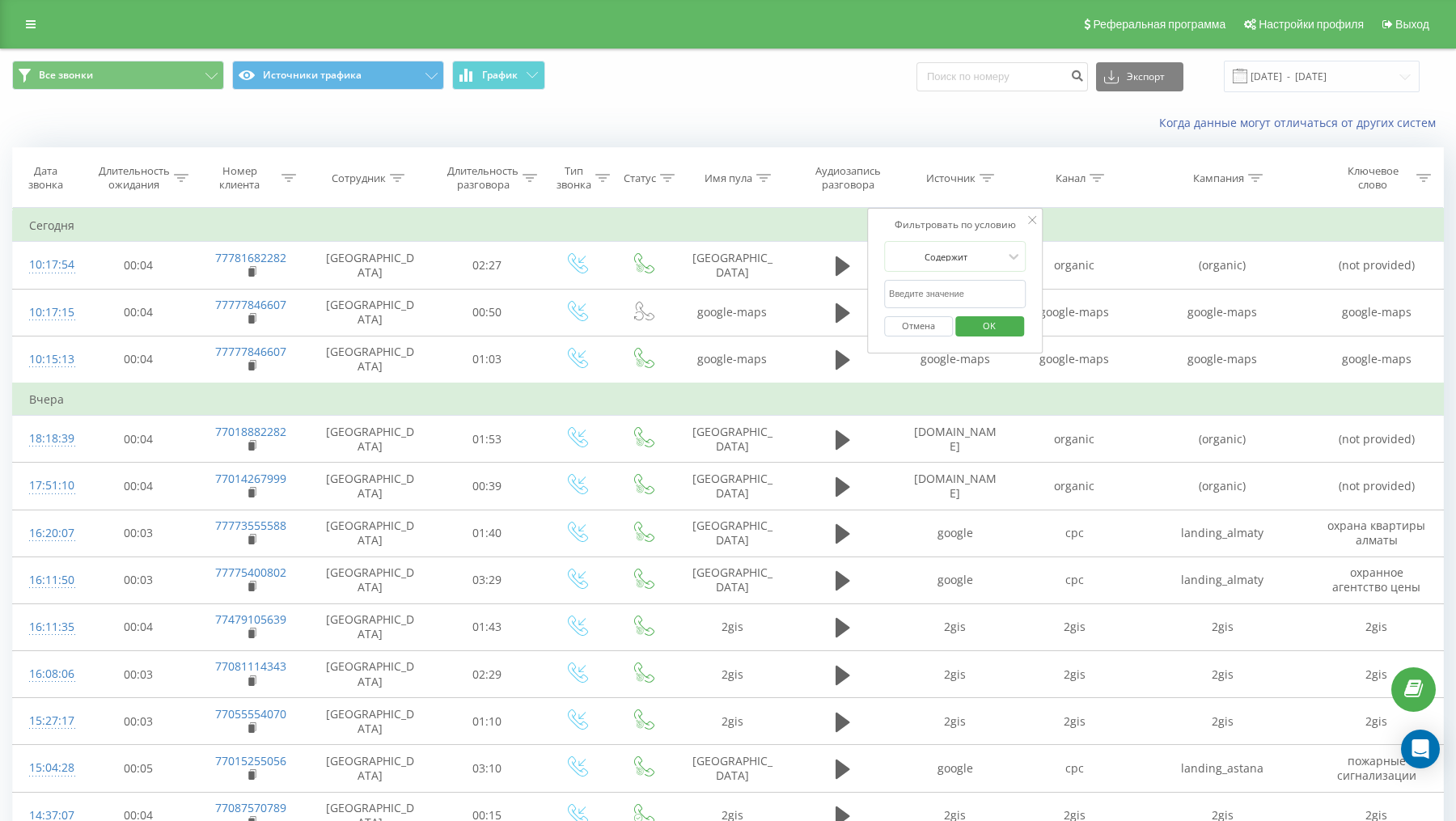 click at bounding box center (955, 294) 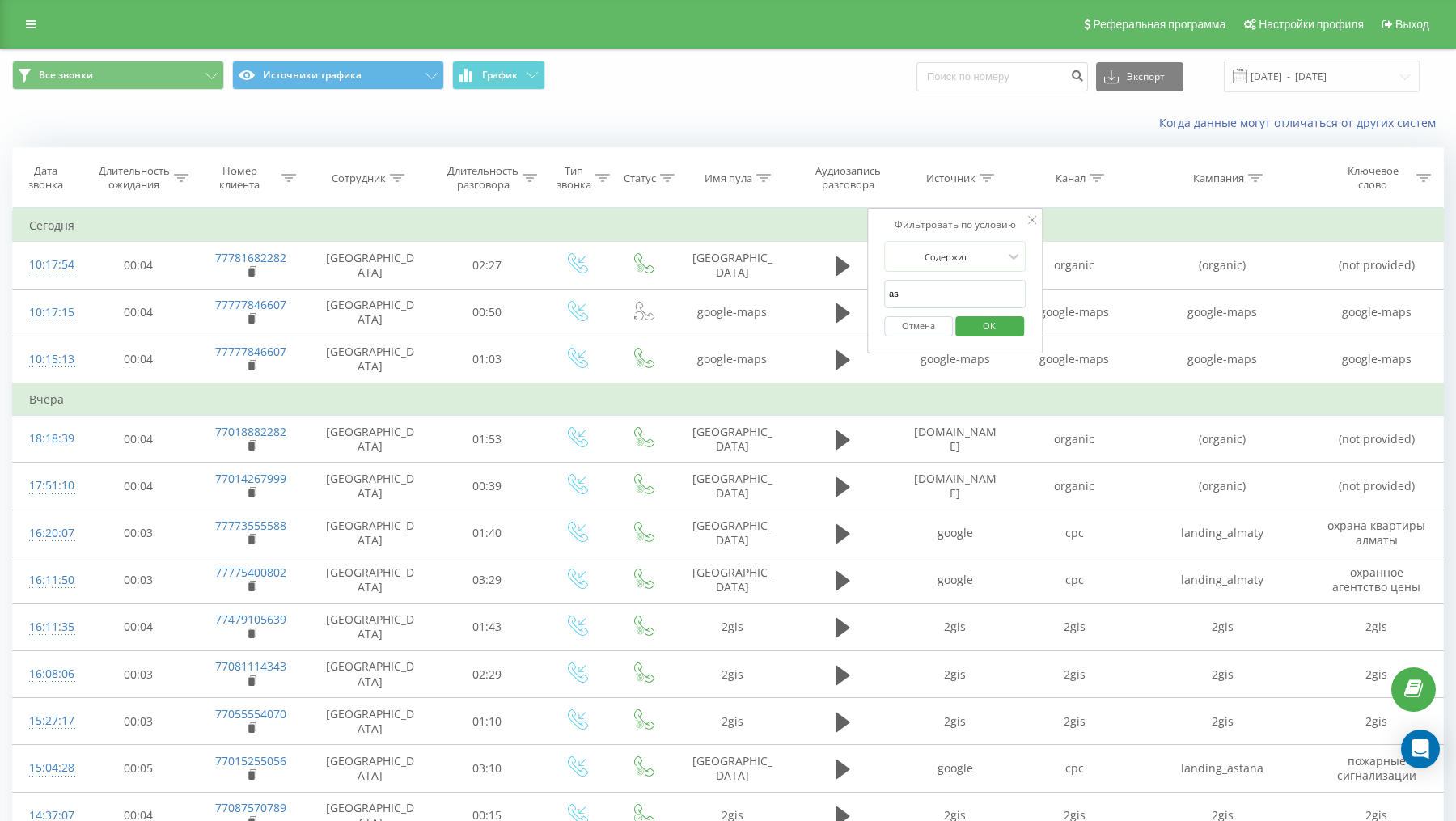 type on "astana" 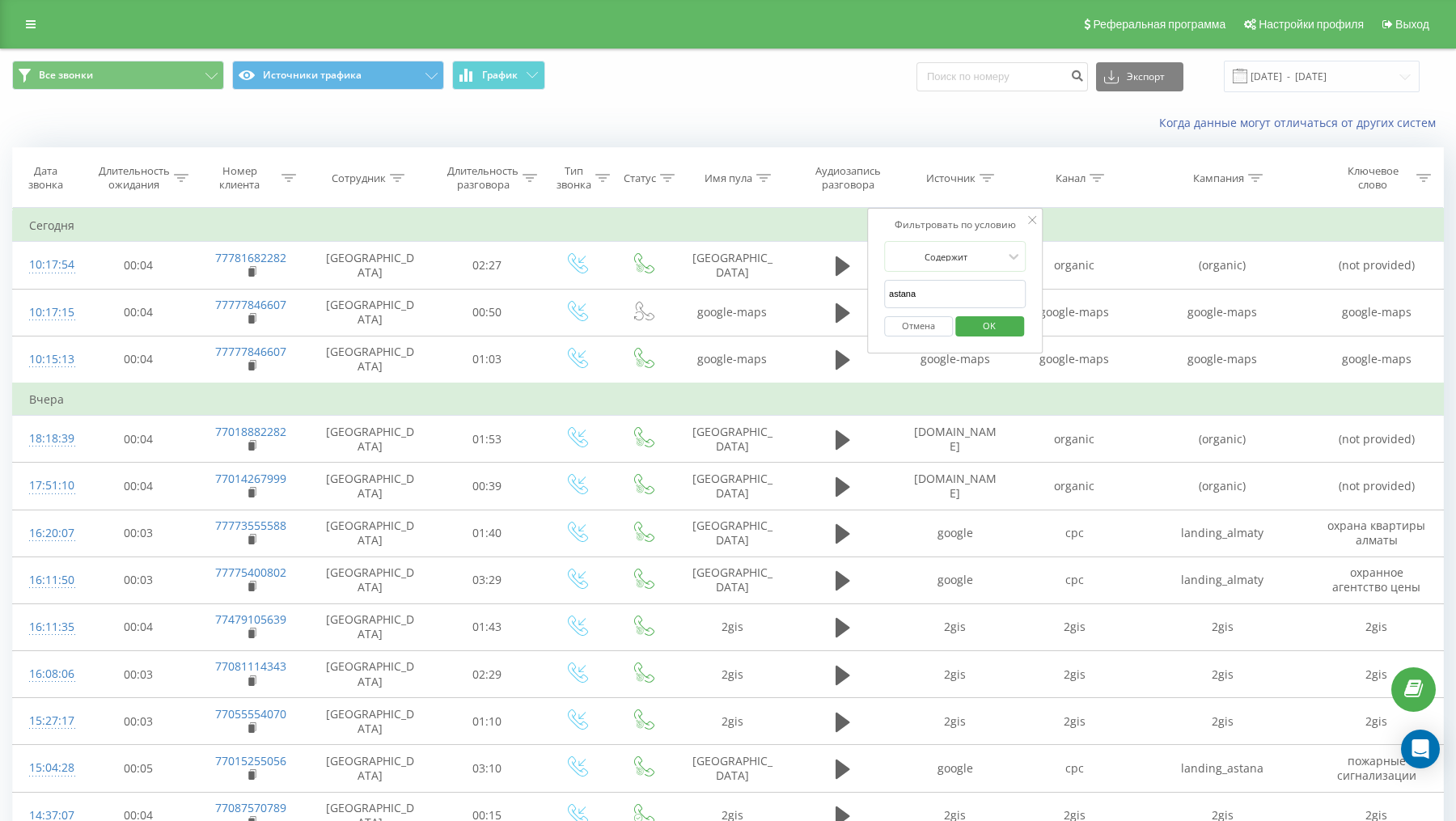 click on "OK" at bounding box center (989, 325) 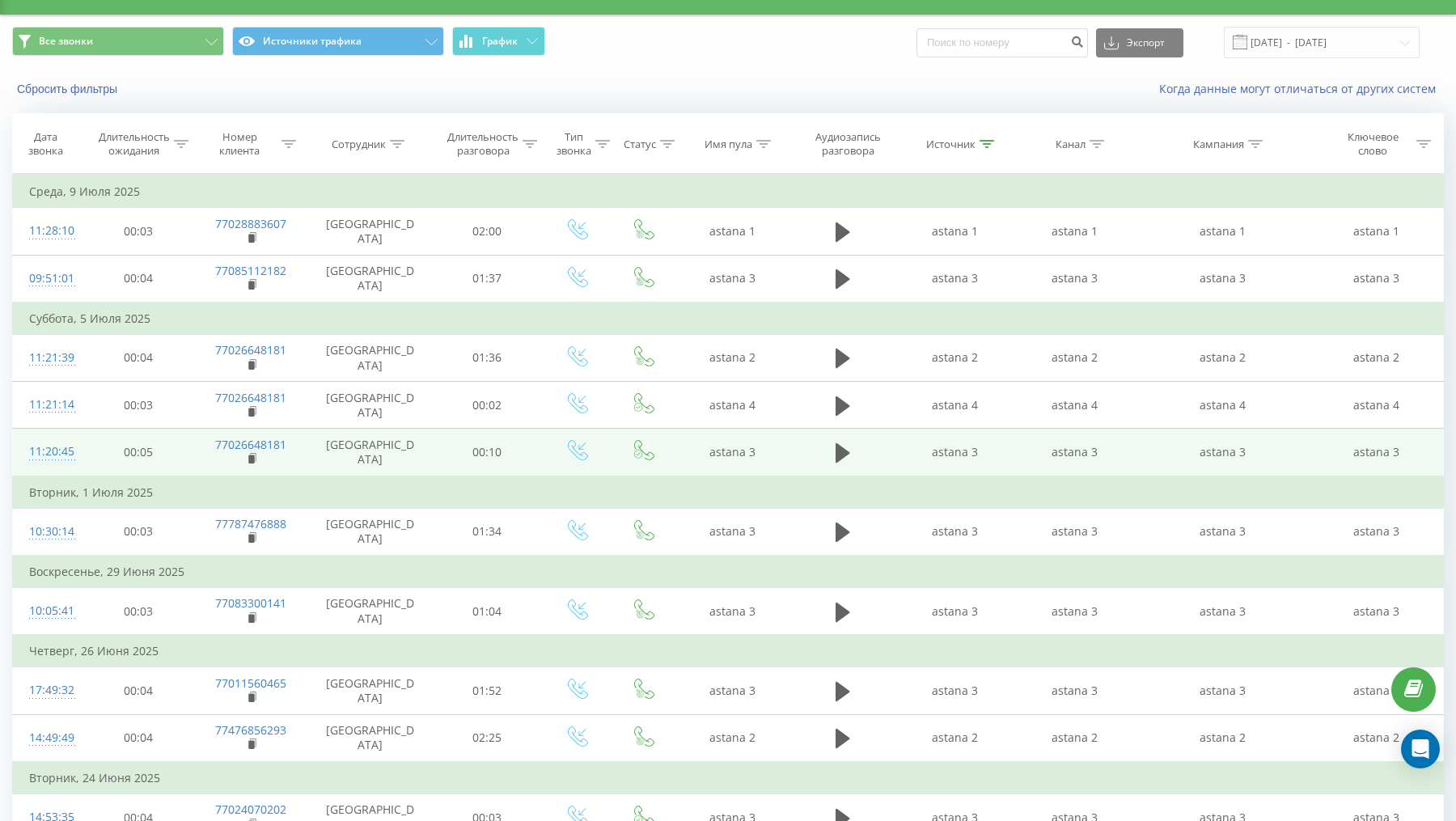 scroll, scrollTop: 0, scrollLeft: 0, axis: both 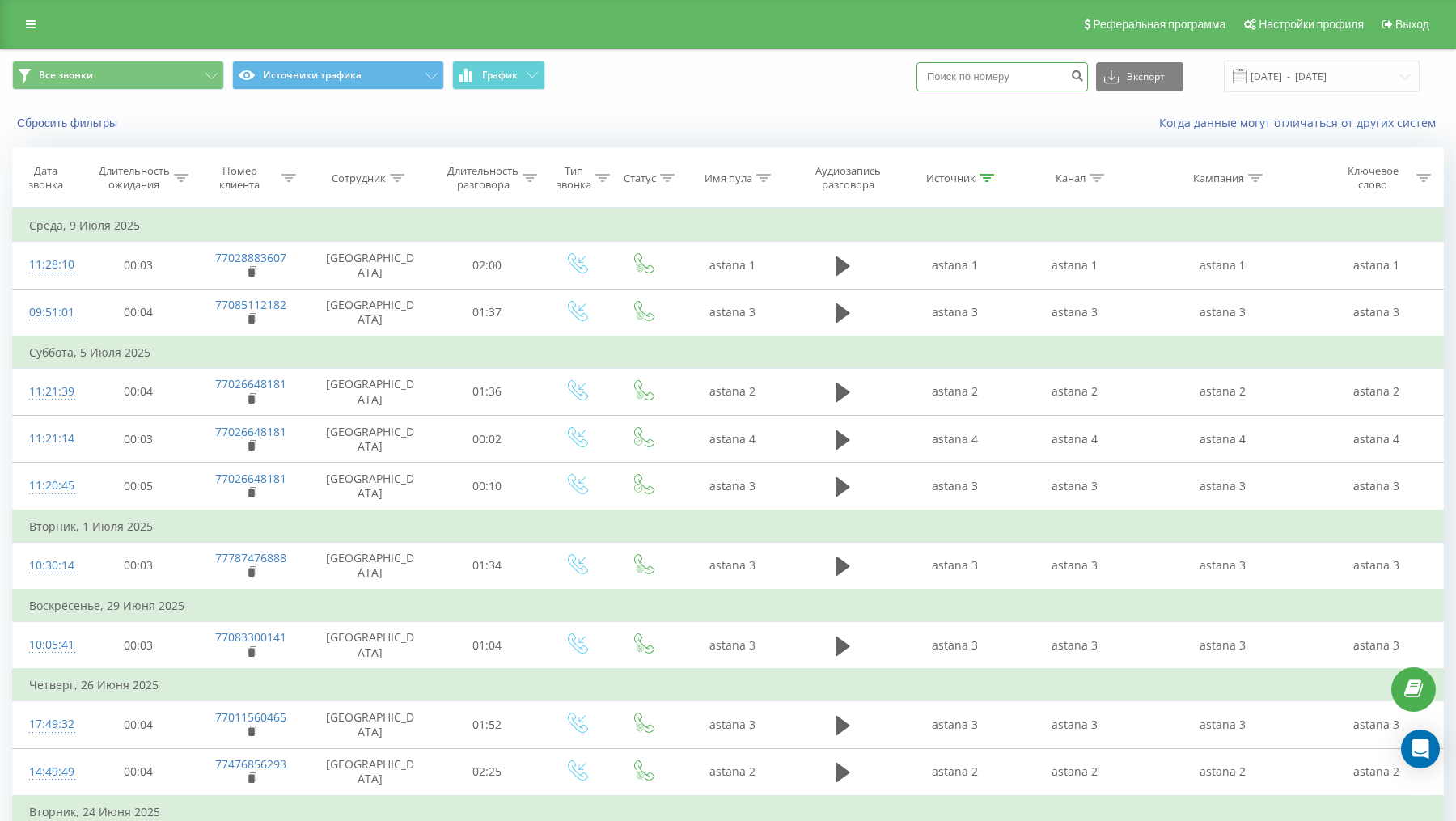 click at bounding box center (1002, 77) 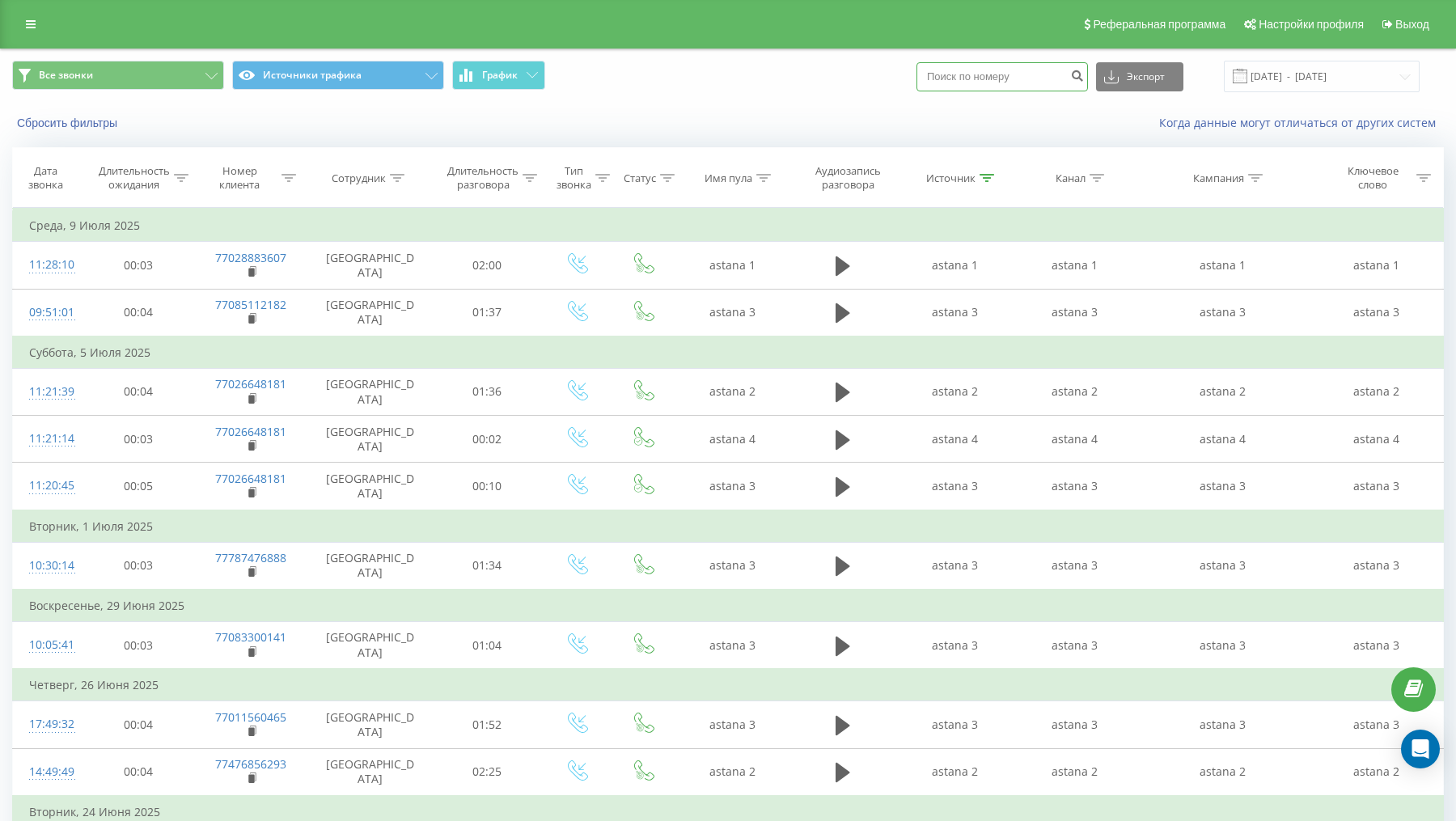 type 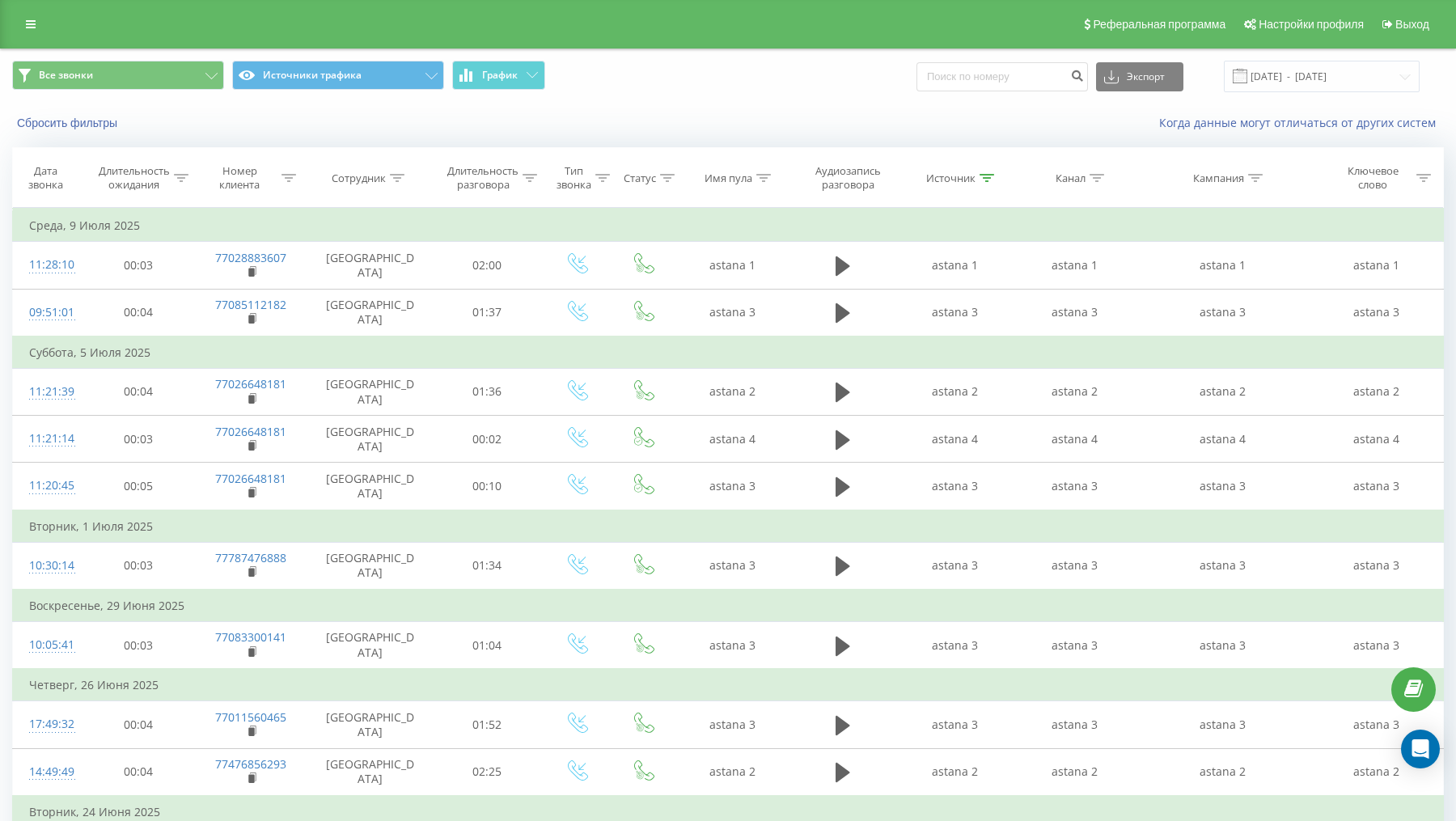 click 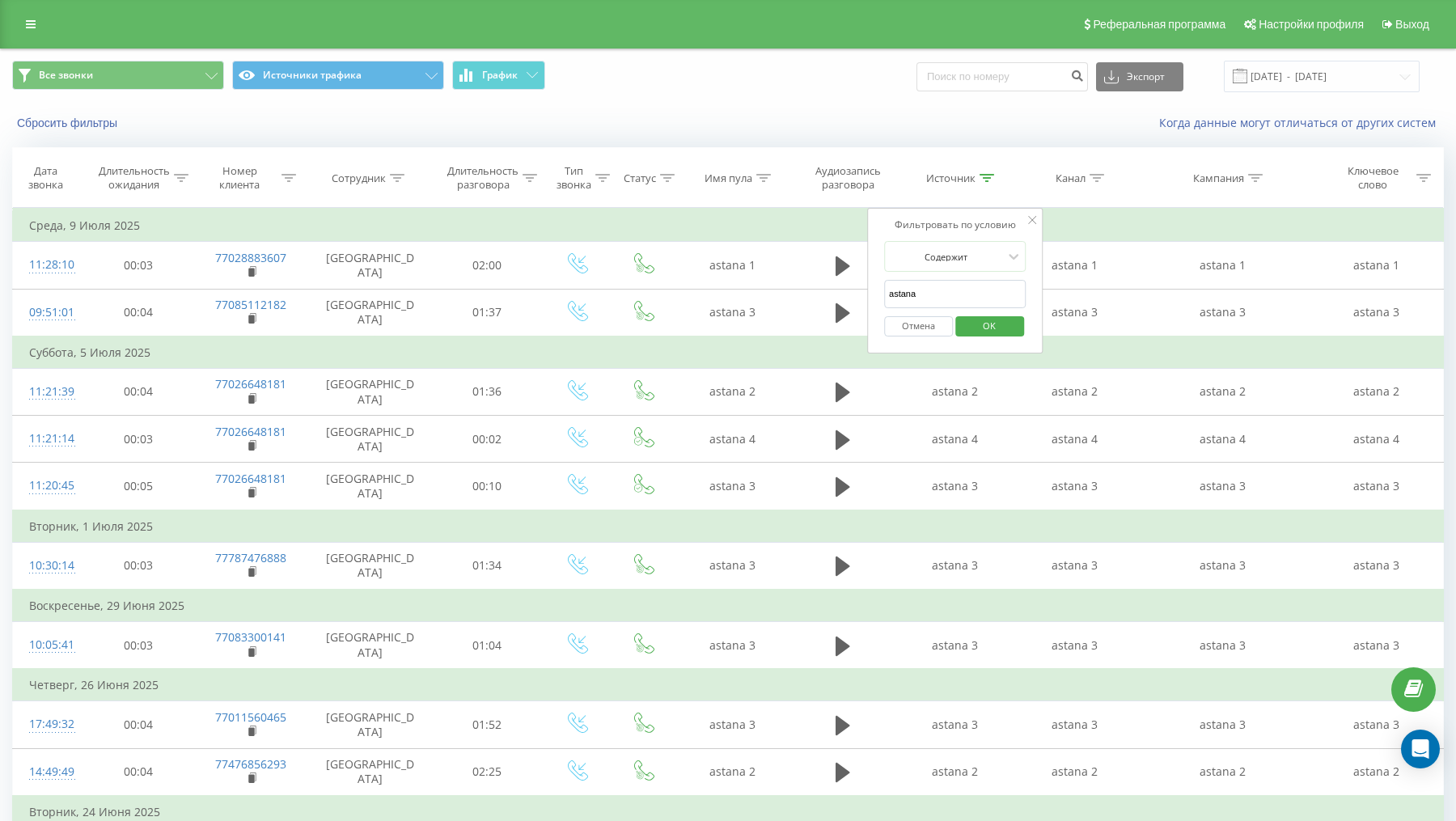 click on "astana" at bounding box center (955, 294) 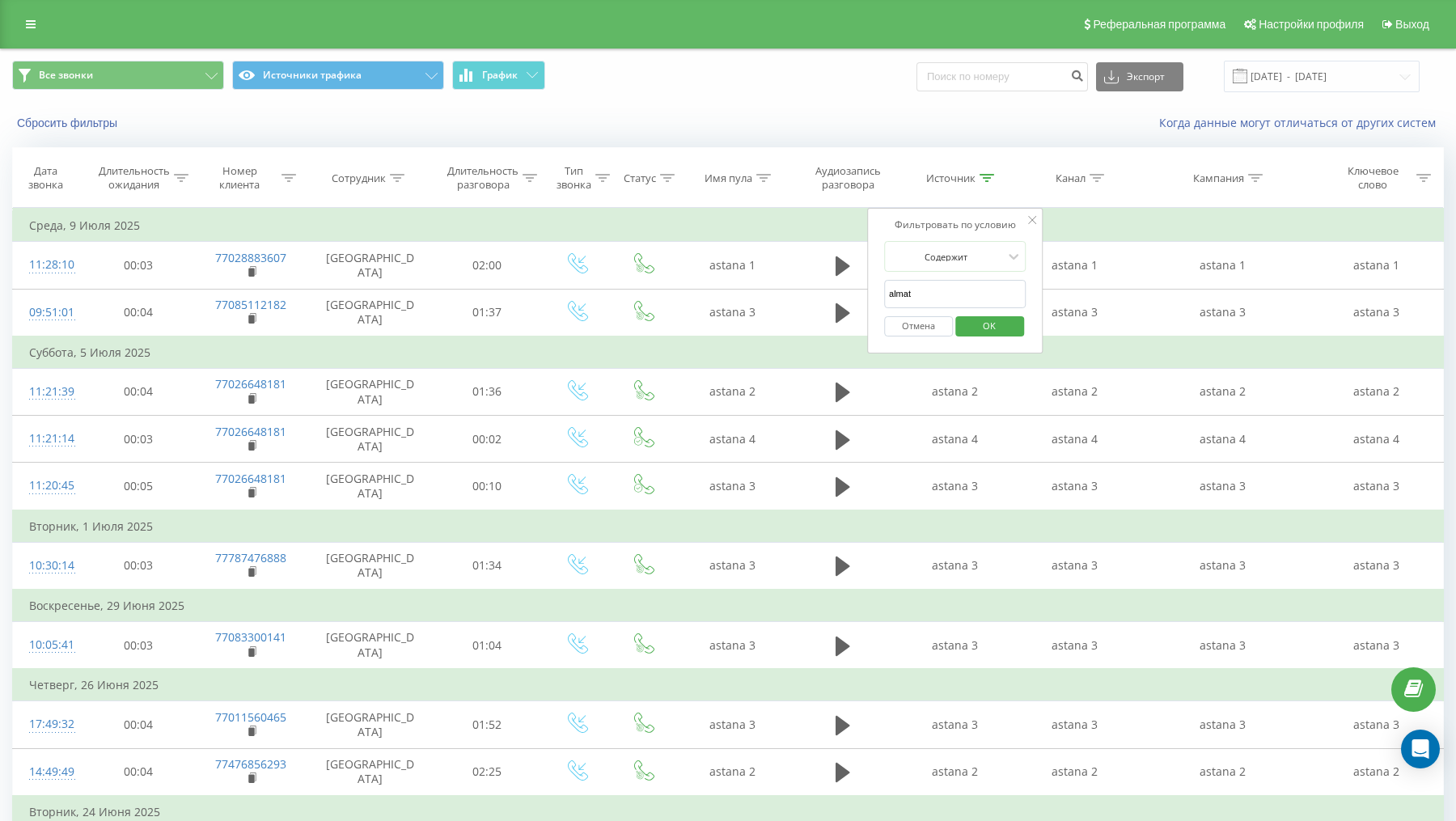 type on "almaty" 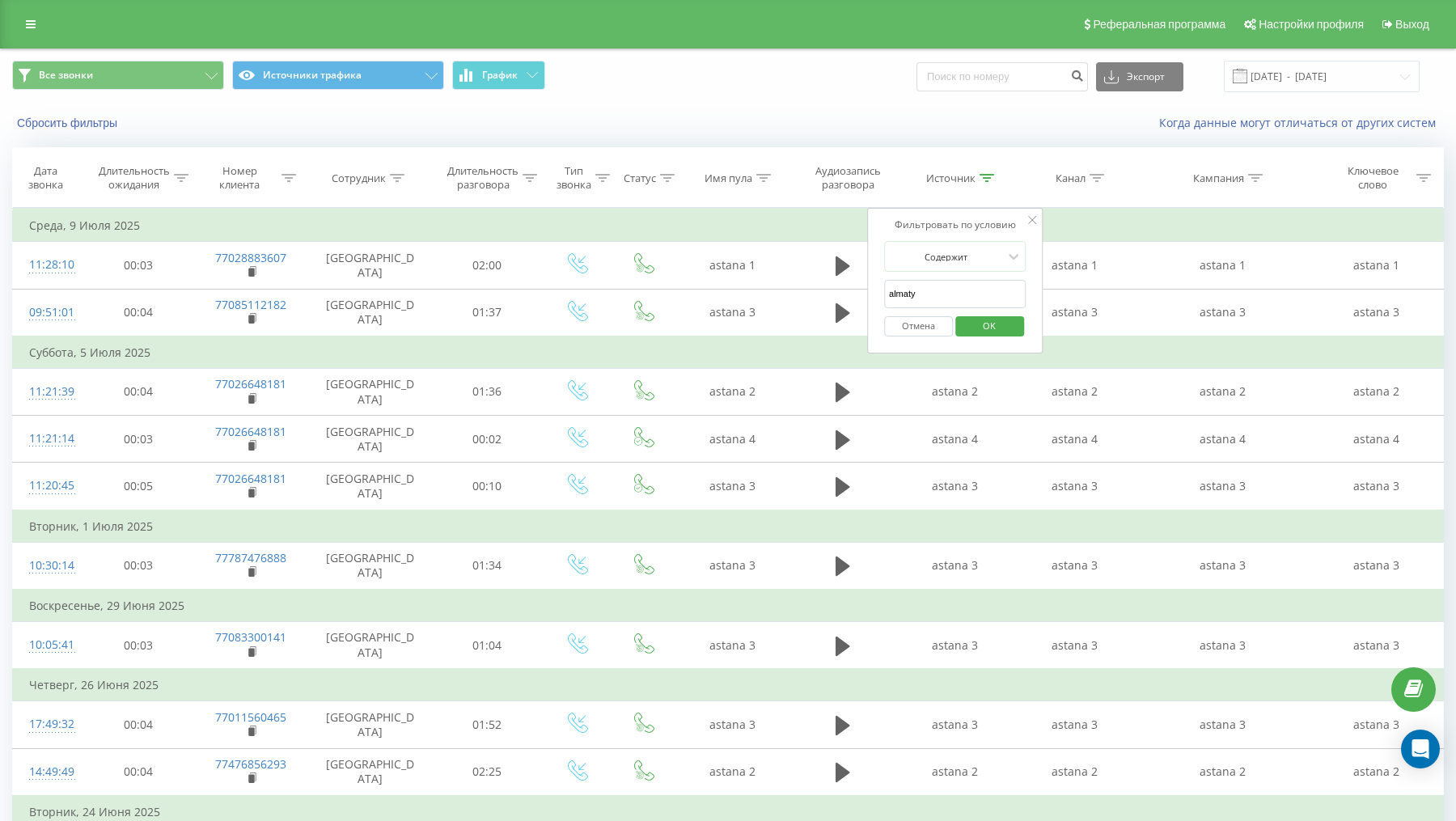 click on "OK" at bounding box center [989, 325] 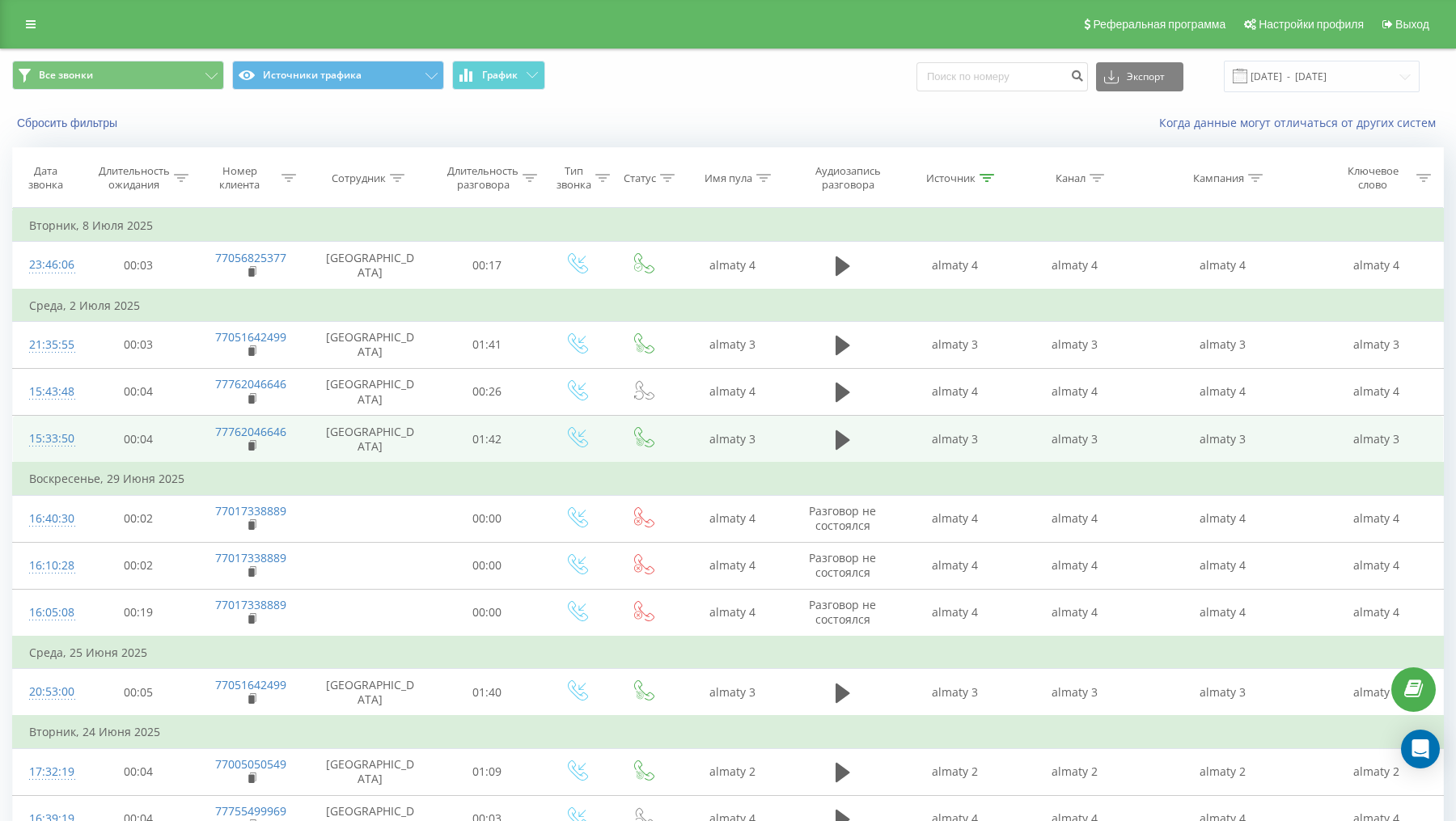 click at bounding box center (842, 439) 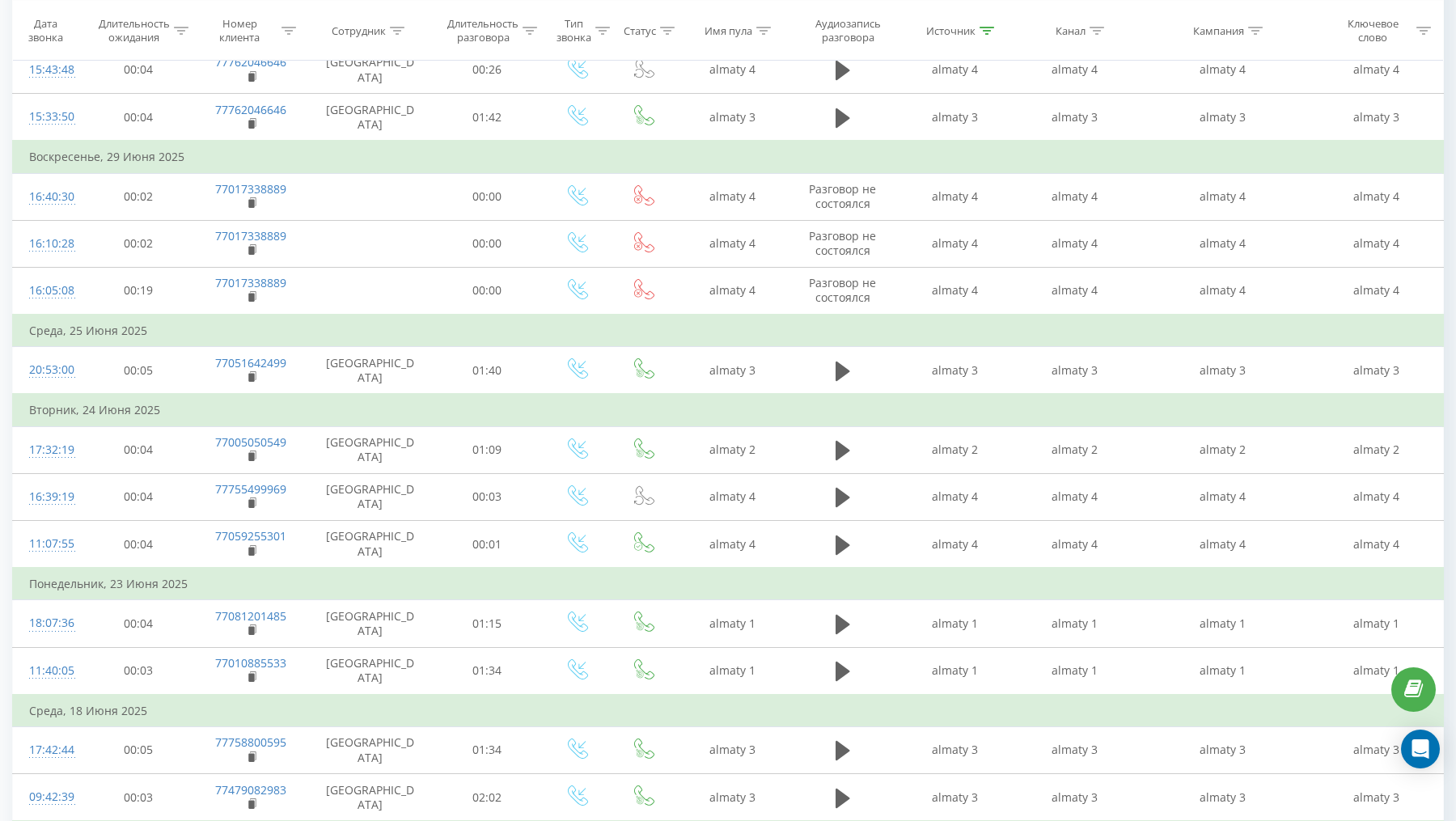 scroll, scrollTop: 0, scrollLeft: 0, axis: both 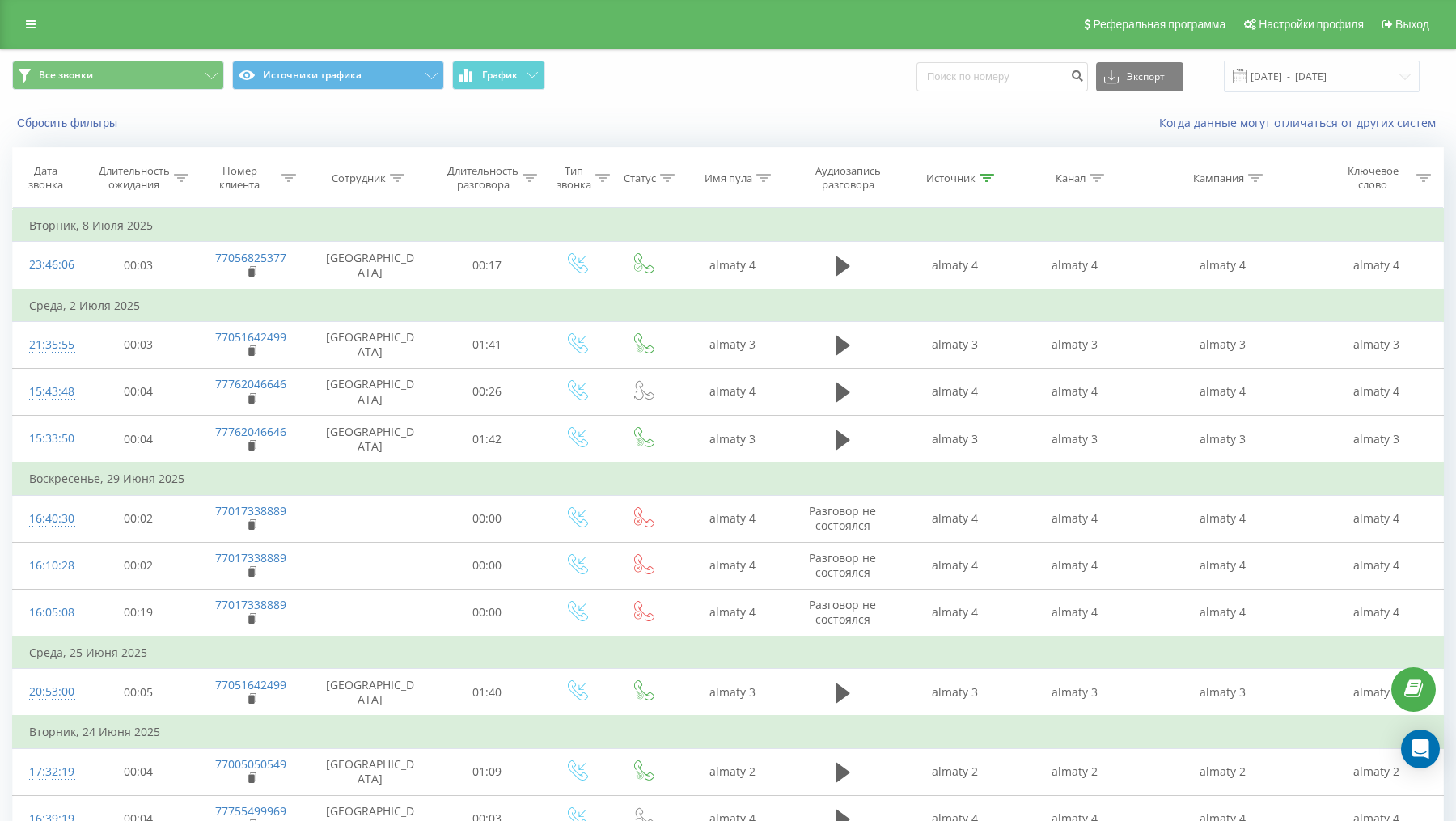 click 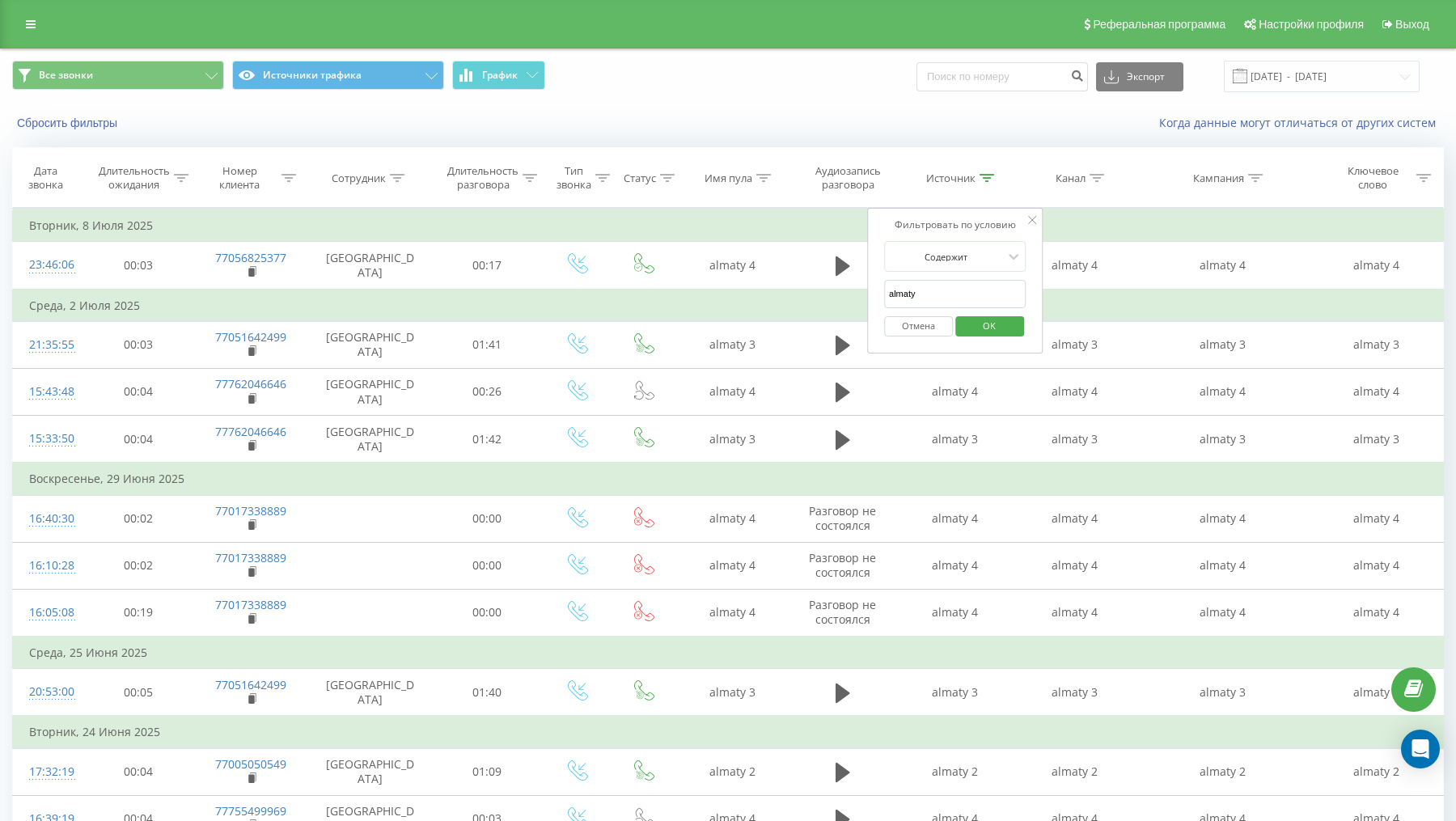 click on "Когда данные могут отличаться от других систем" at bounding box center [1001, 123] 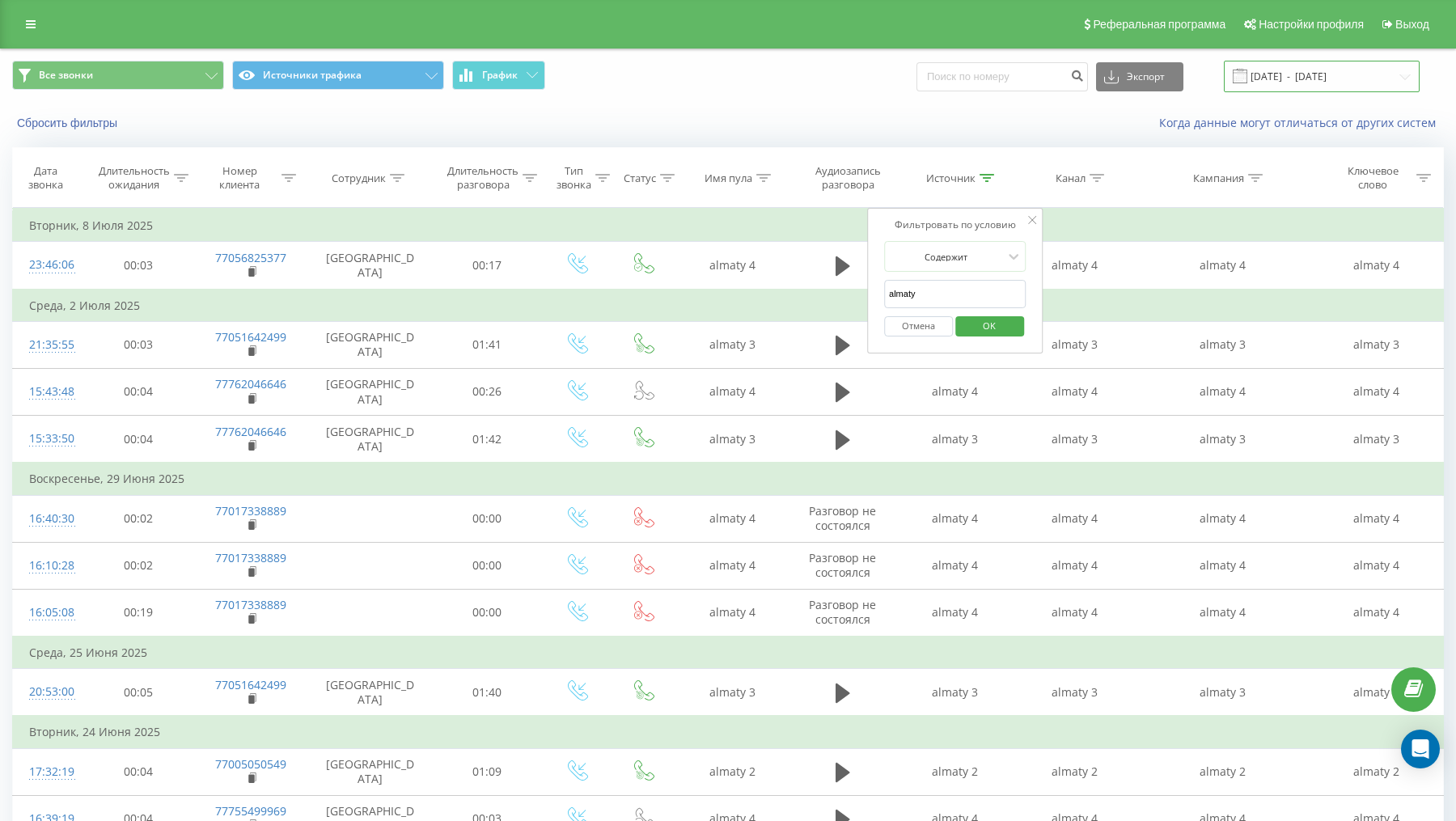 click on "01.06.2025  -  11.07.2025" at bounding box center (1322, 76) 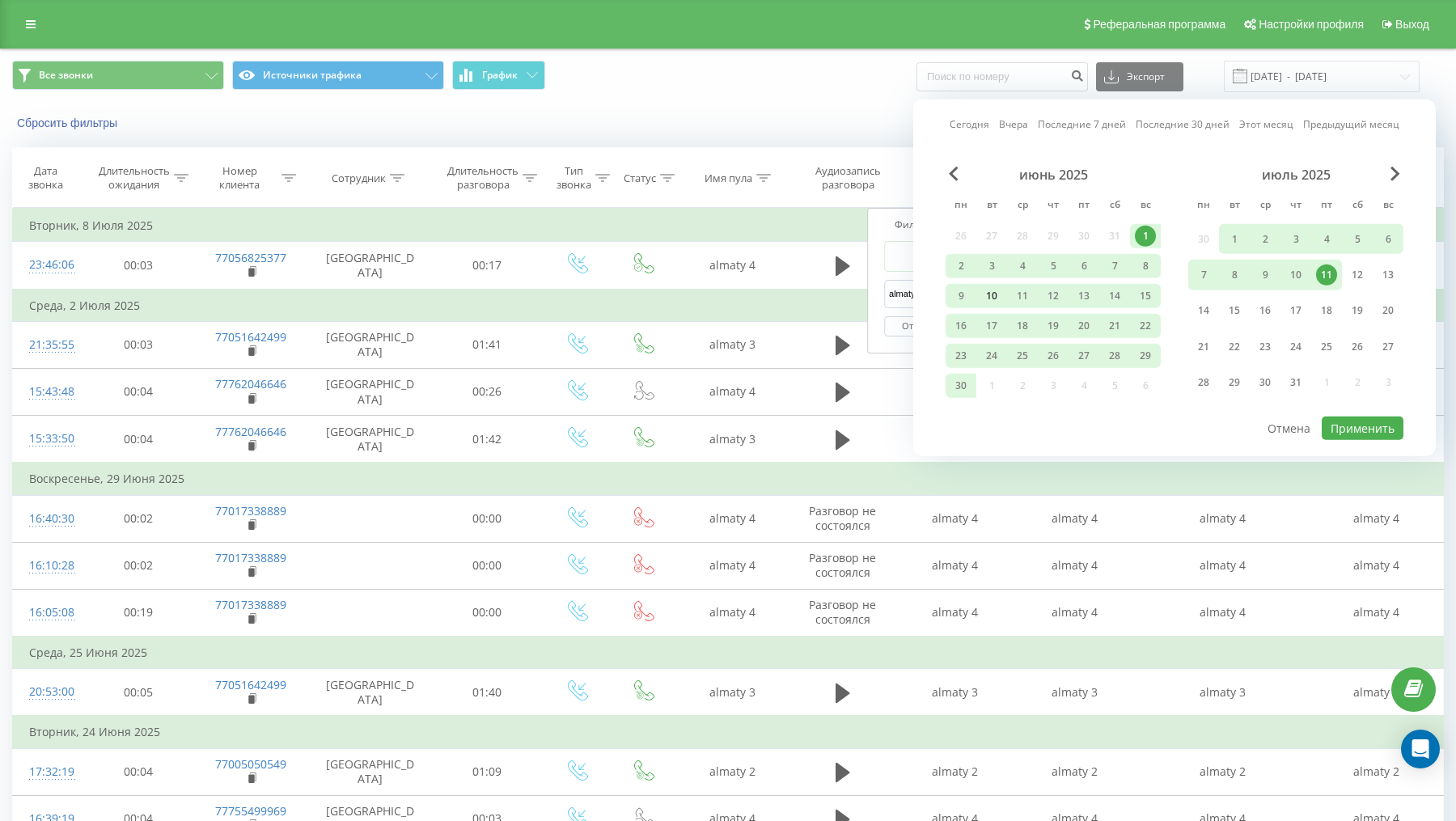 click on "10" at bounding box center [992, 296] 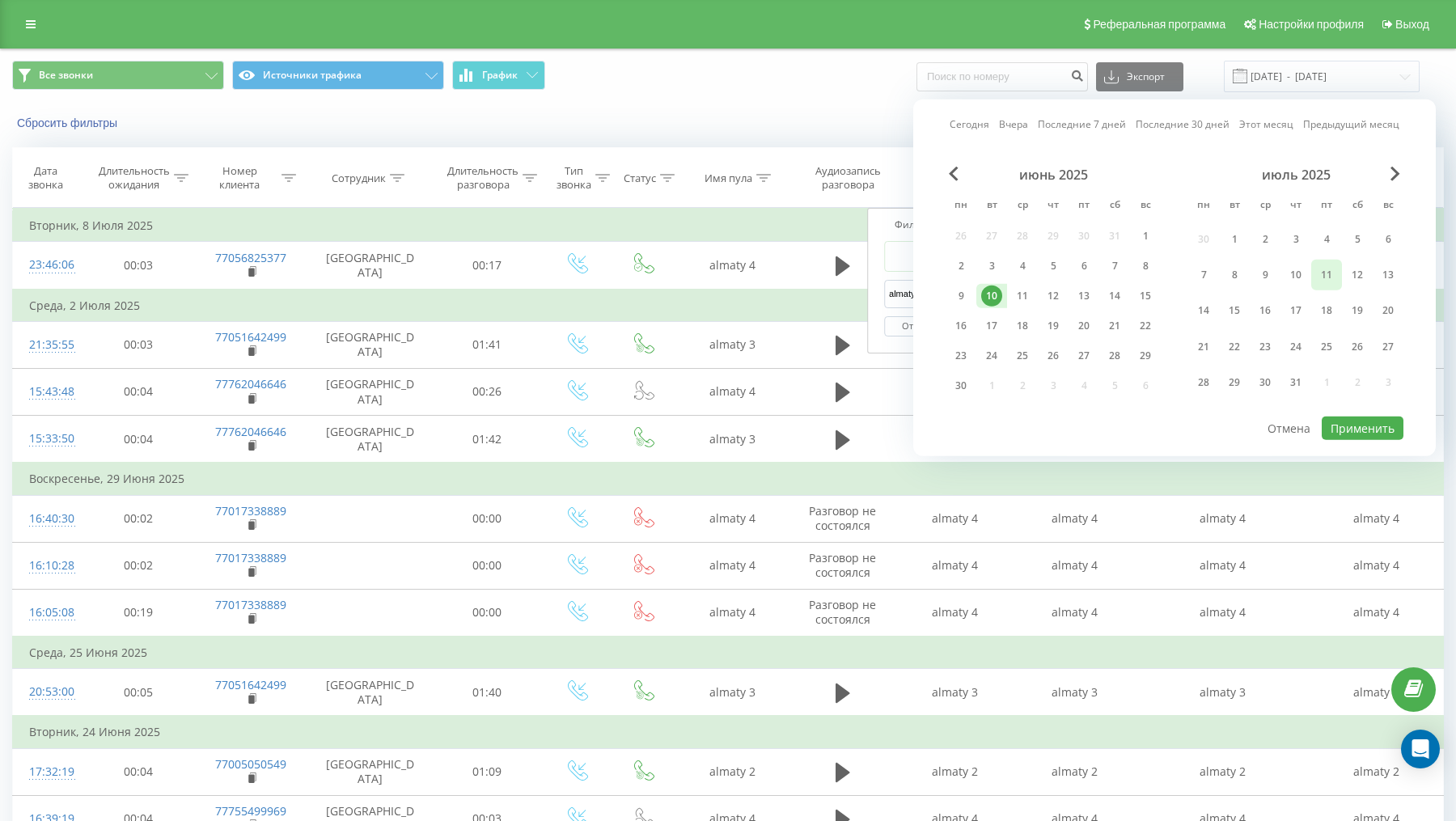 click on "11" at bounding box center (1327, 274) 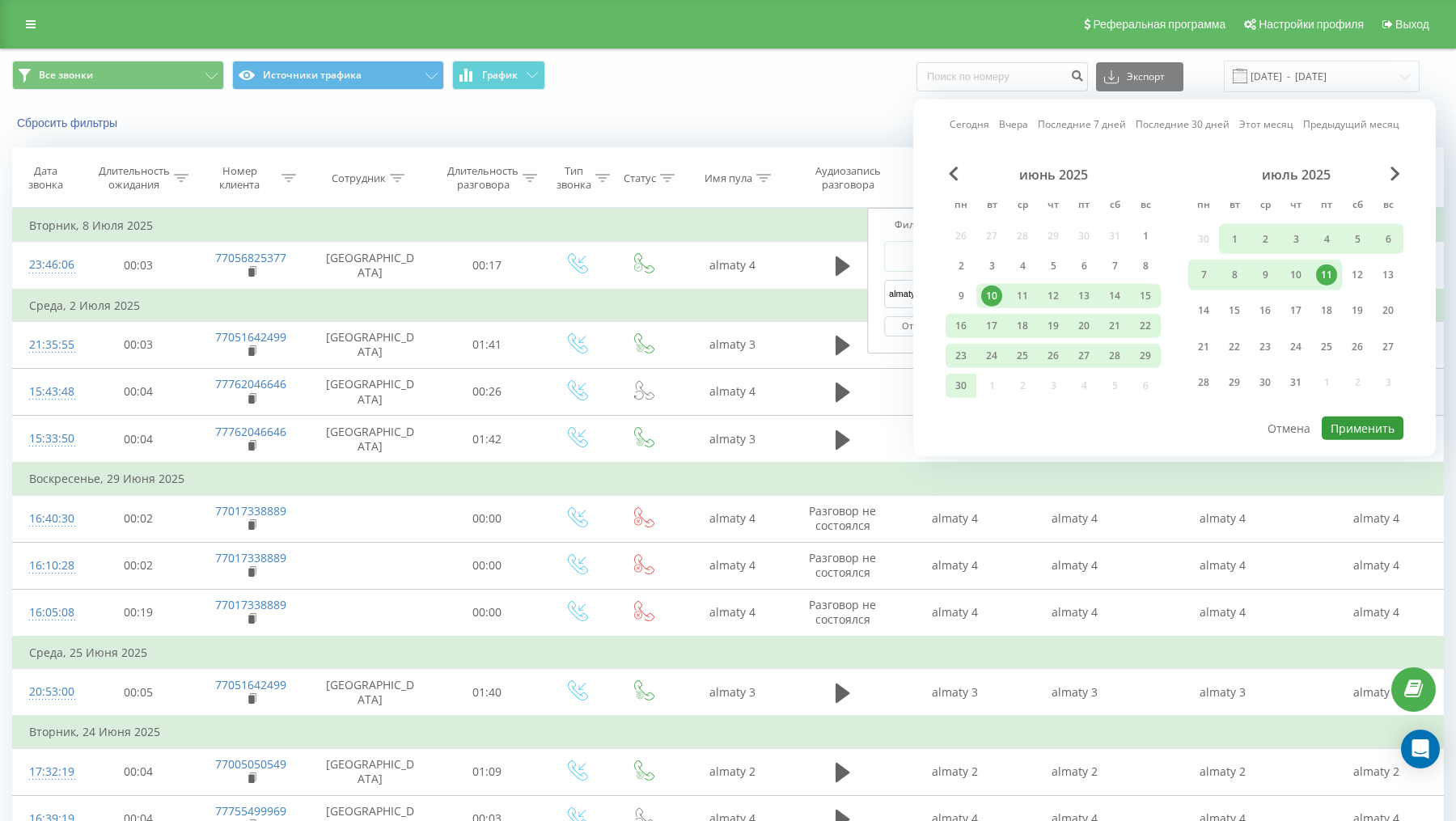 click on "Применить" at bounding box center [1362, 428] 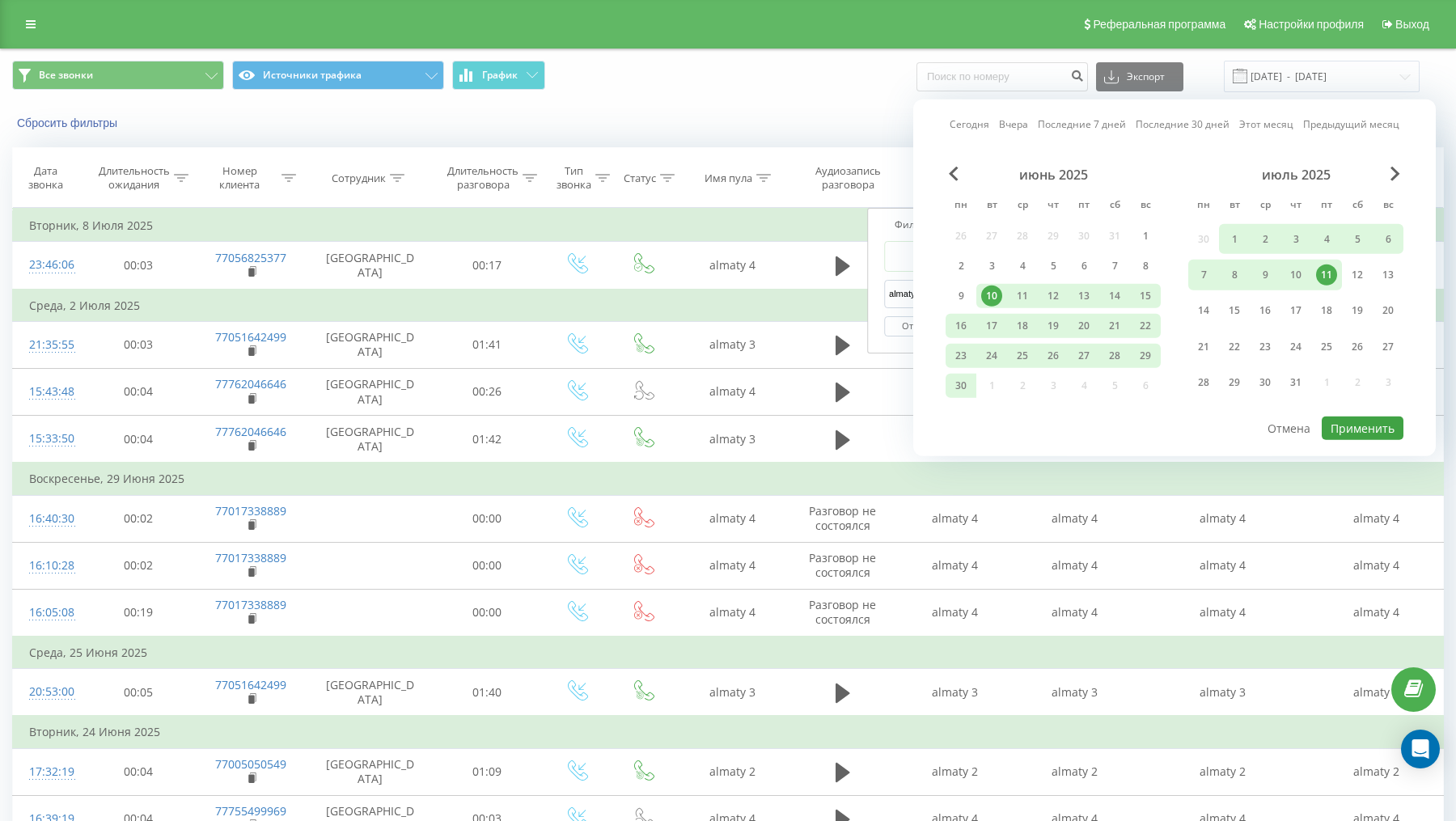 type on "10.06.2025  -  11.07.2025" 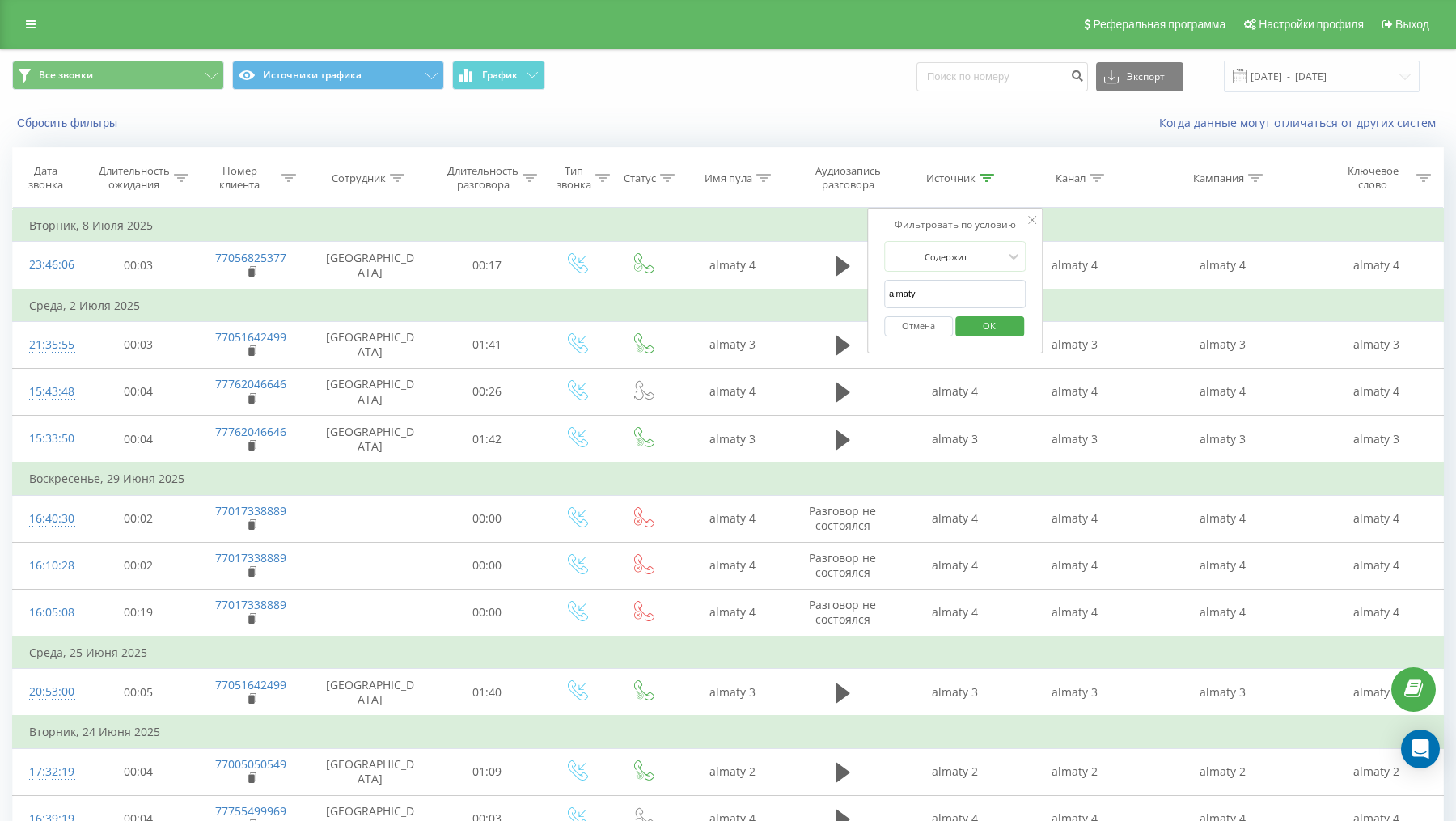 click on "OK" at bounding box center [989, 325] 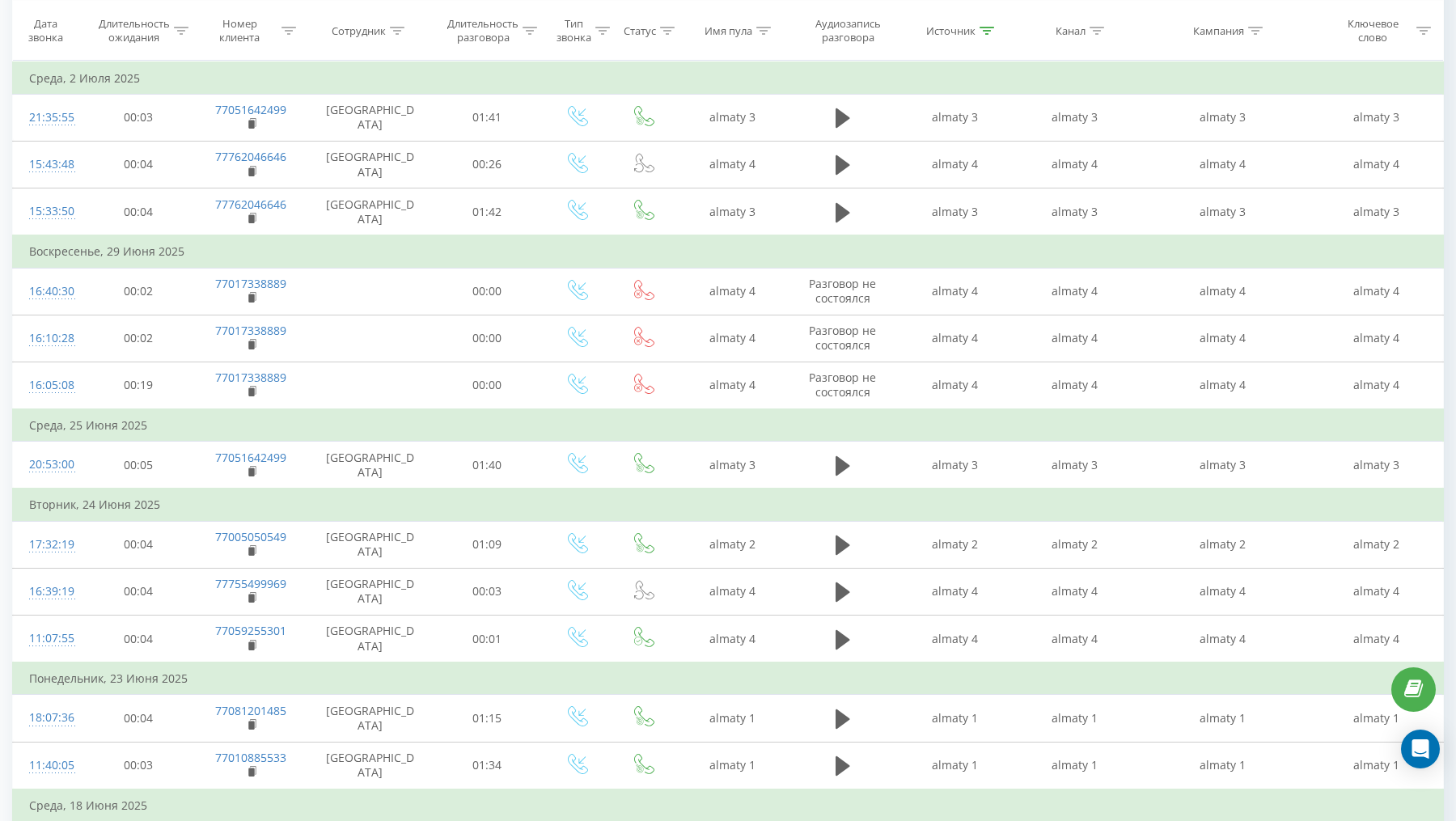 scroll, scrollTop: 0, scrollLeft: 0, axis: both 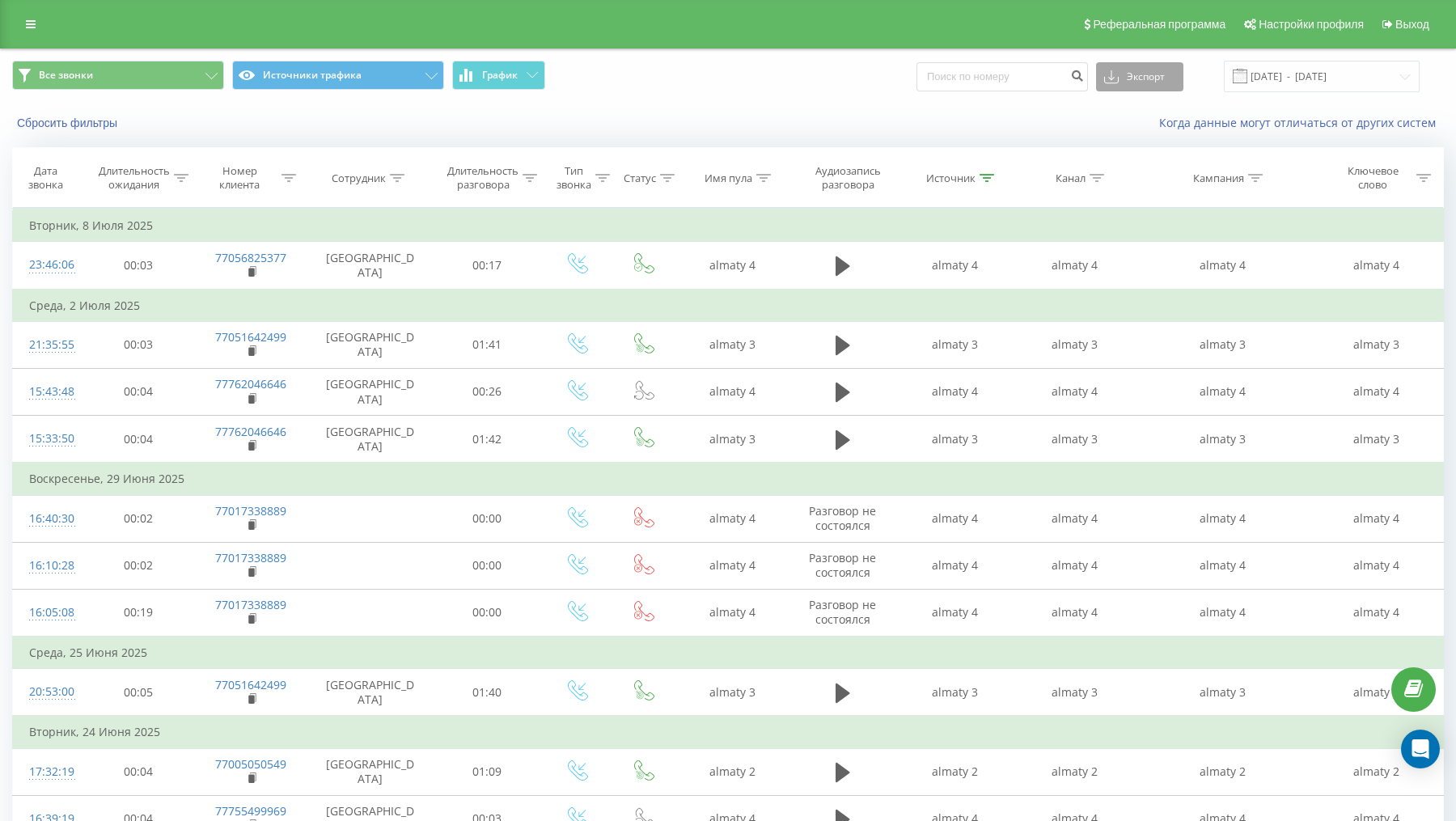 click on "Экспорт" at bounding box center [1140, 77] 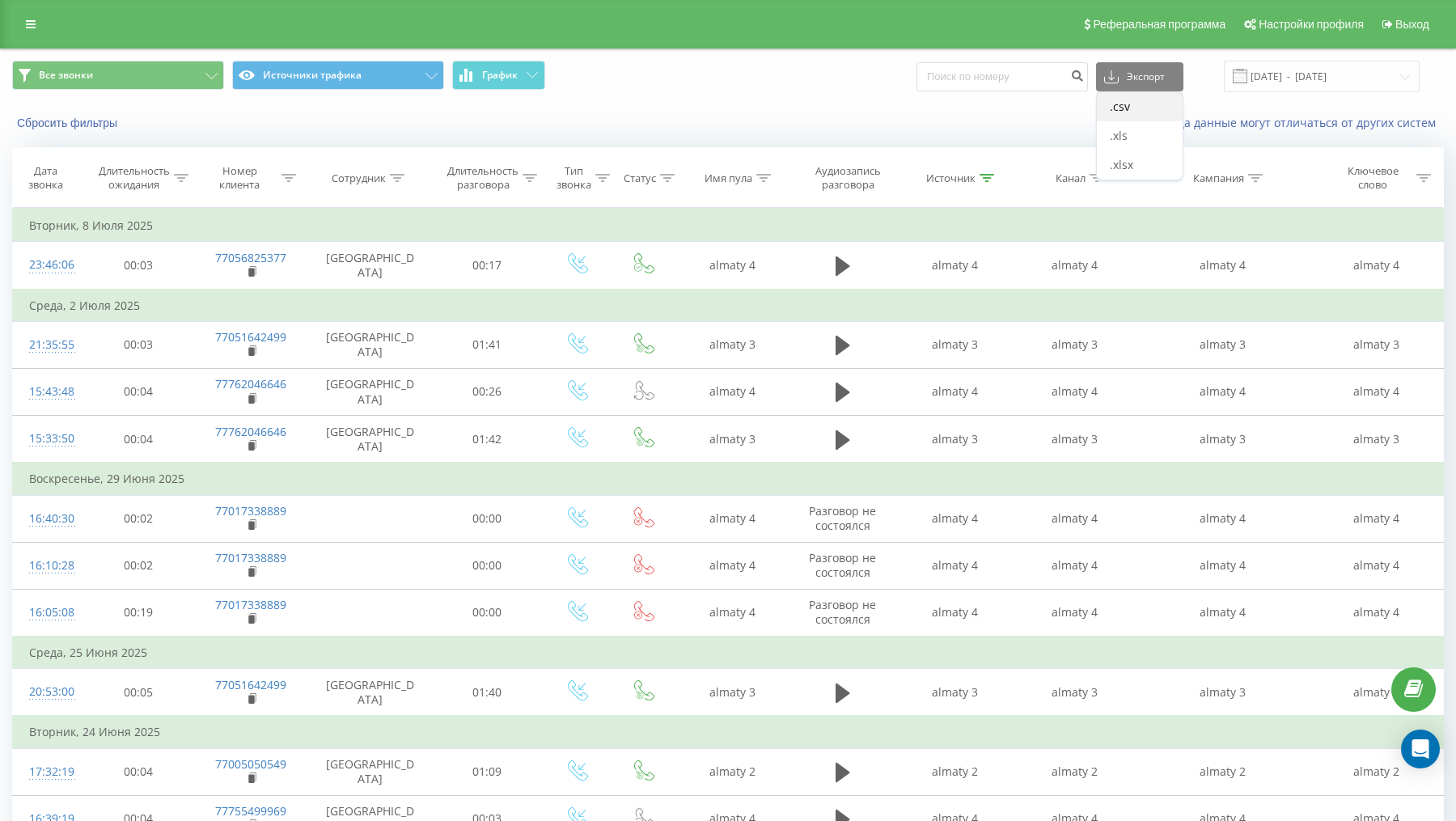 click on ".csv" at bounding box center (1140, 107) 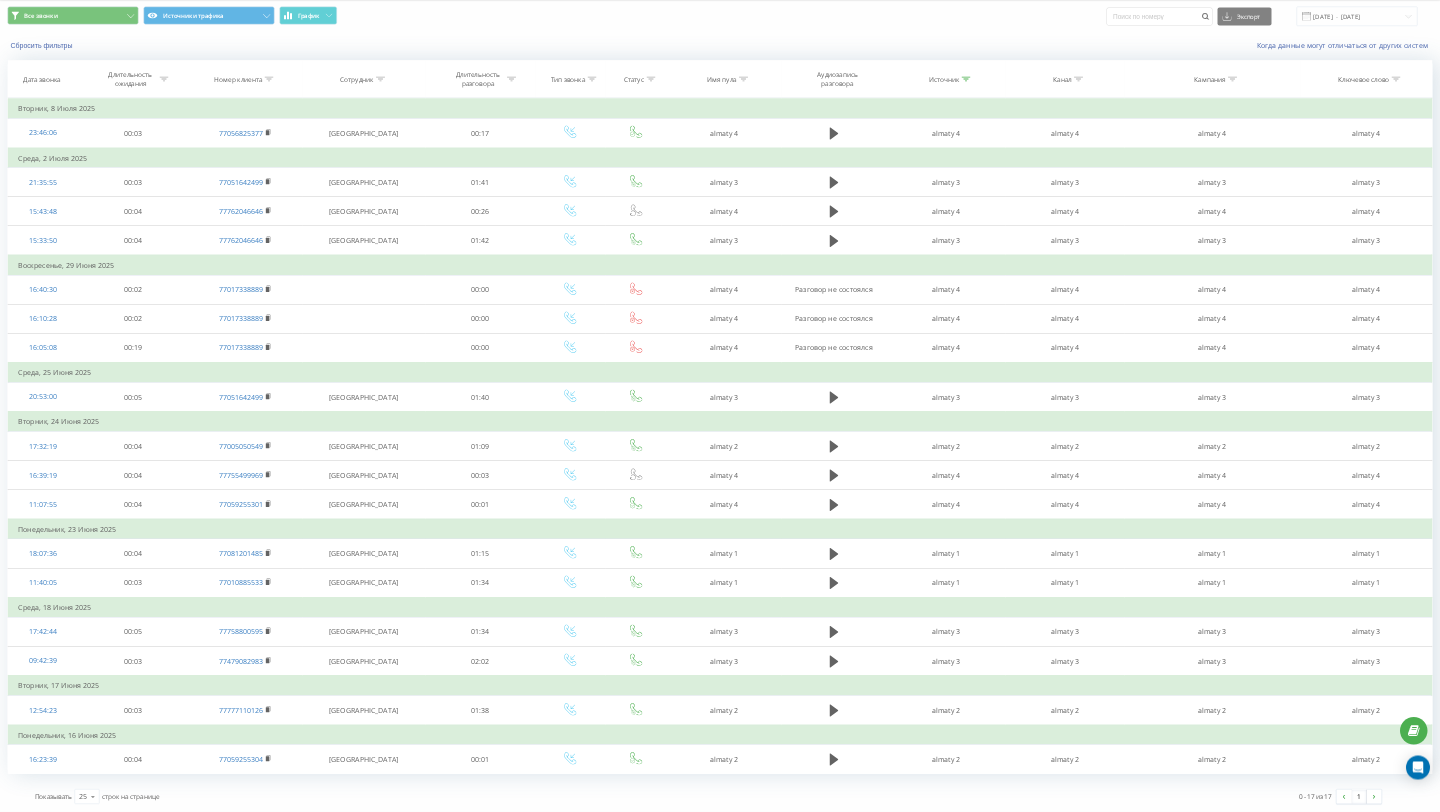 scroll, scrollTop: 0, scrollLeft: 0, axis: both 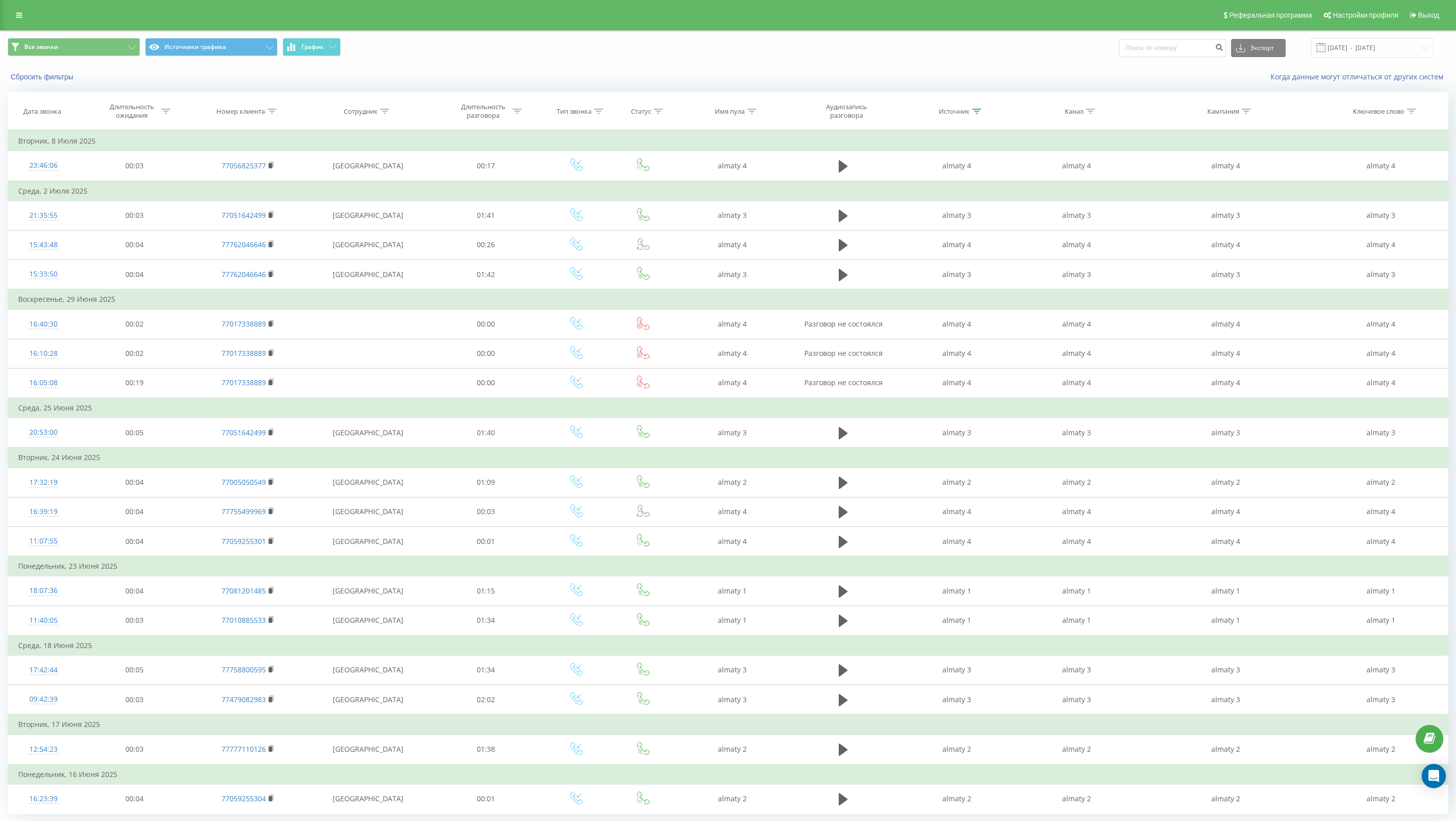 click 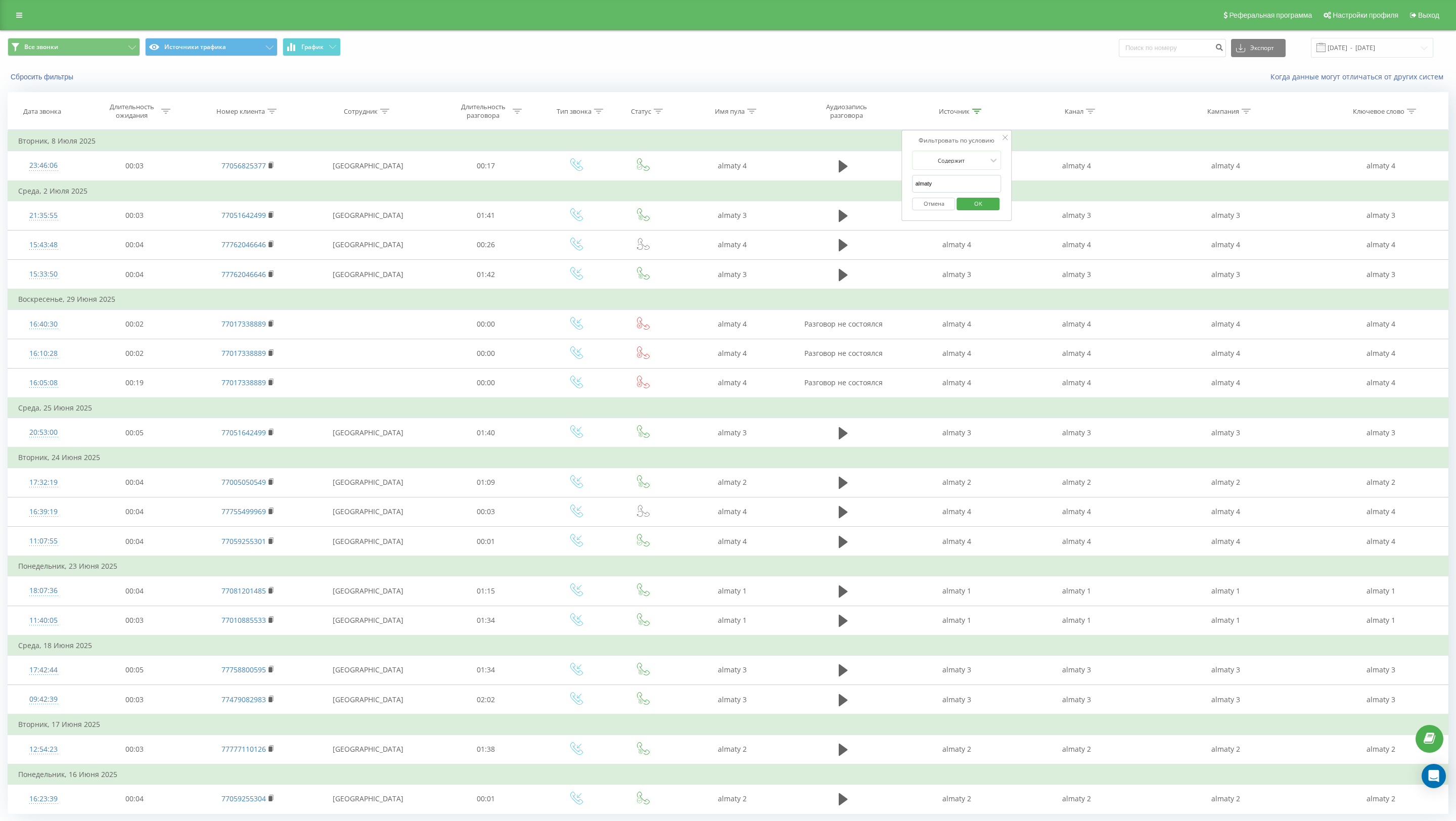 click on "almaty" at bounding box center [957, 184] 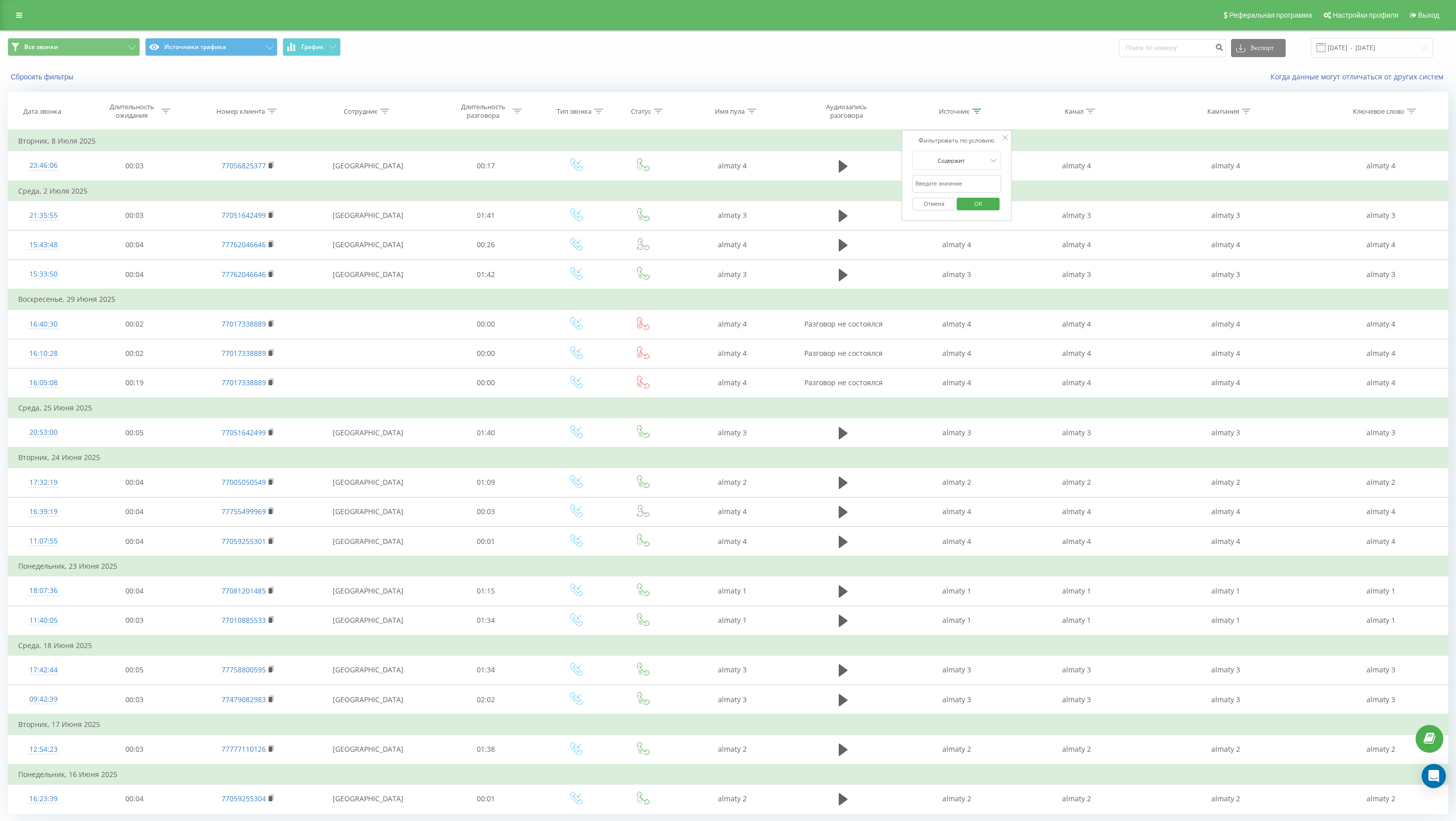 click at bounding box center (957, 184) 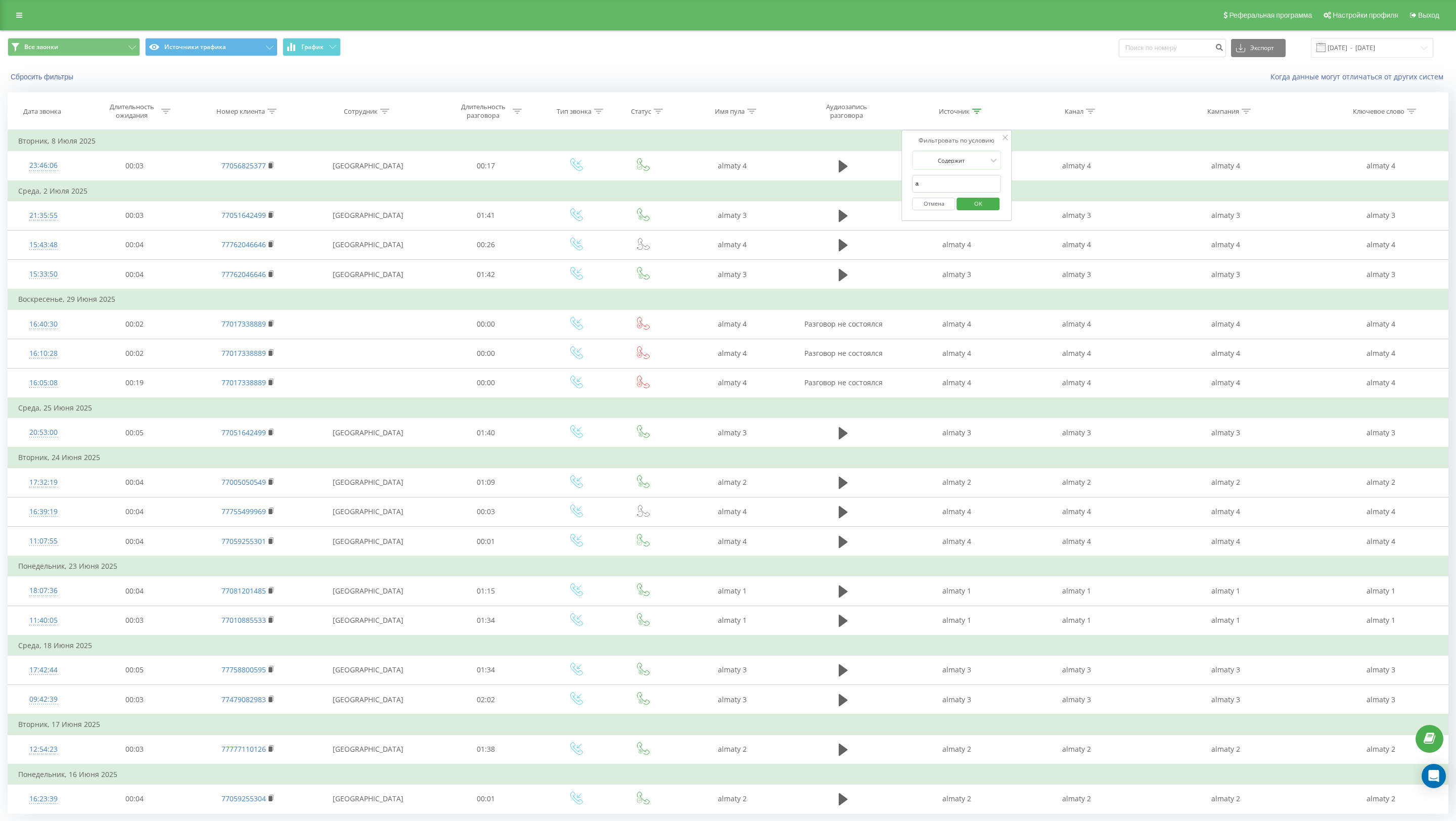 type on "astana" 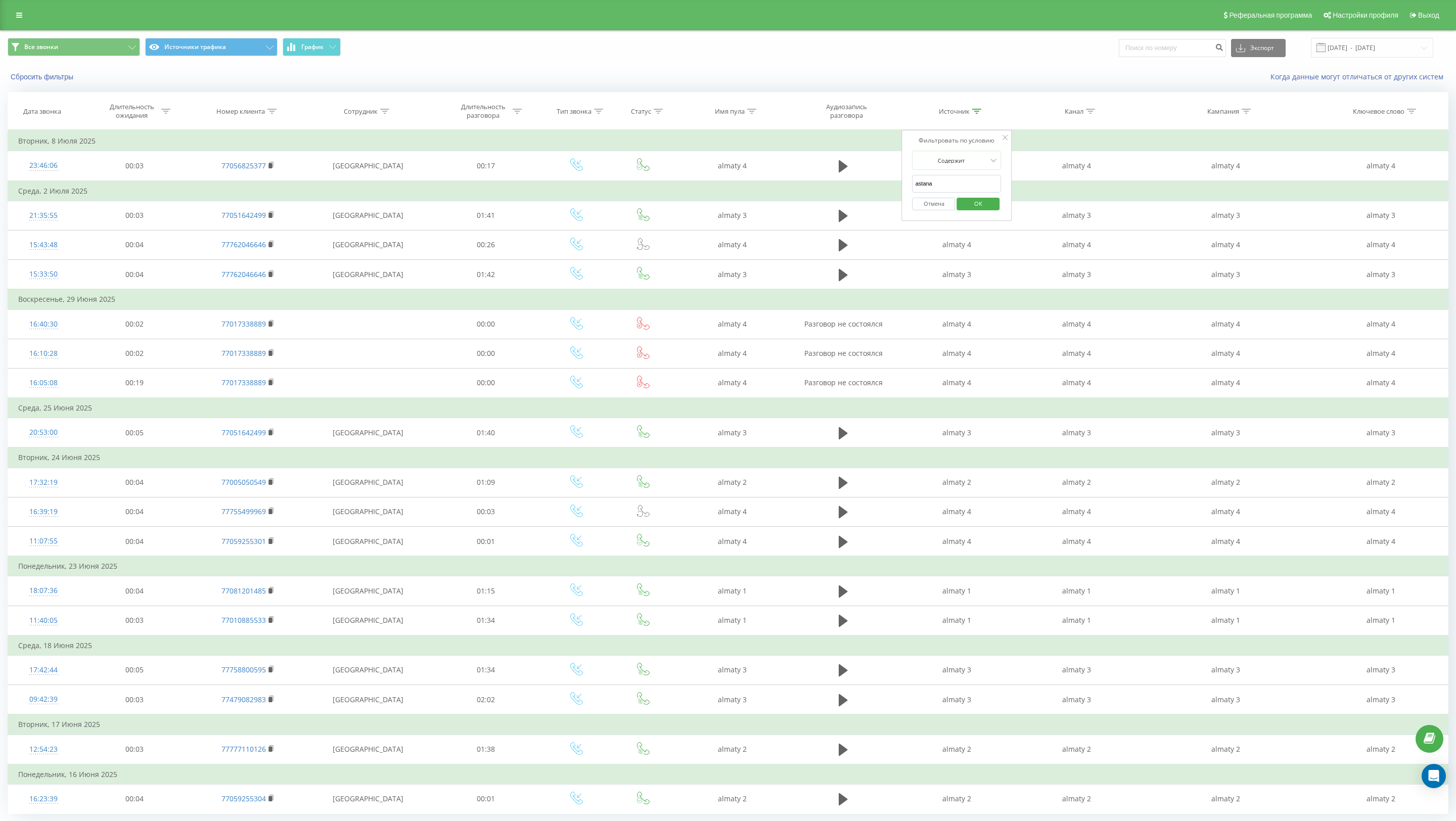 click on "OK" at bounding box center [978, 203] 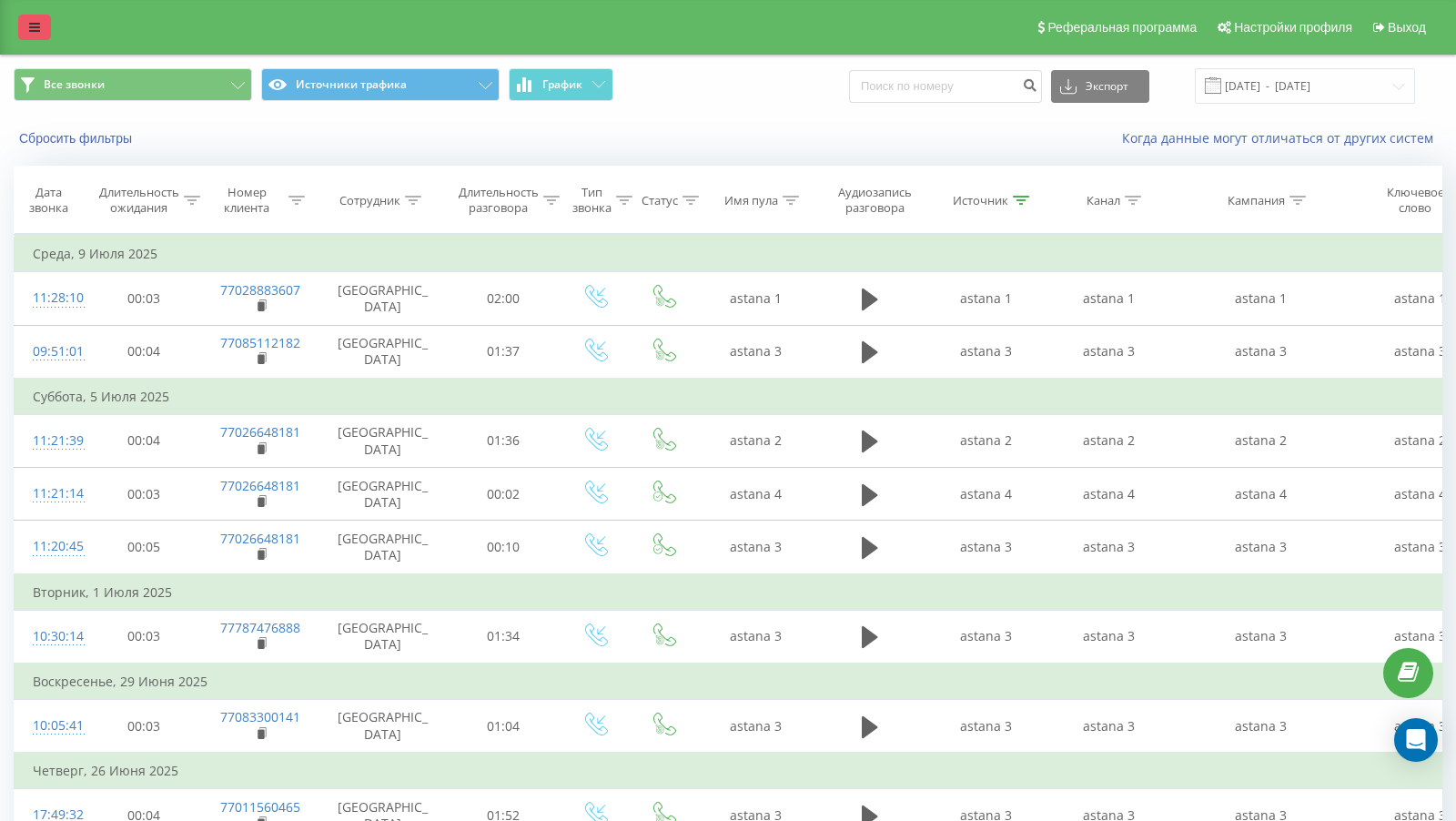 click at bounding box center (35, 27) 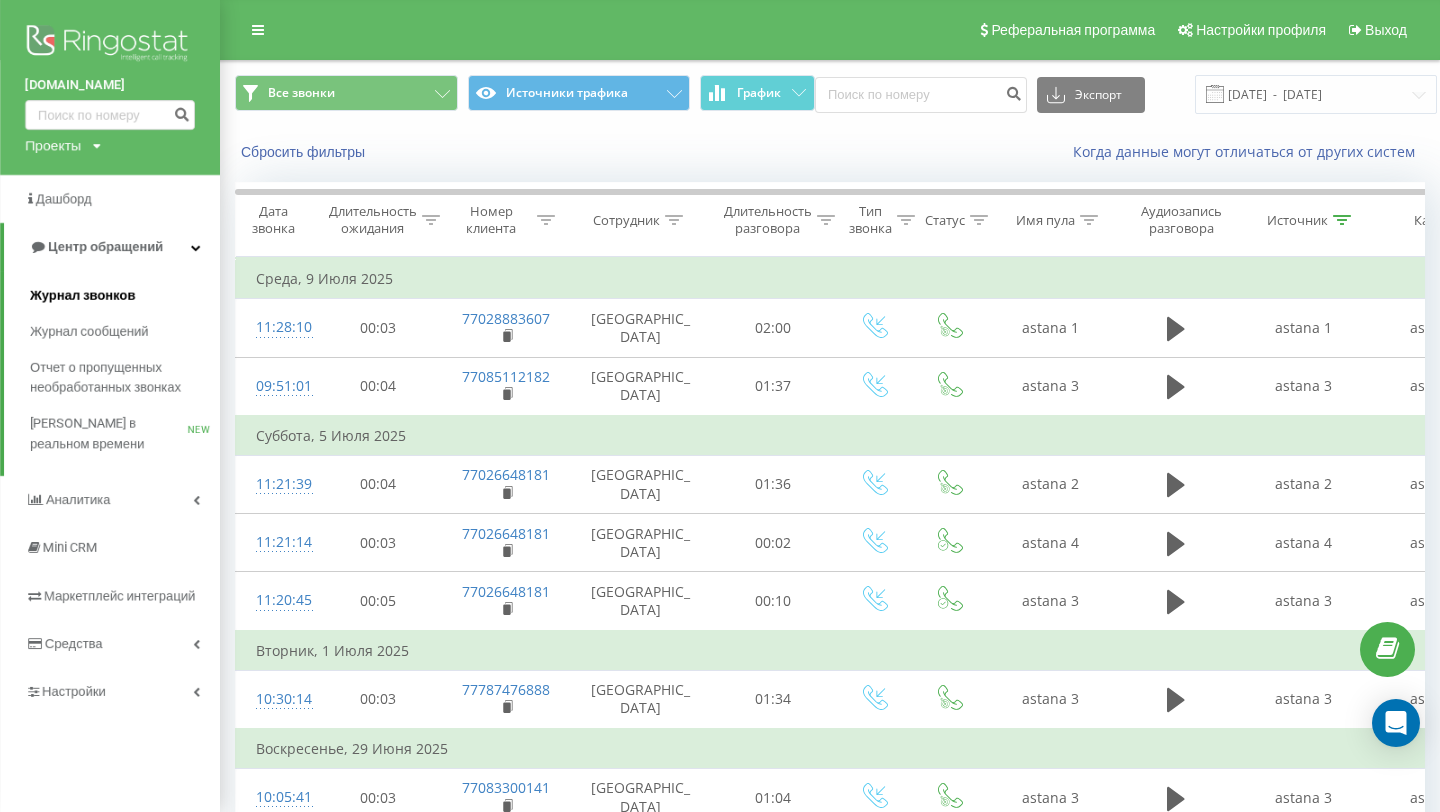 click on "Журнал звонков" at bounding box center (125, 296) 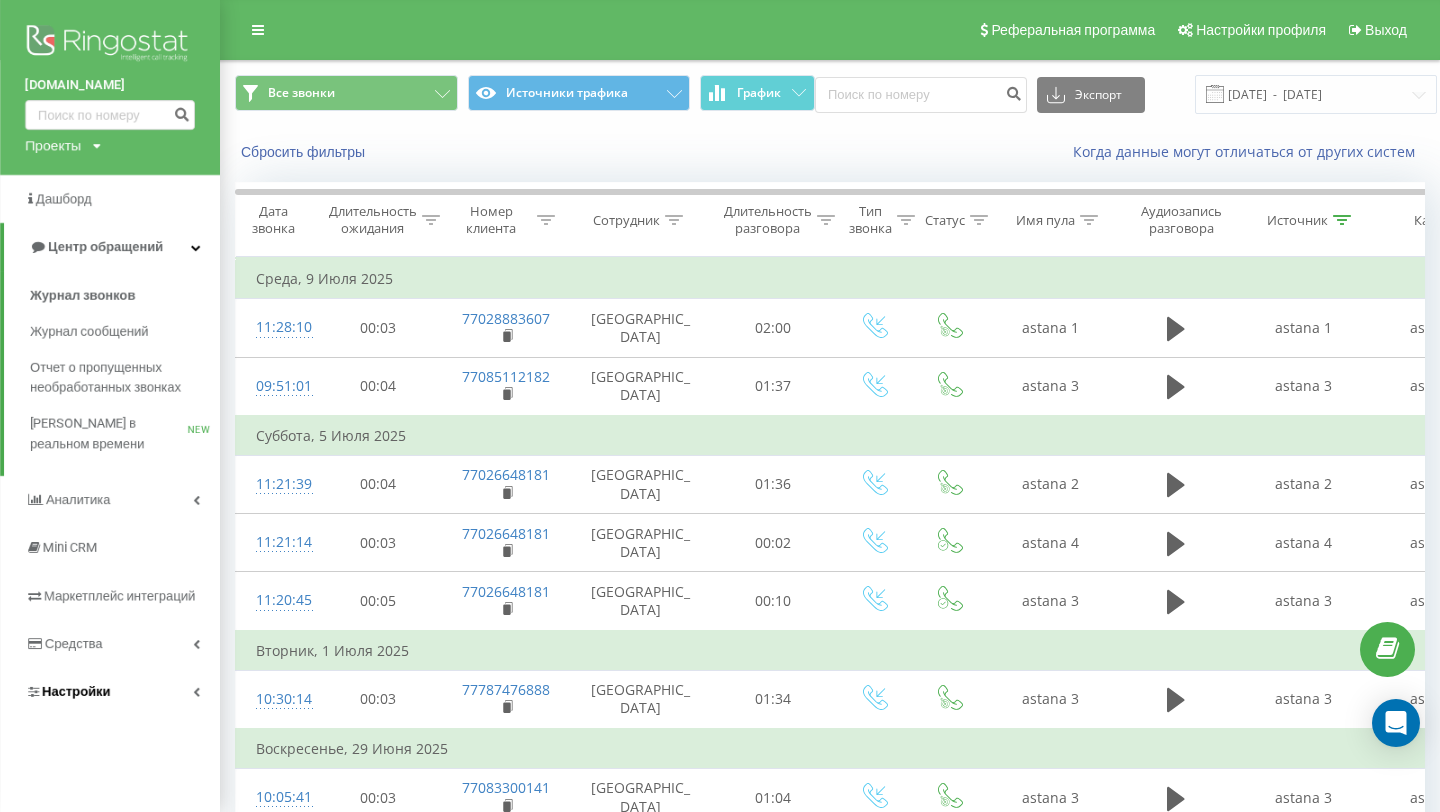 click on "Настройки" at bounding box center [110, 692] 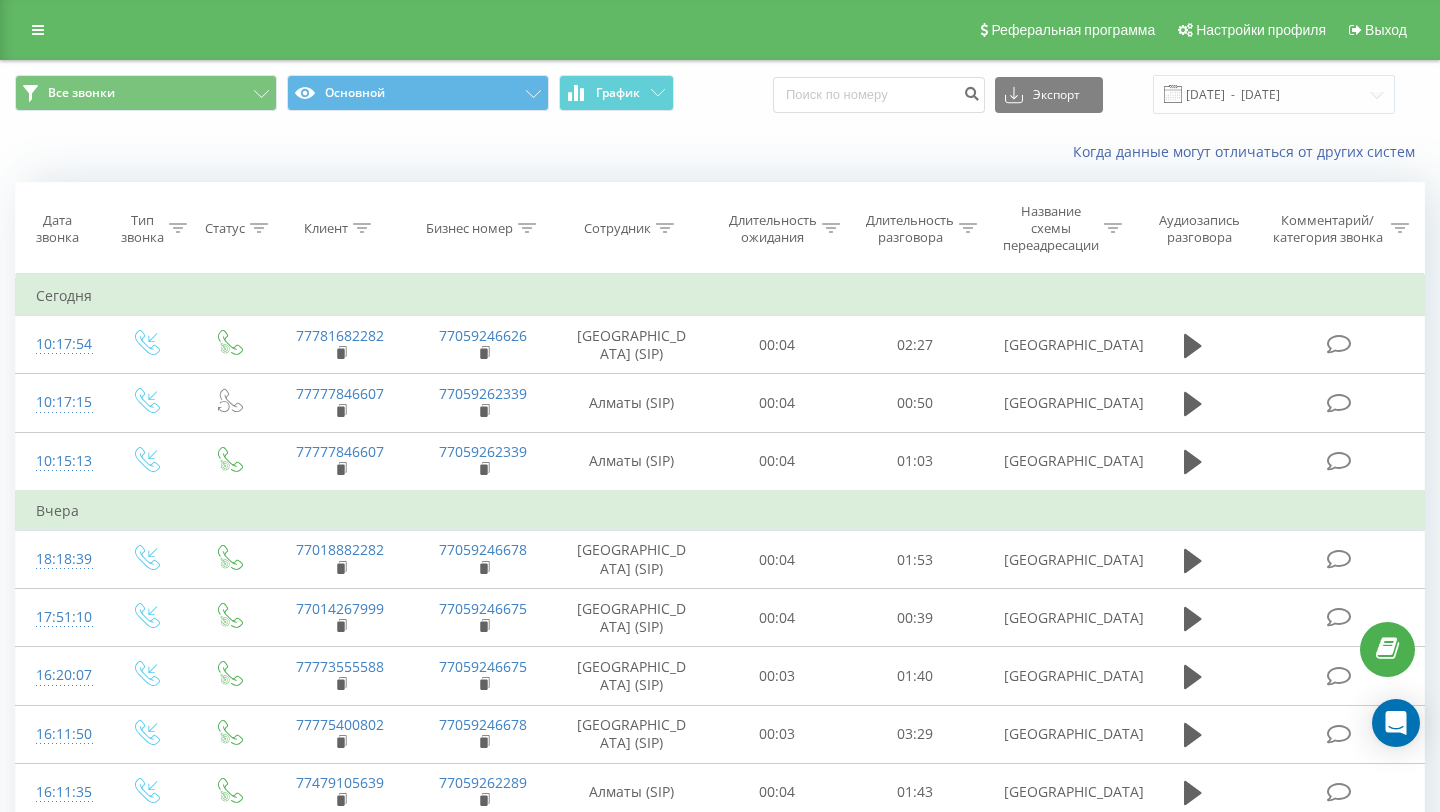 scroll, scrollTop: 0, scrollLeft: 0, axis: both 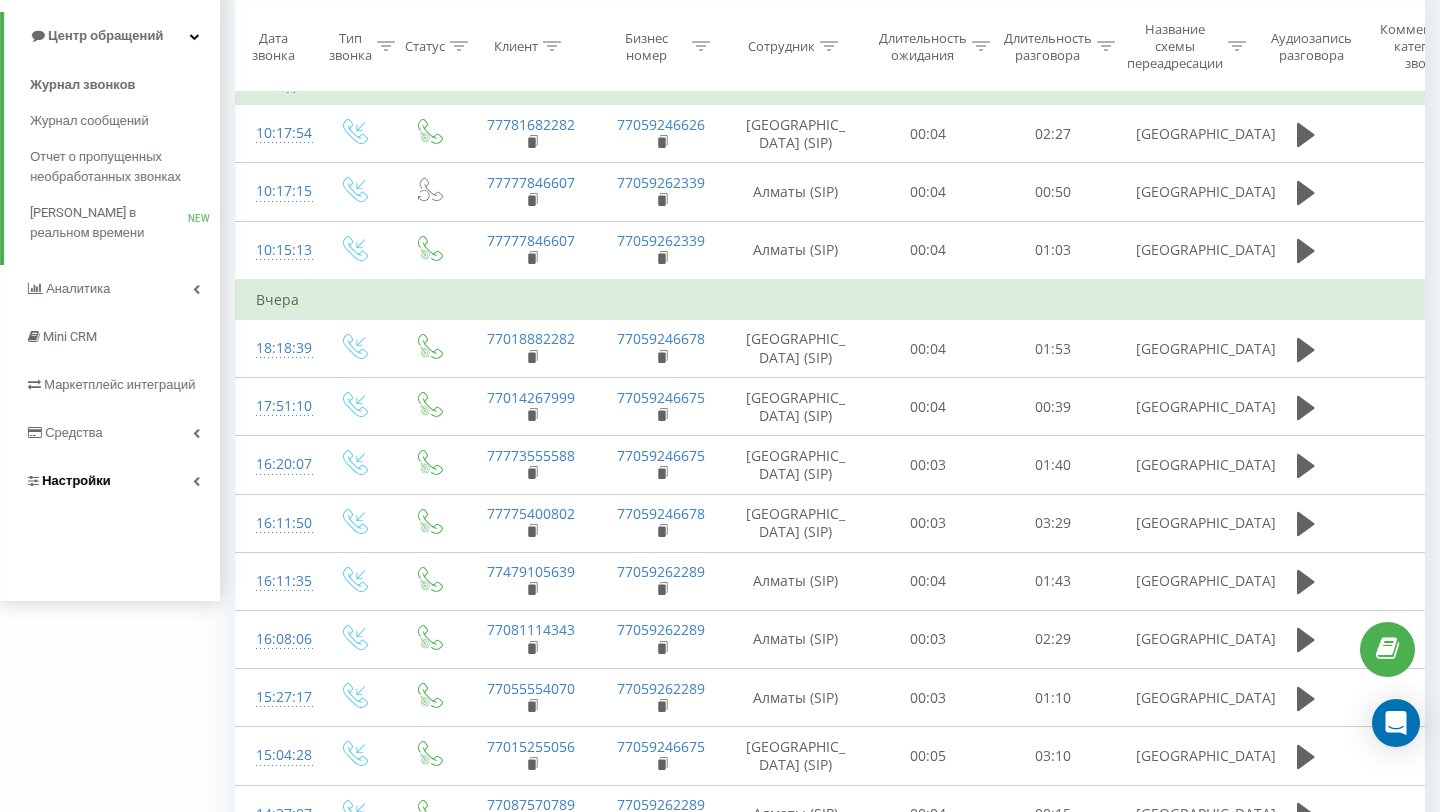 click on "Настройки" at bounding box center (110, 481) 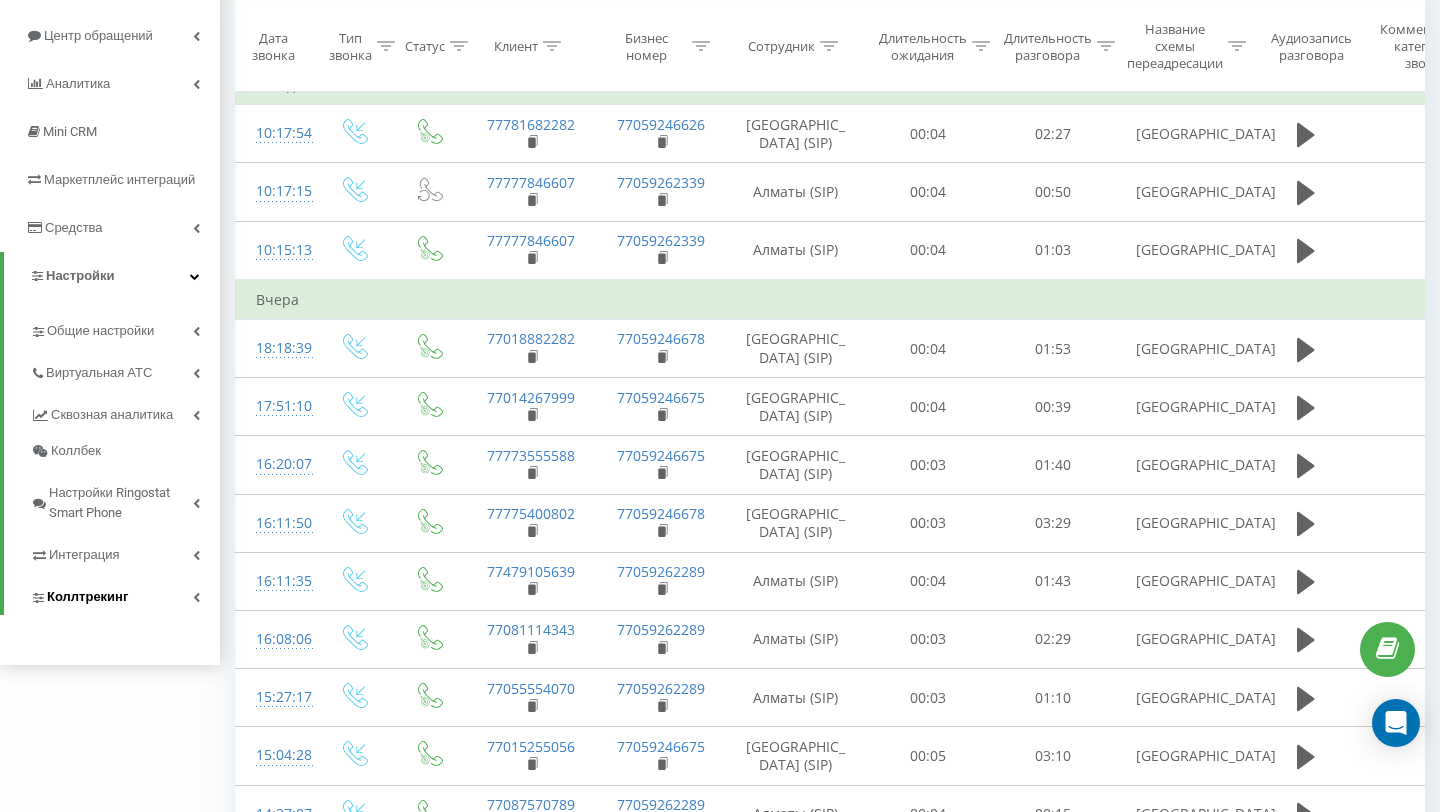 click on "Коллтрекинг" at bounding box center (125, 594) 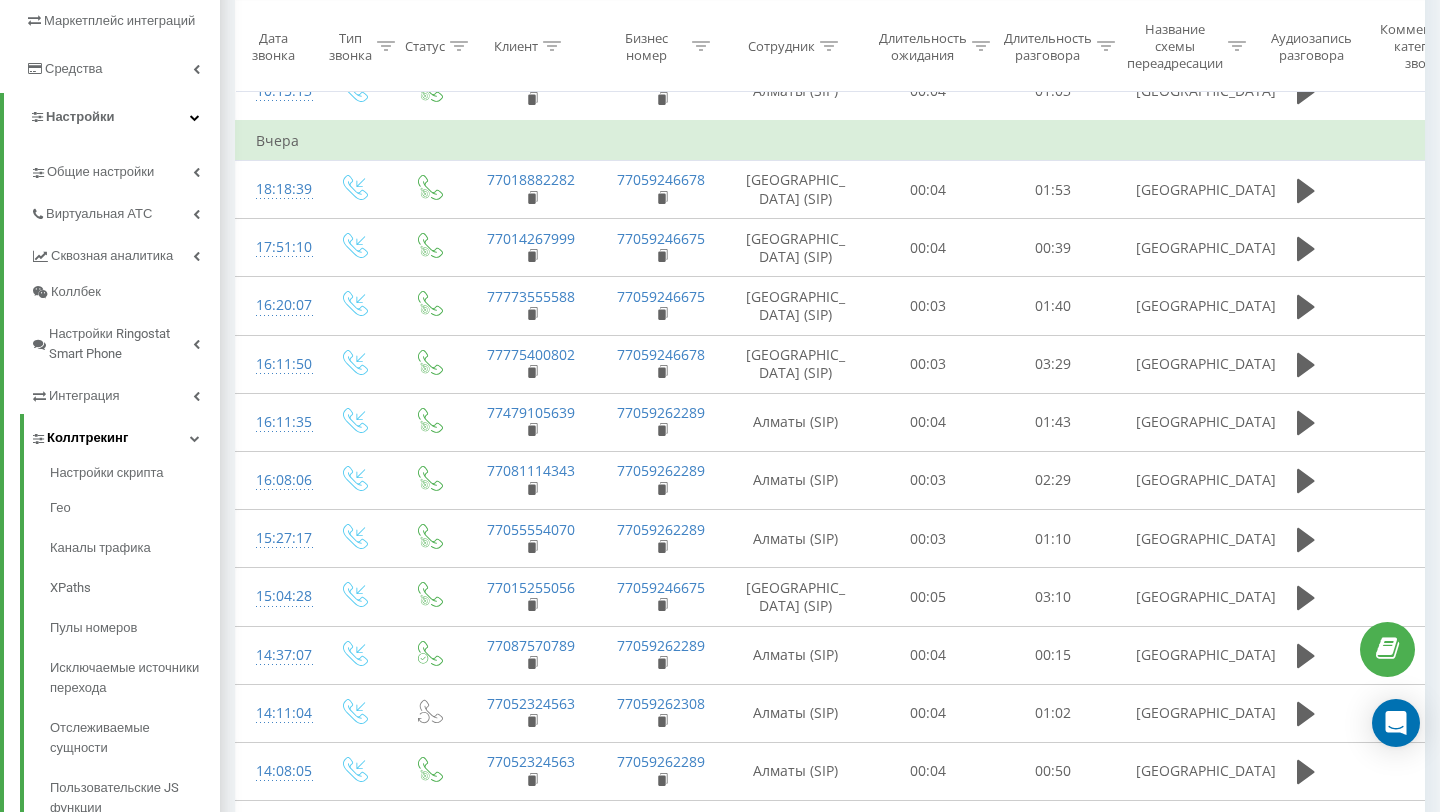 scroll, scrollTop: 371, scrollLeft: 0, axis: vertical 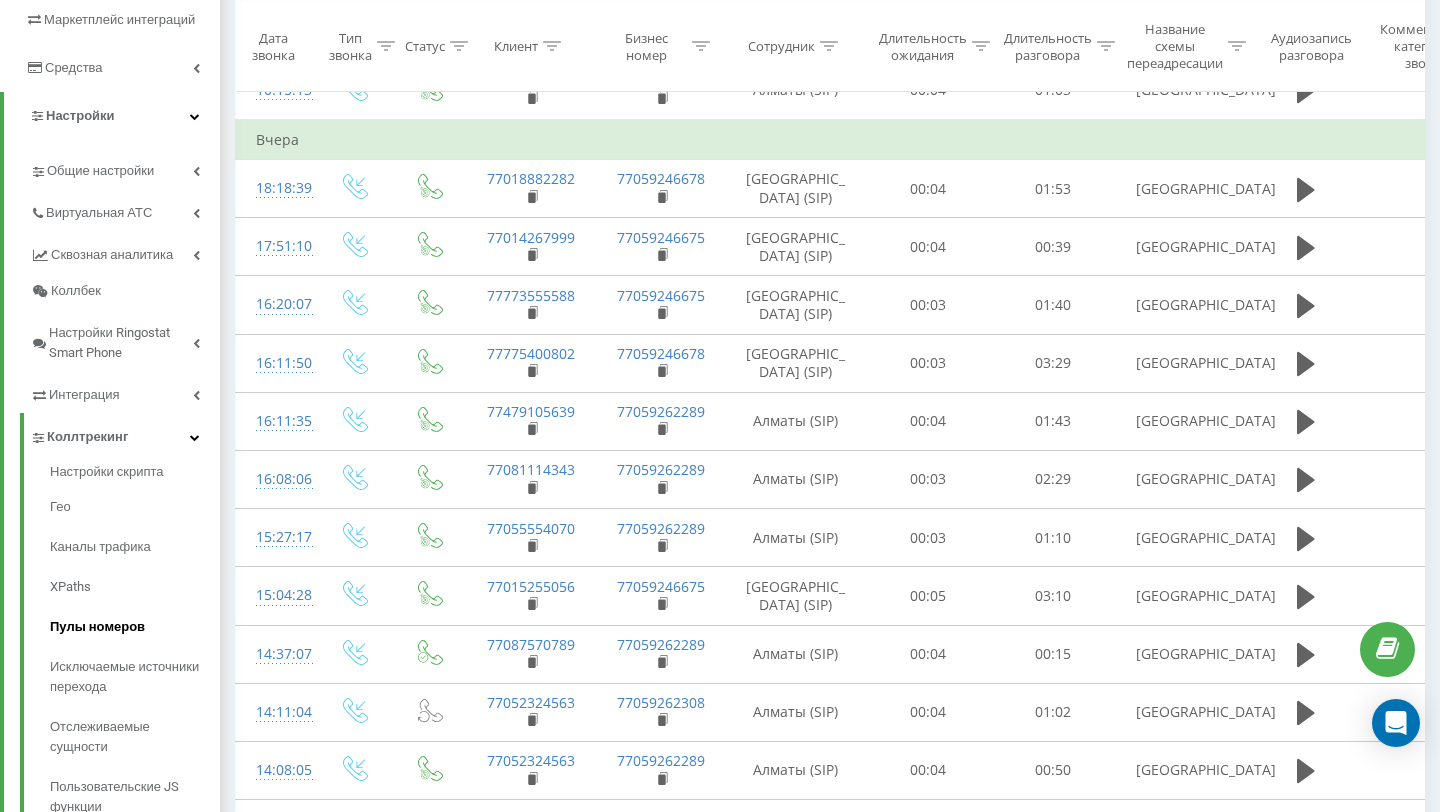 click on "Пулы номеров" at bounding box center (135, 627) 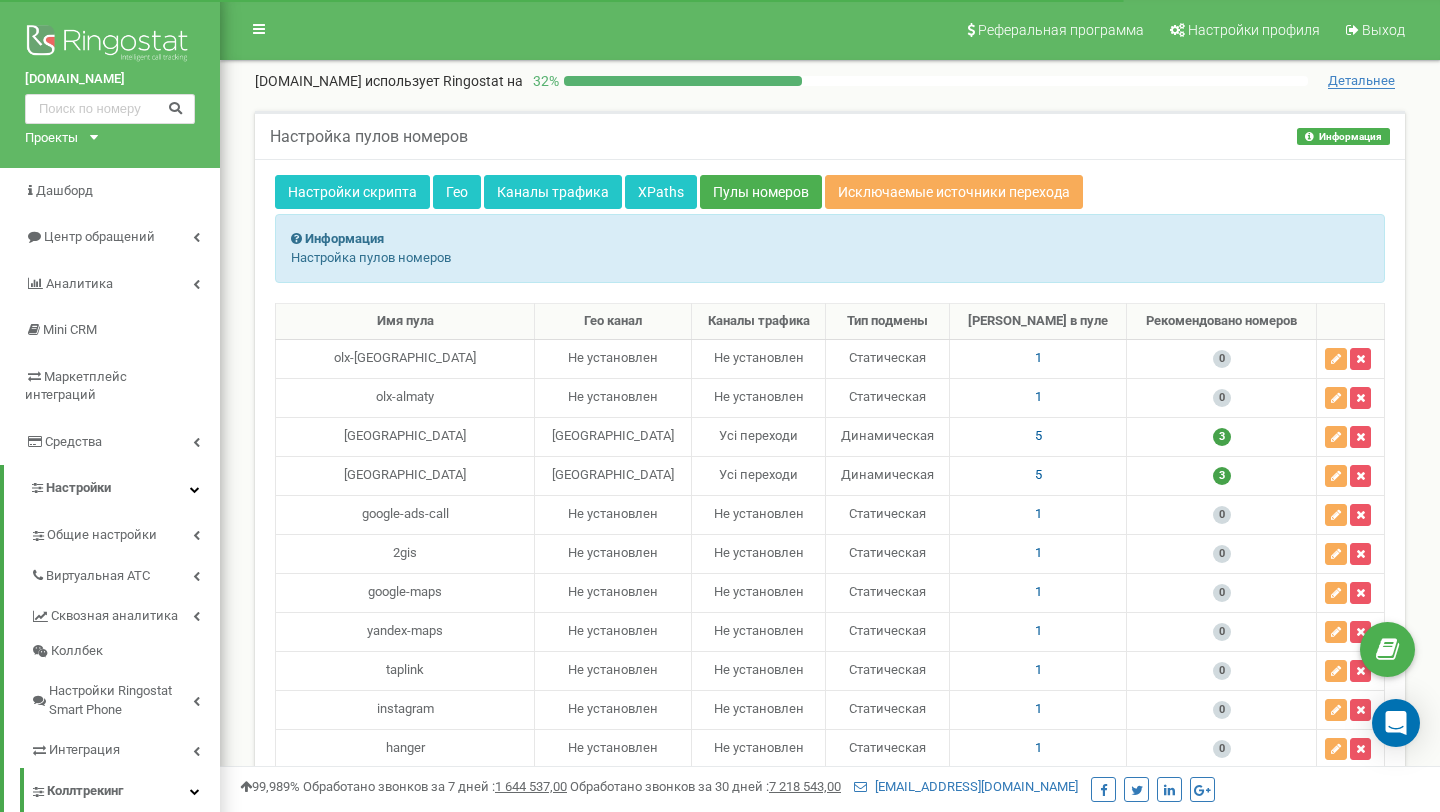 scroll, scrollTop: 124, scrollLeft: 0, axis: vertical 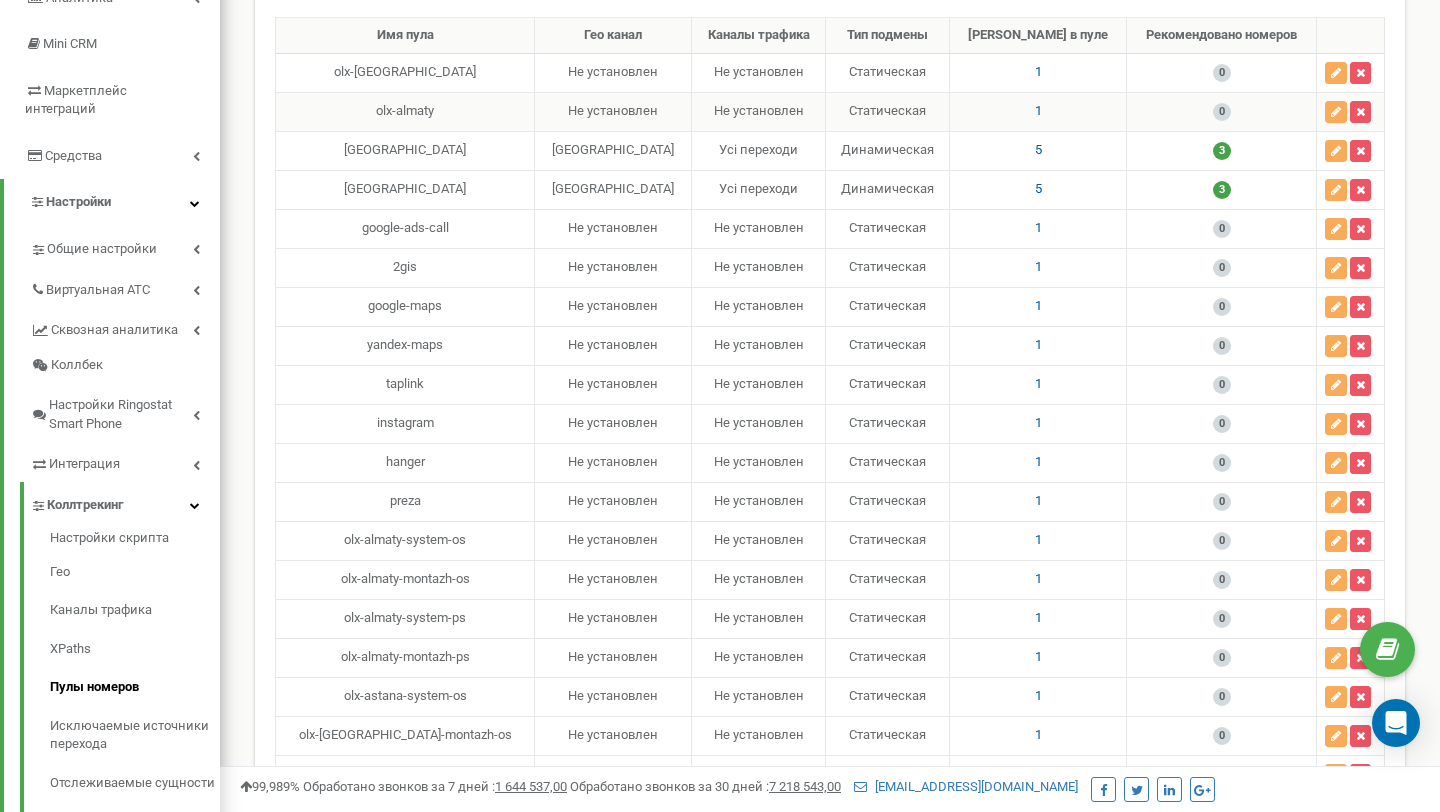 click on "1" at bounding box center (1038, 110) 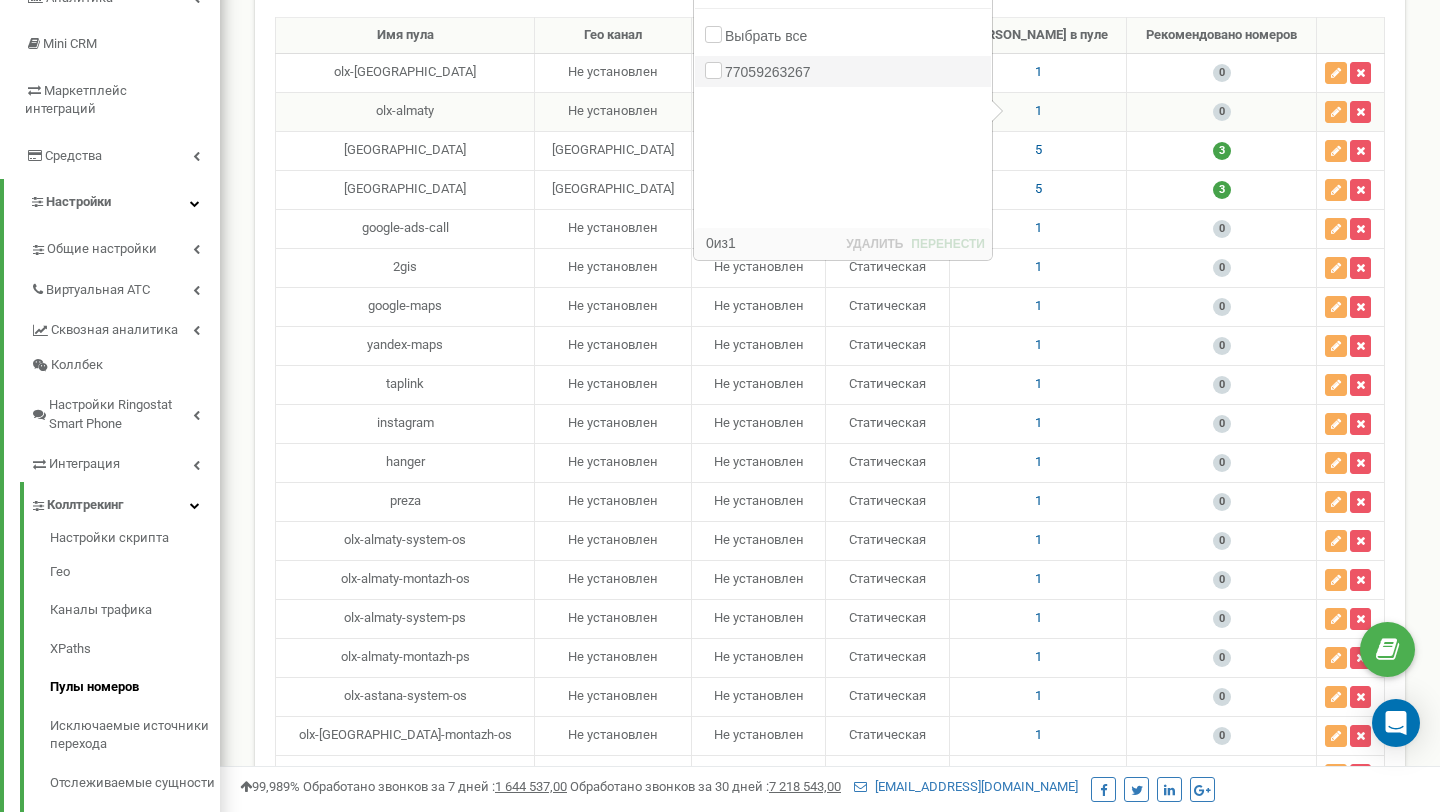 drag, startPoint x: 837, startPoint y: 64, endPoint x: 727, endPoint y: 68, distance: 110.0727 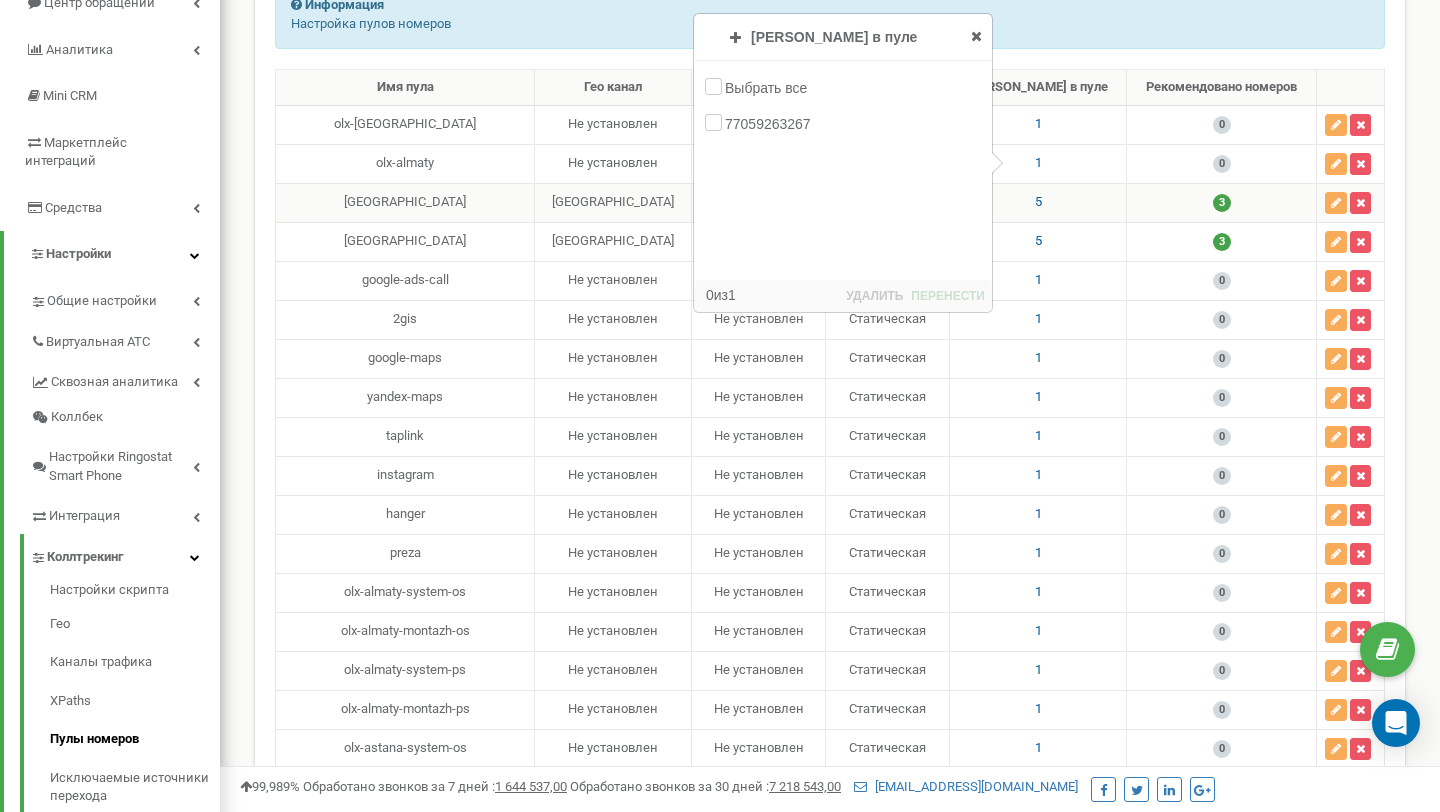 scroll, scrollTop: 229, scrollLeft: 0, axis: vertical 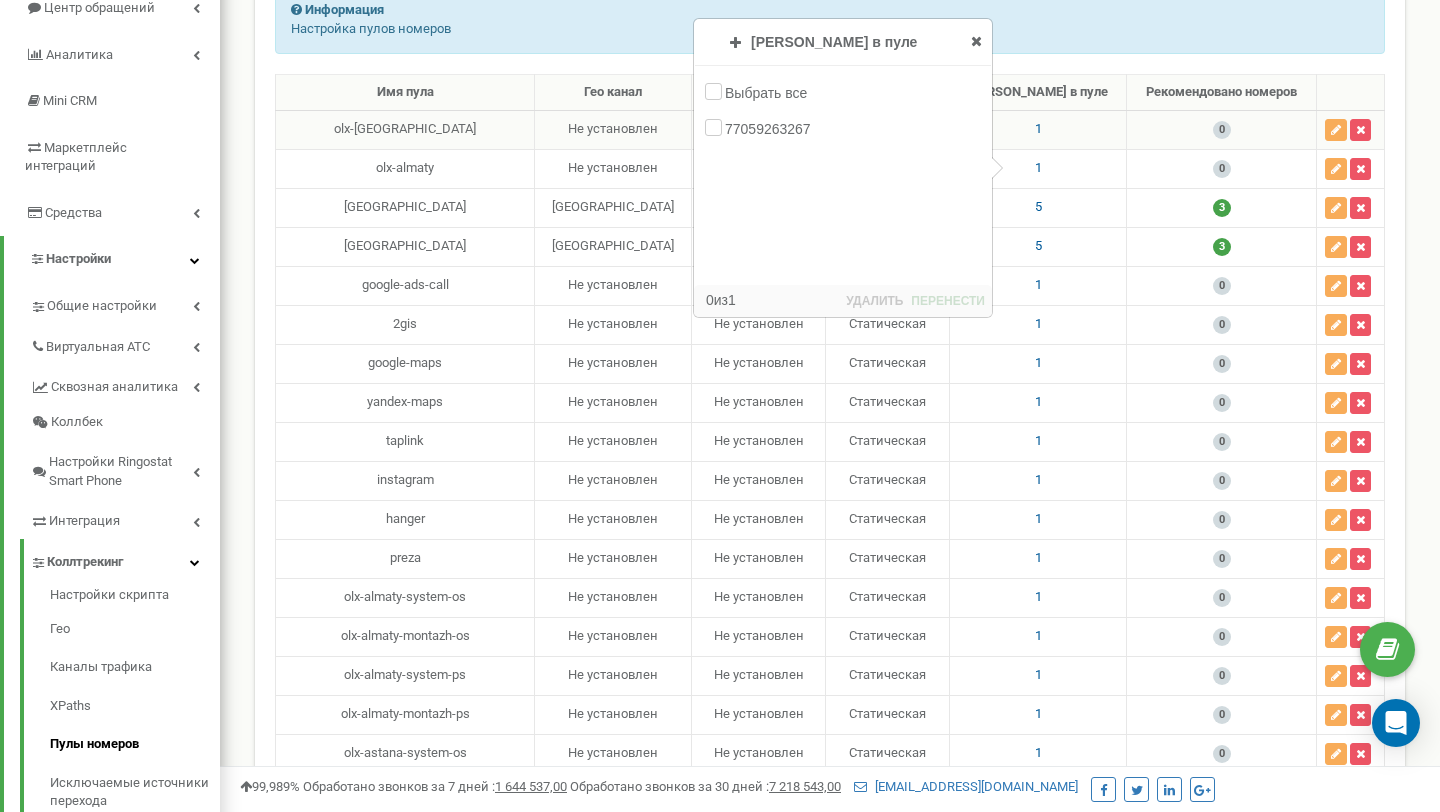 click on "Не установлен" at bounding box center (613, 129) 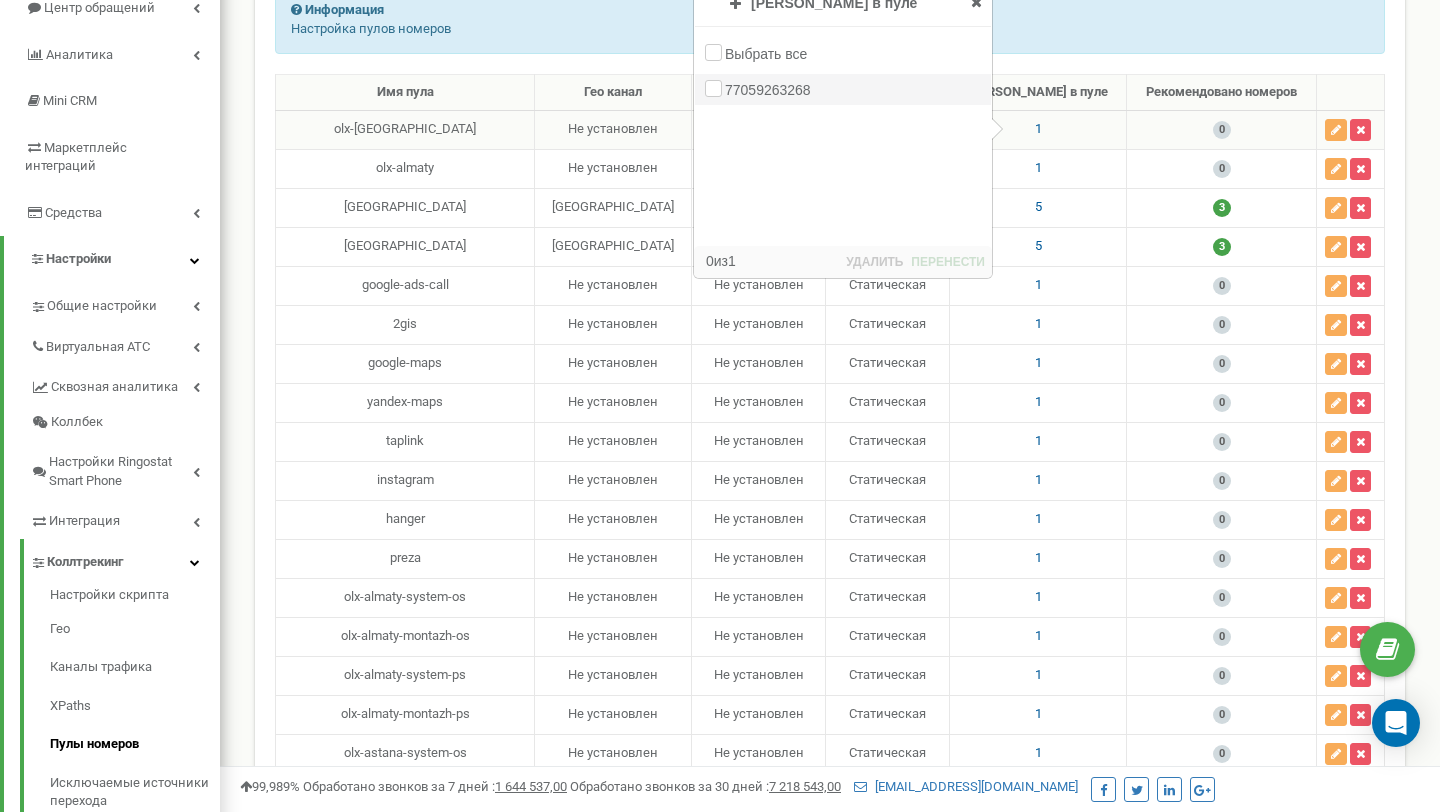 drag, startPoint x: 826, startPoint y: 87, endPoint x: 727, endPoint y: 88, distance: 99.00505 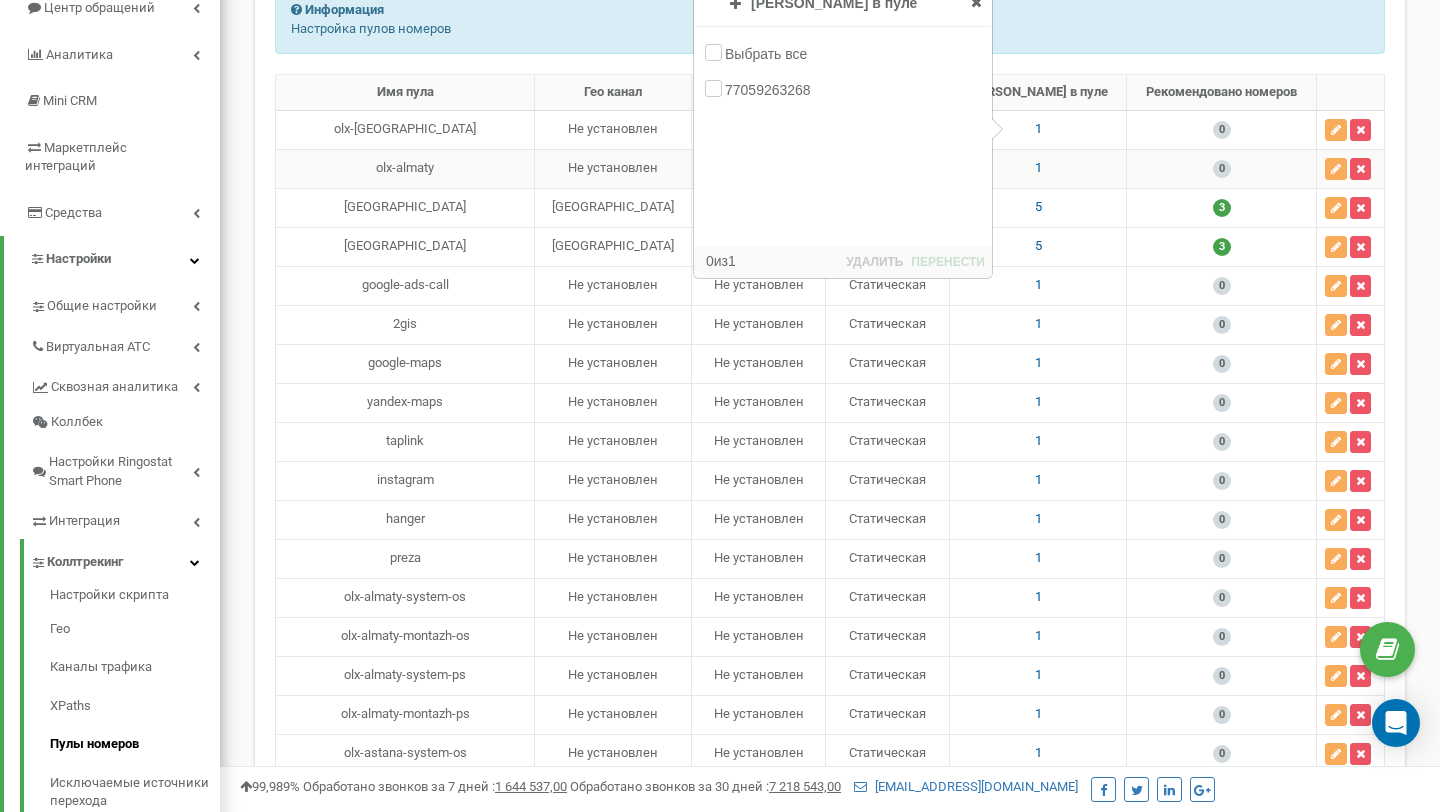 click on "1" at bounding box center [1038, 167] 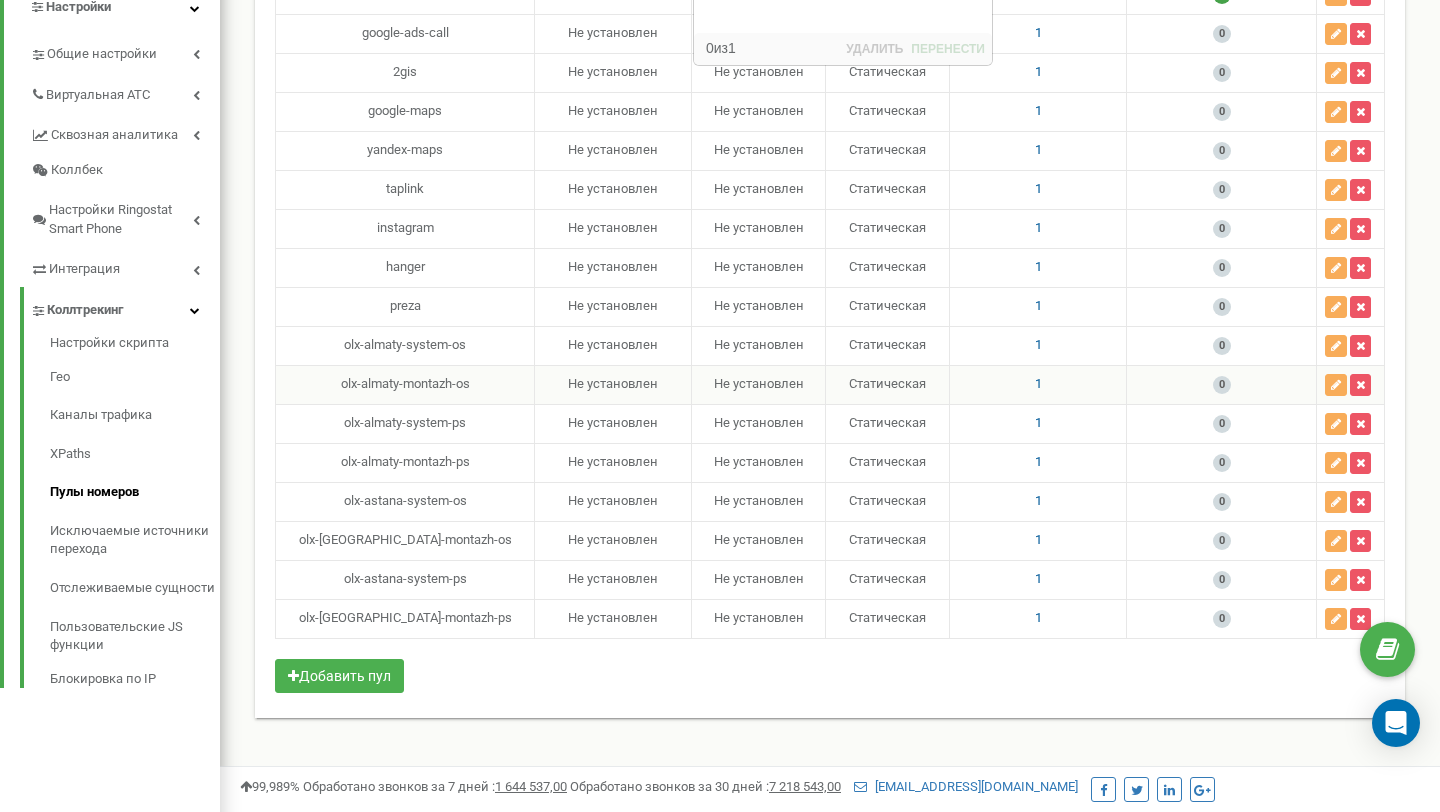 scroll, scrollTop: 434, scrollLeft: 0, axis: vertical 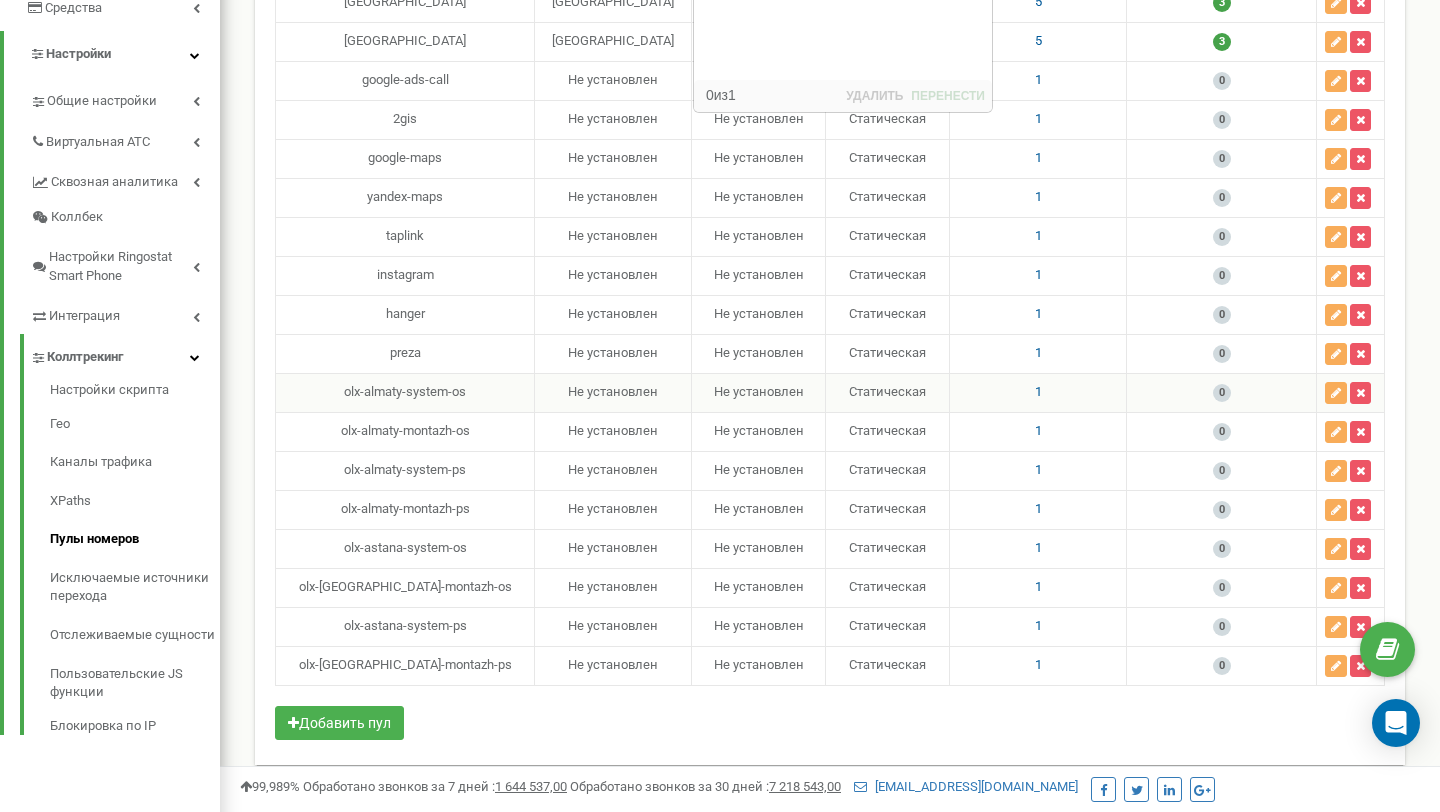 click on "1" at bounding box center [1038, 391] 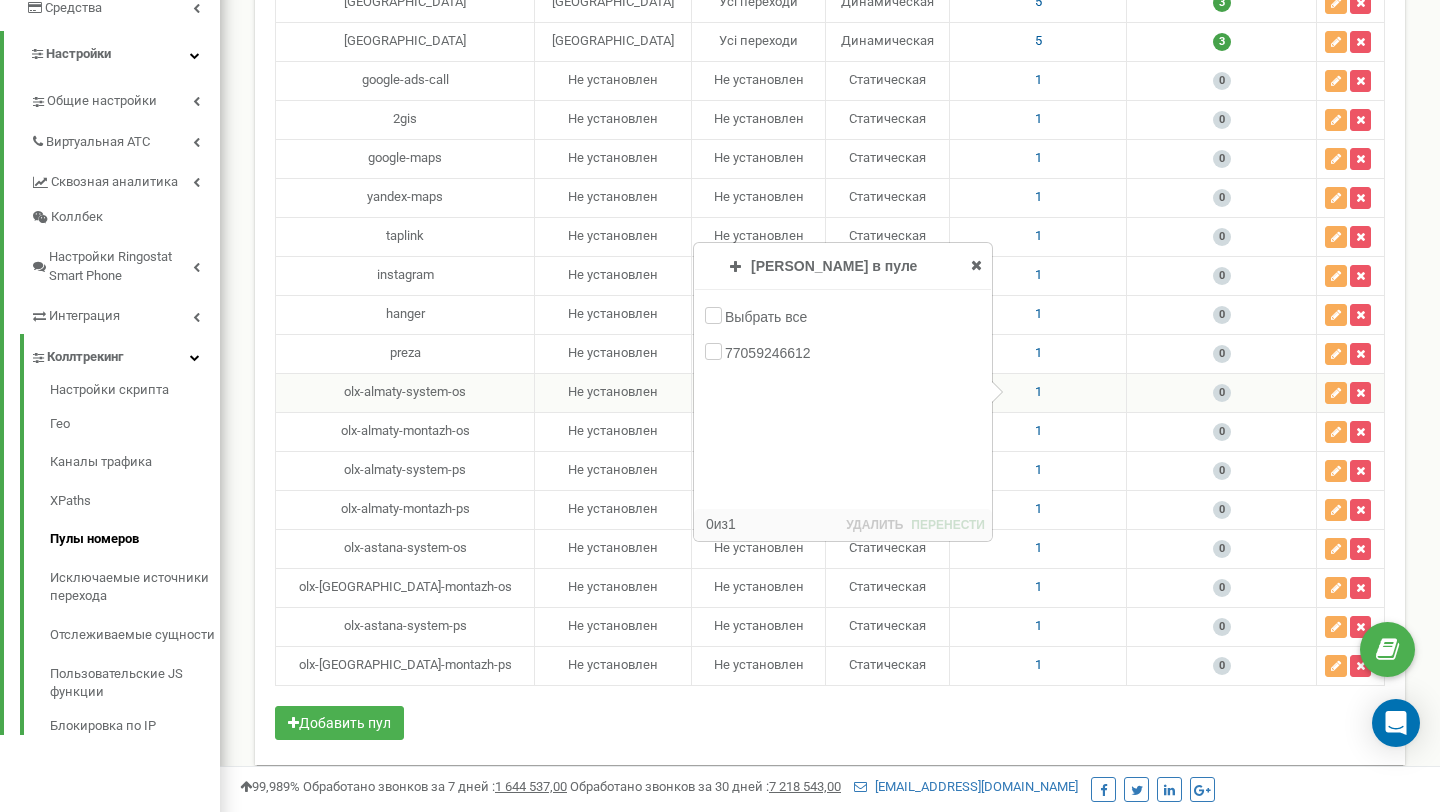 click at bounding box center (976, 265) 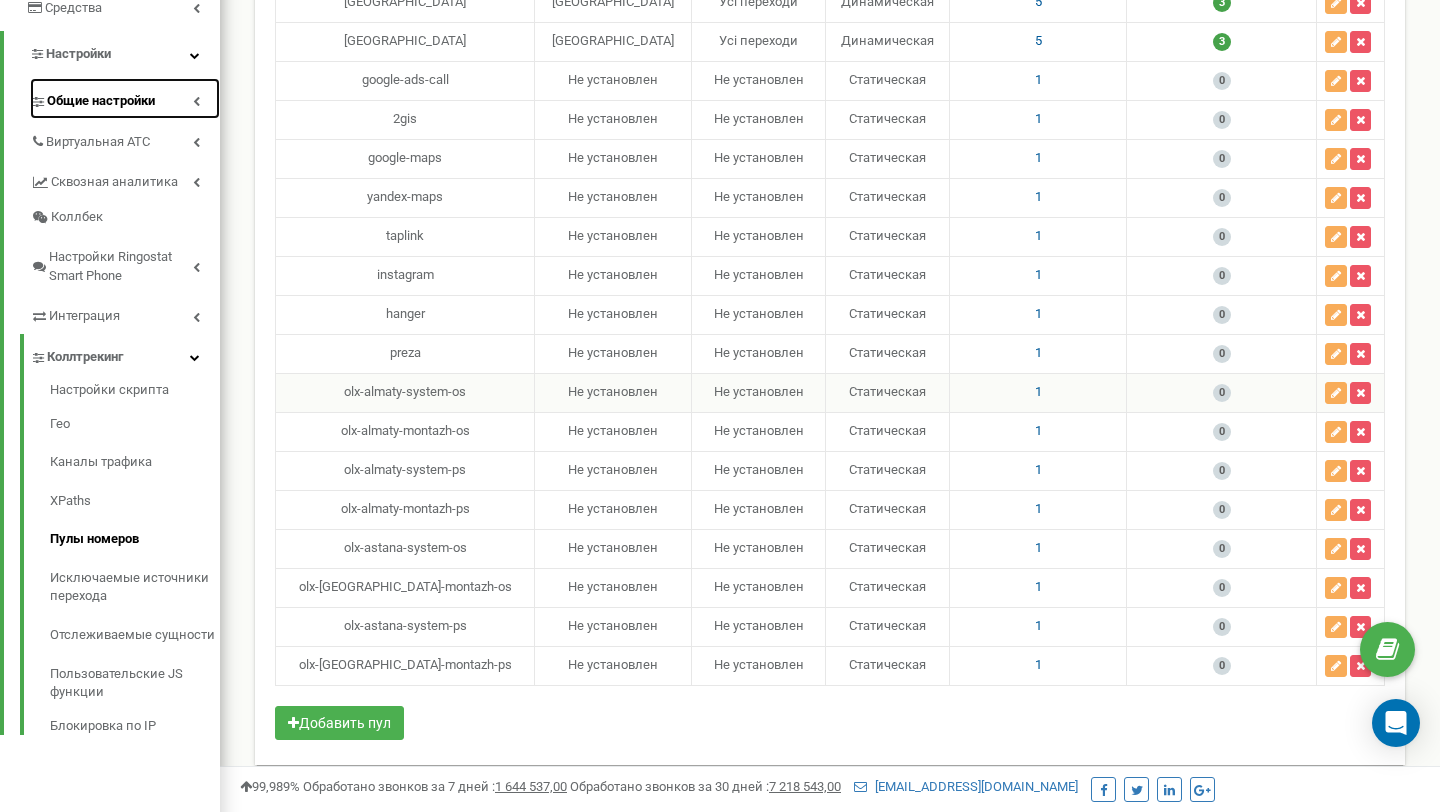 click on "Общие настройки" at bounding box center (125, 98) 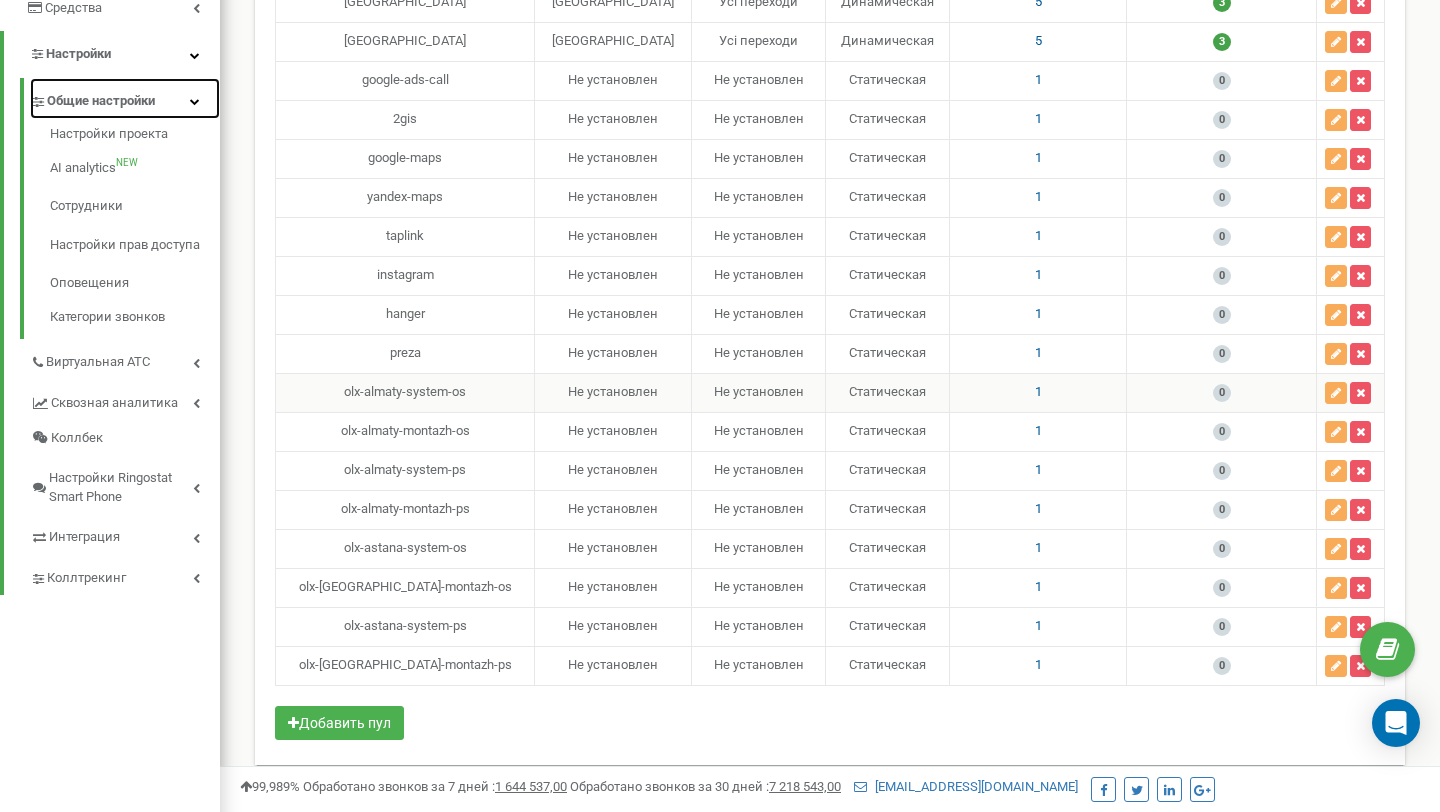 click on "Общие настройки" at bounding box center (125, 98) 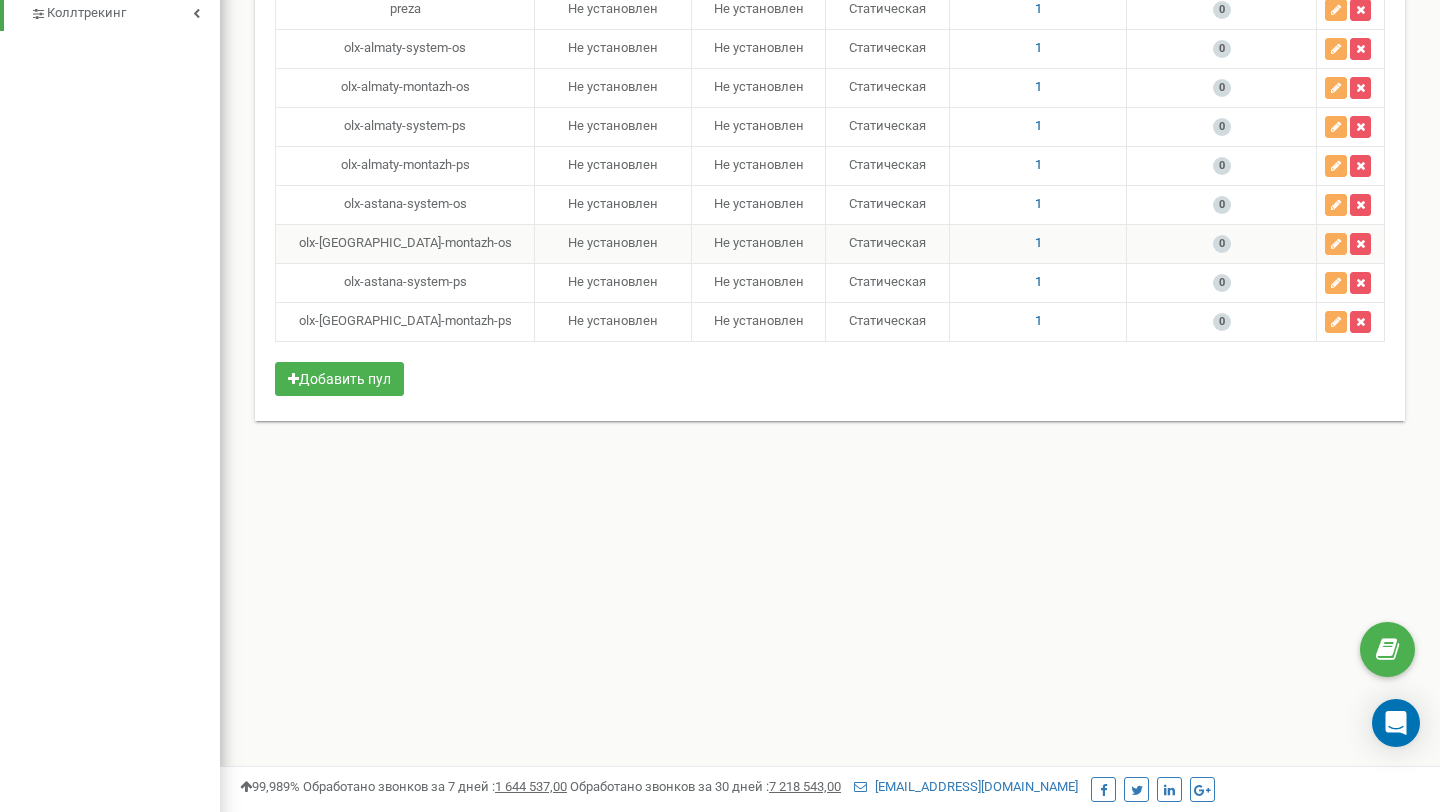 scroll, scrollTop: 771, scrollLeft: 0, axis: vertical 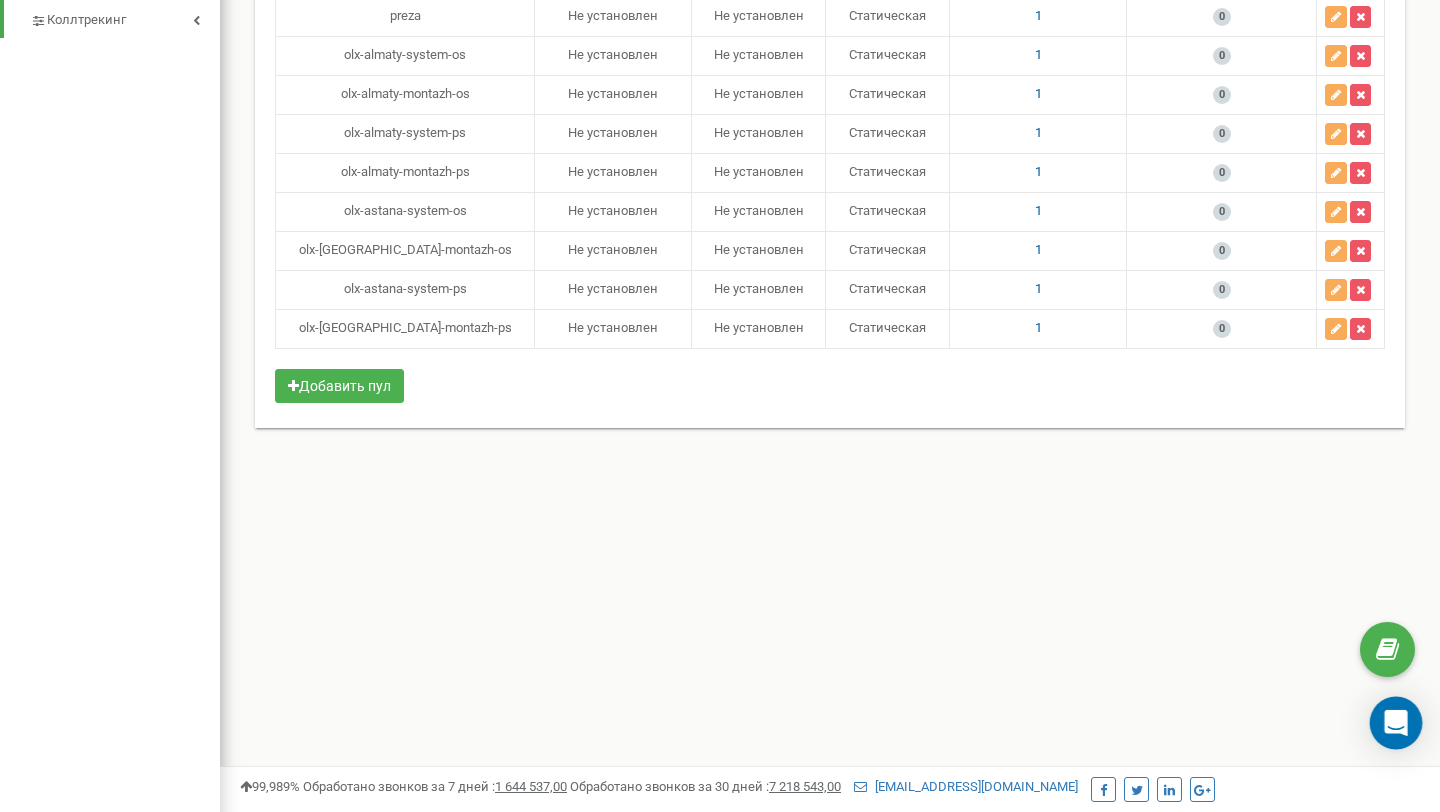 click 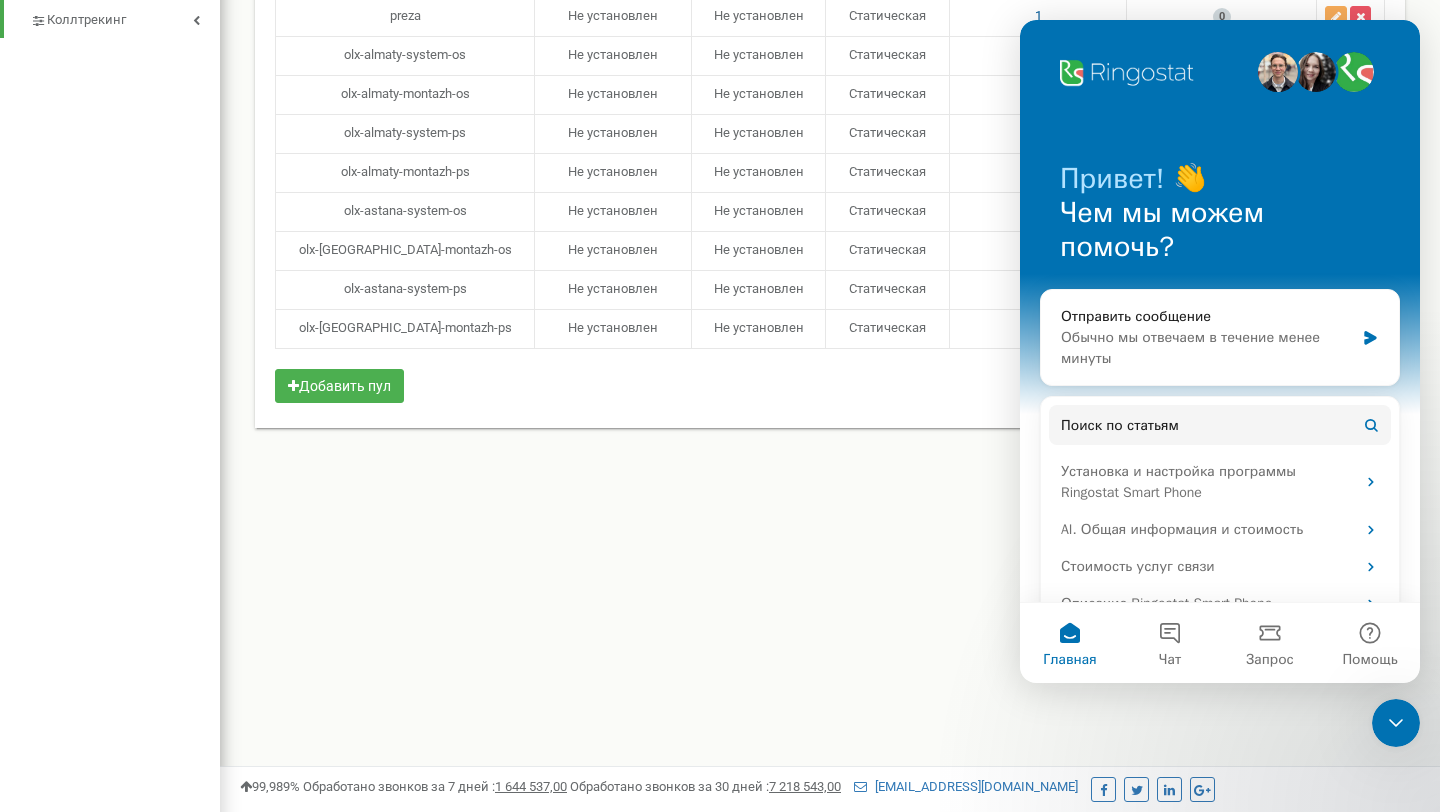scroll, scrollTop: 0, scrollLeft: 0, axis: both 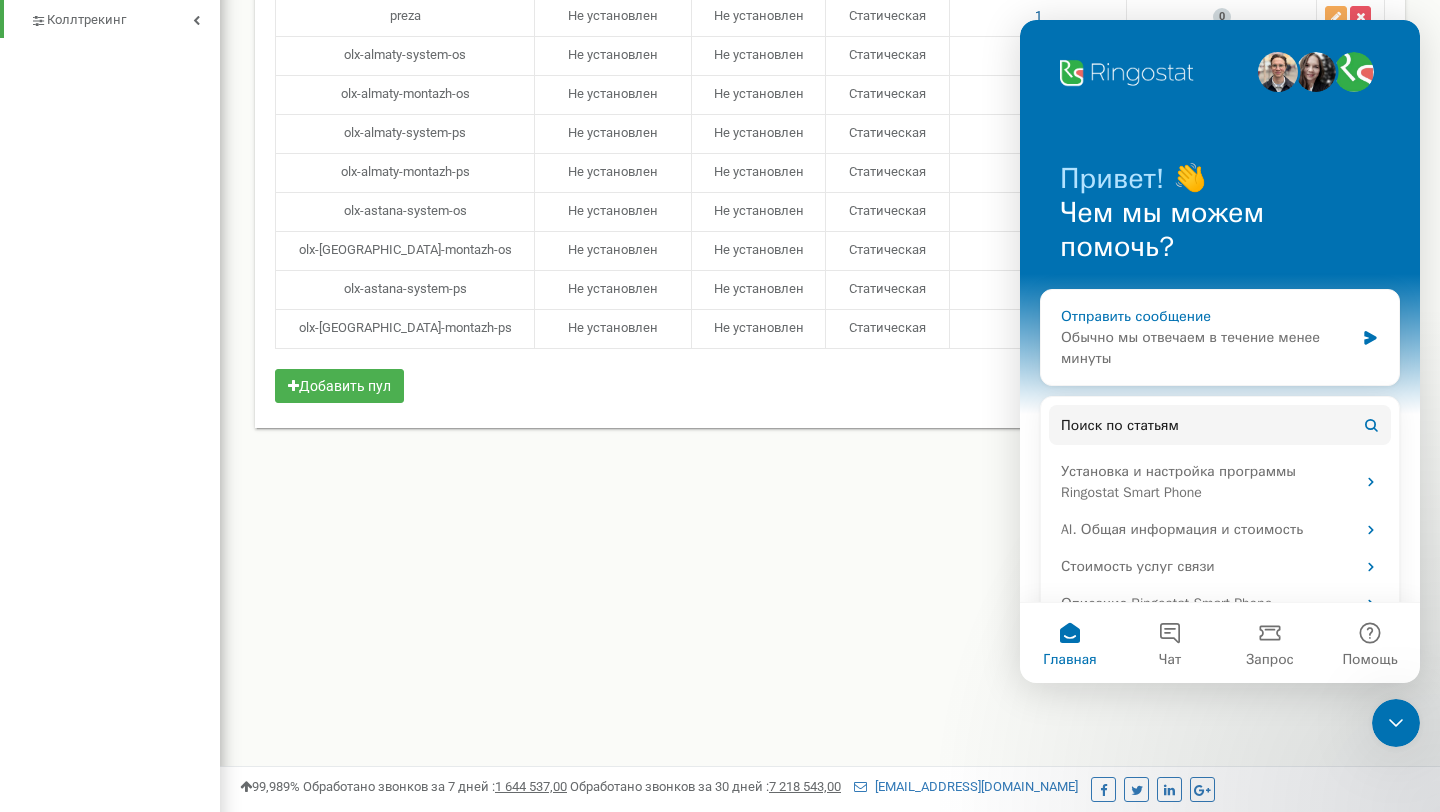 click on "Обычно мы отвечаем в течение менее минуты" at bounding box center (1207, 348) 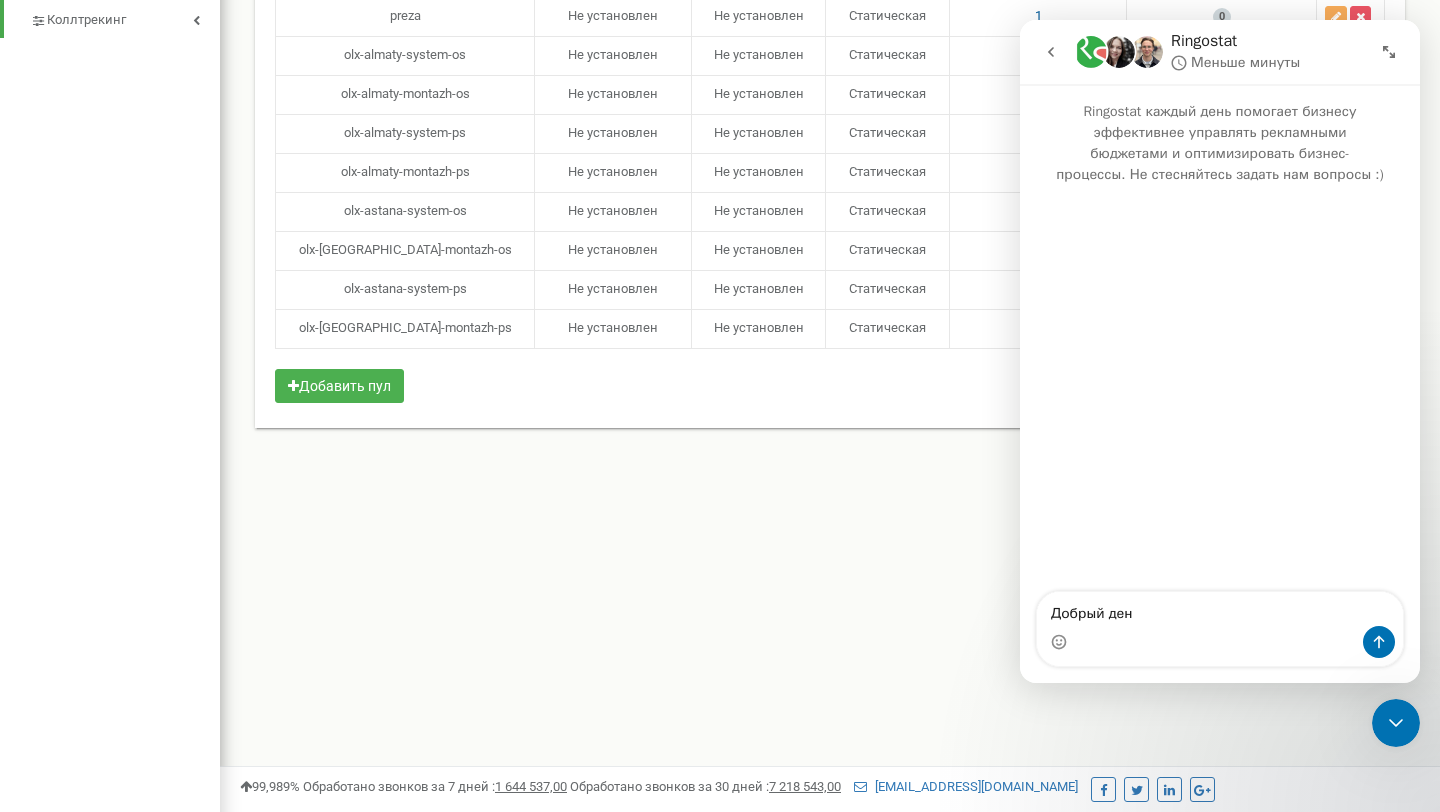 type on "Добрый день" 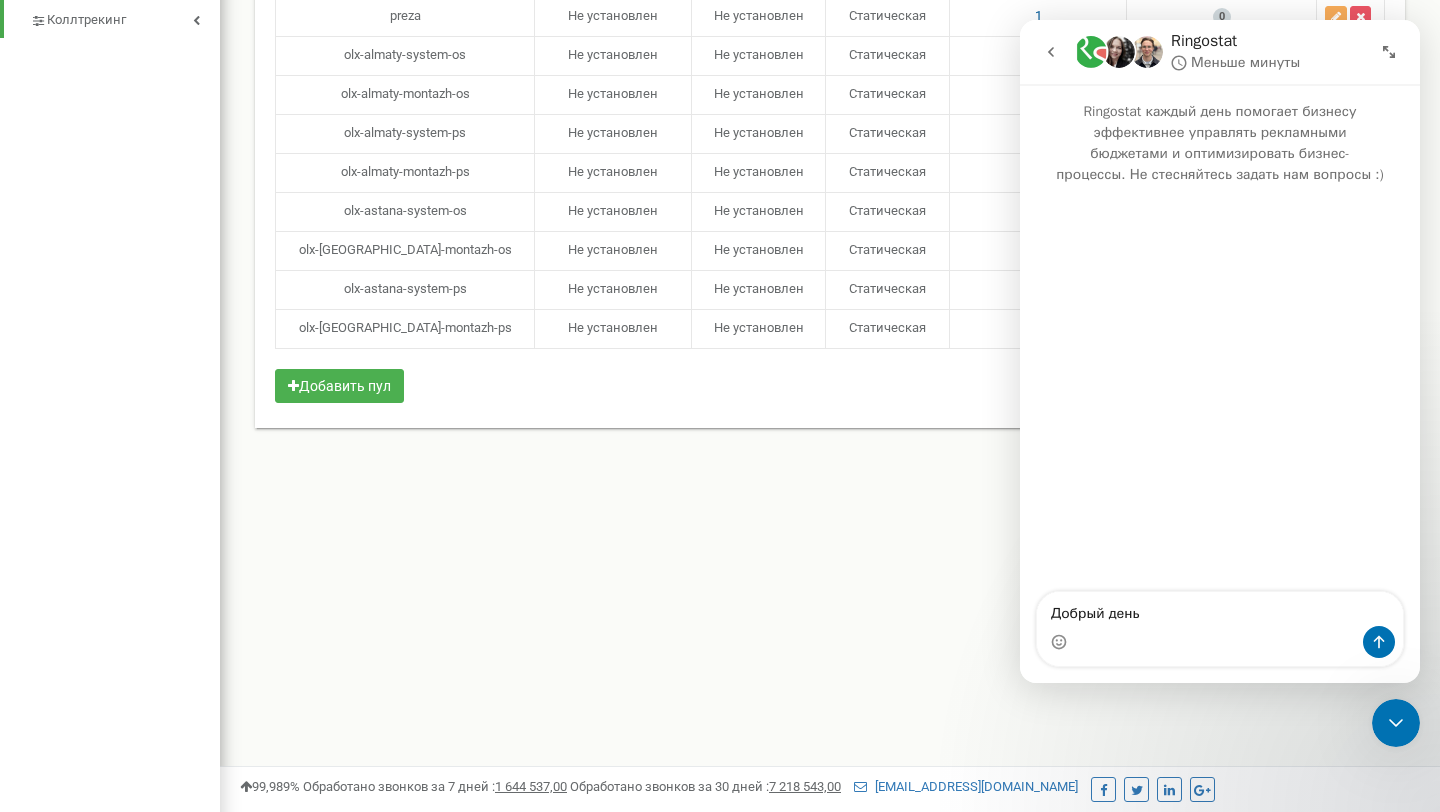 type 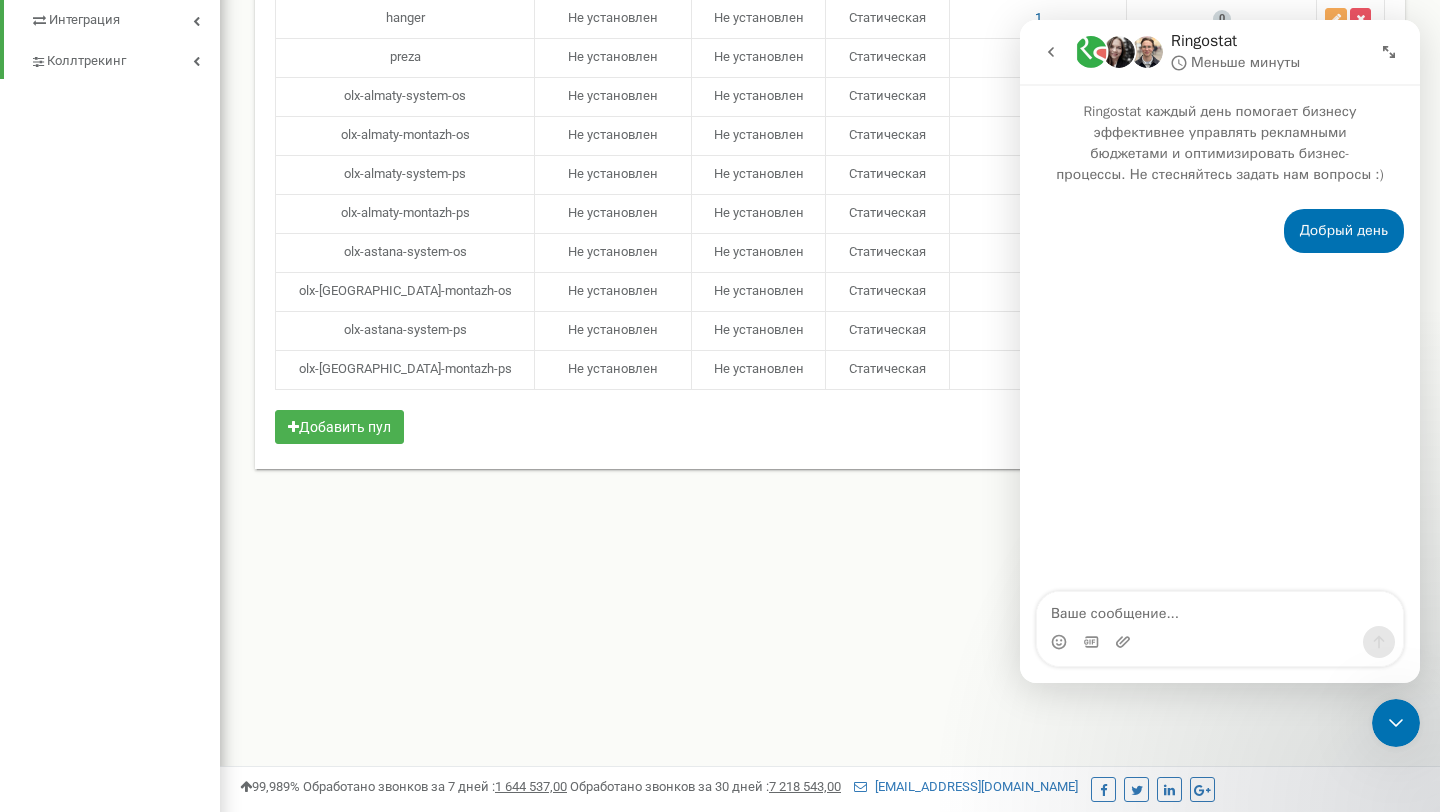 scroll, scrollTop: 728, scrollLeft: 0, axis: vertical 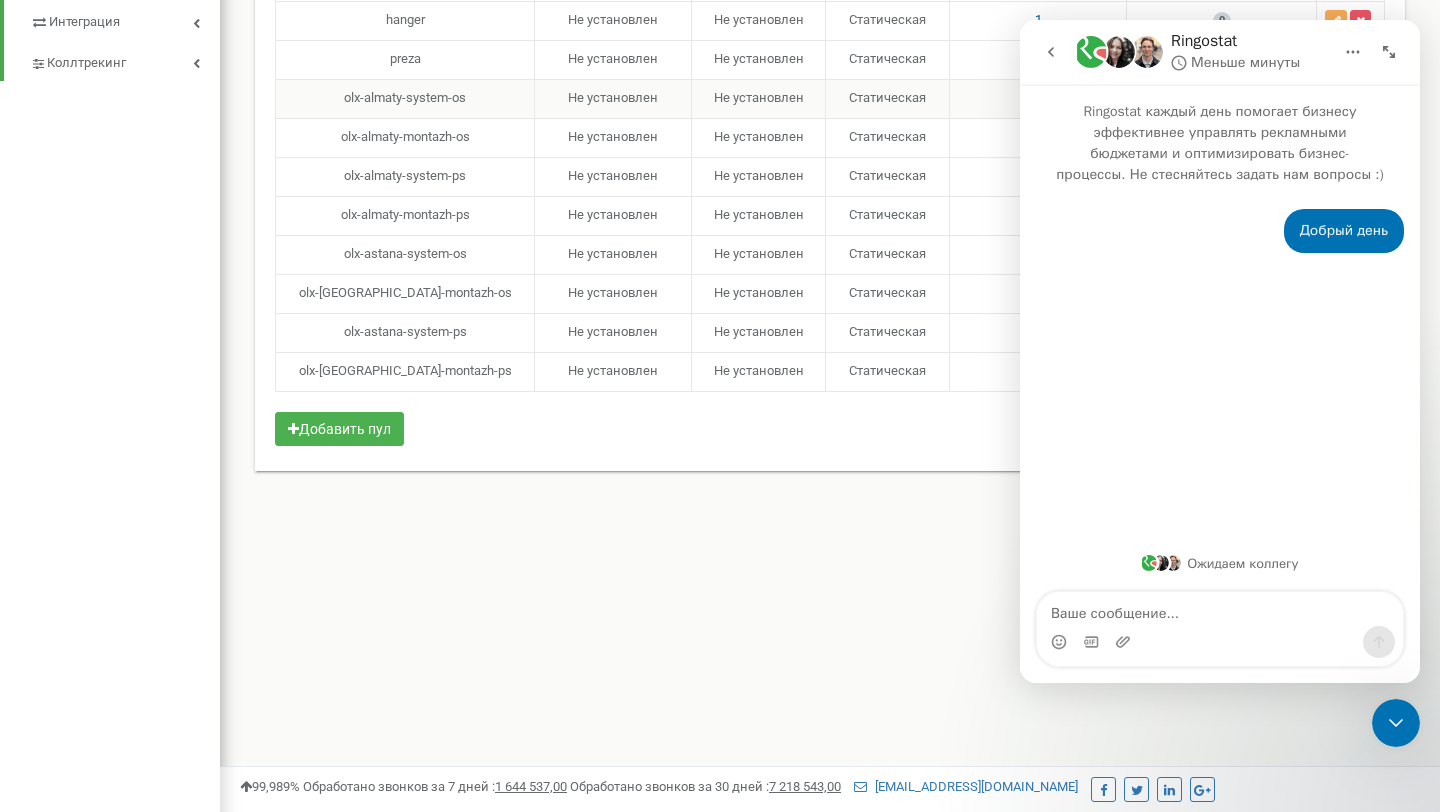 drag, startPoint x: 309, startPoint y: 92, endPoint x: 454, endPoint y: 85, distance: 145.16887 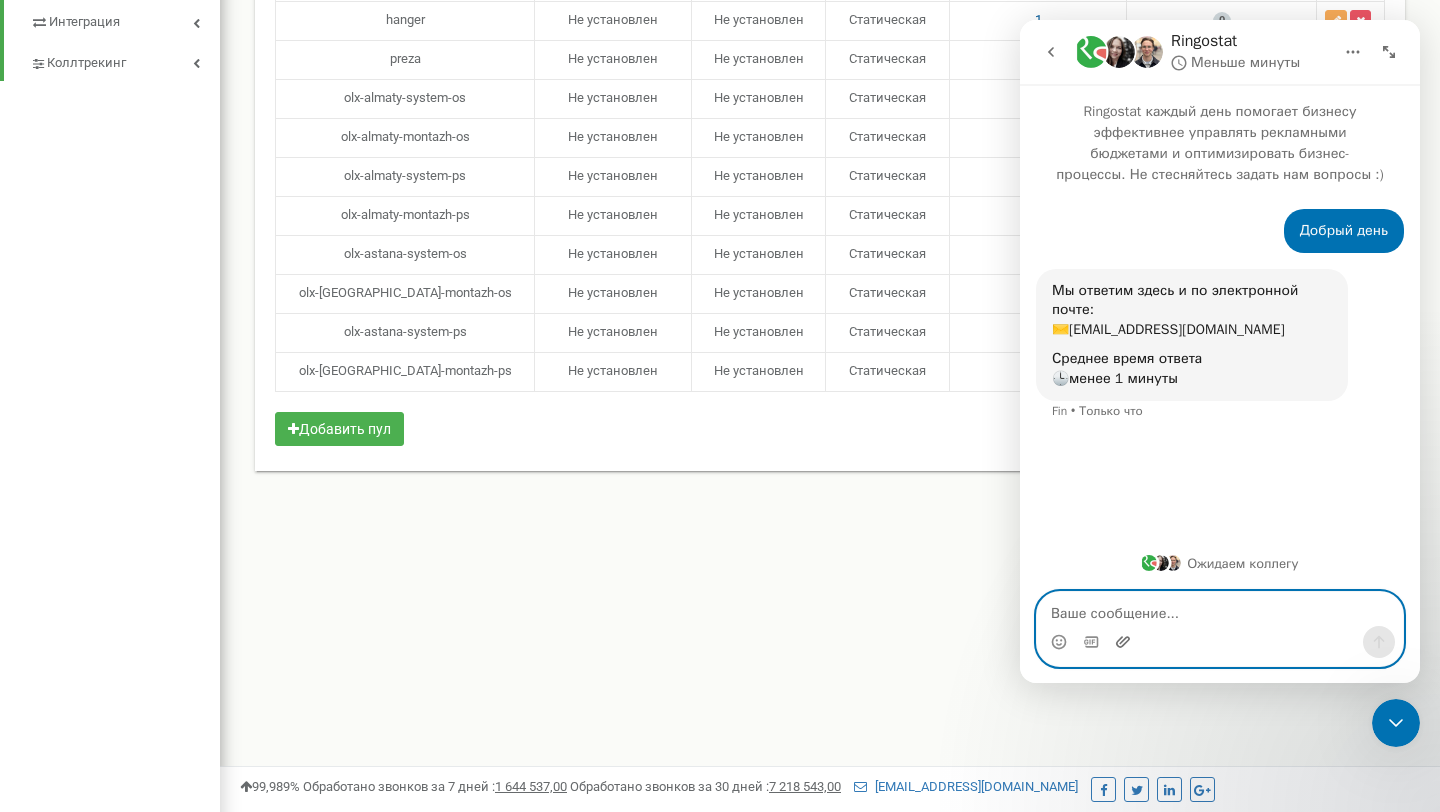 click 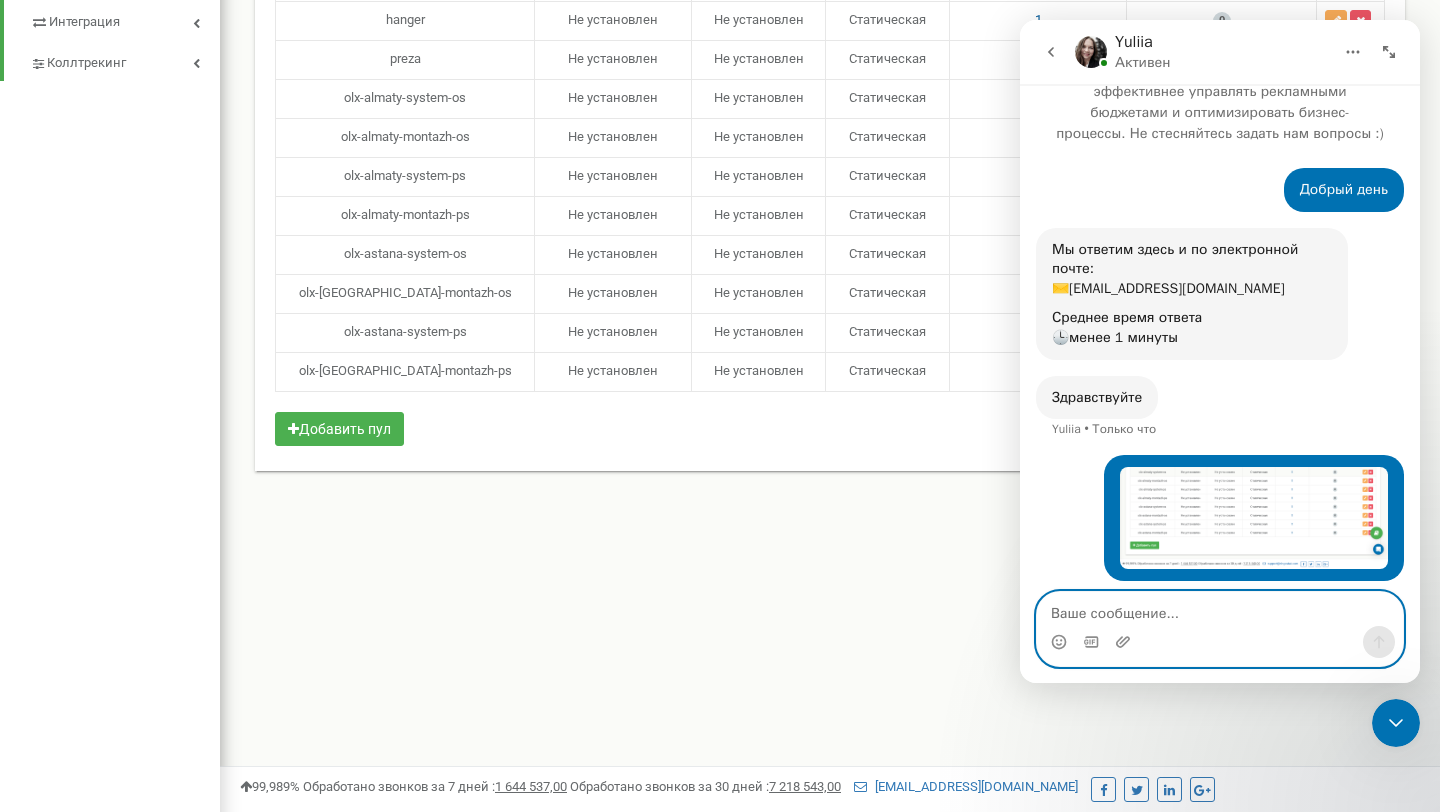 scroll, scrollTop: 52, scrollLeft: 0, axis: vertical 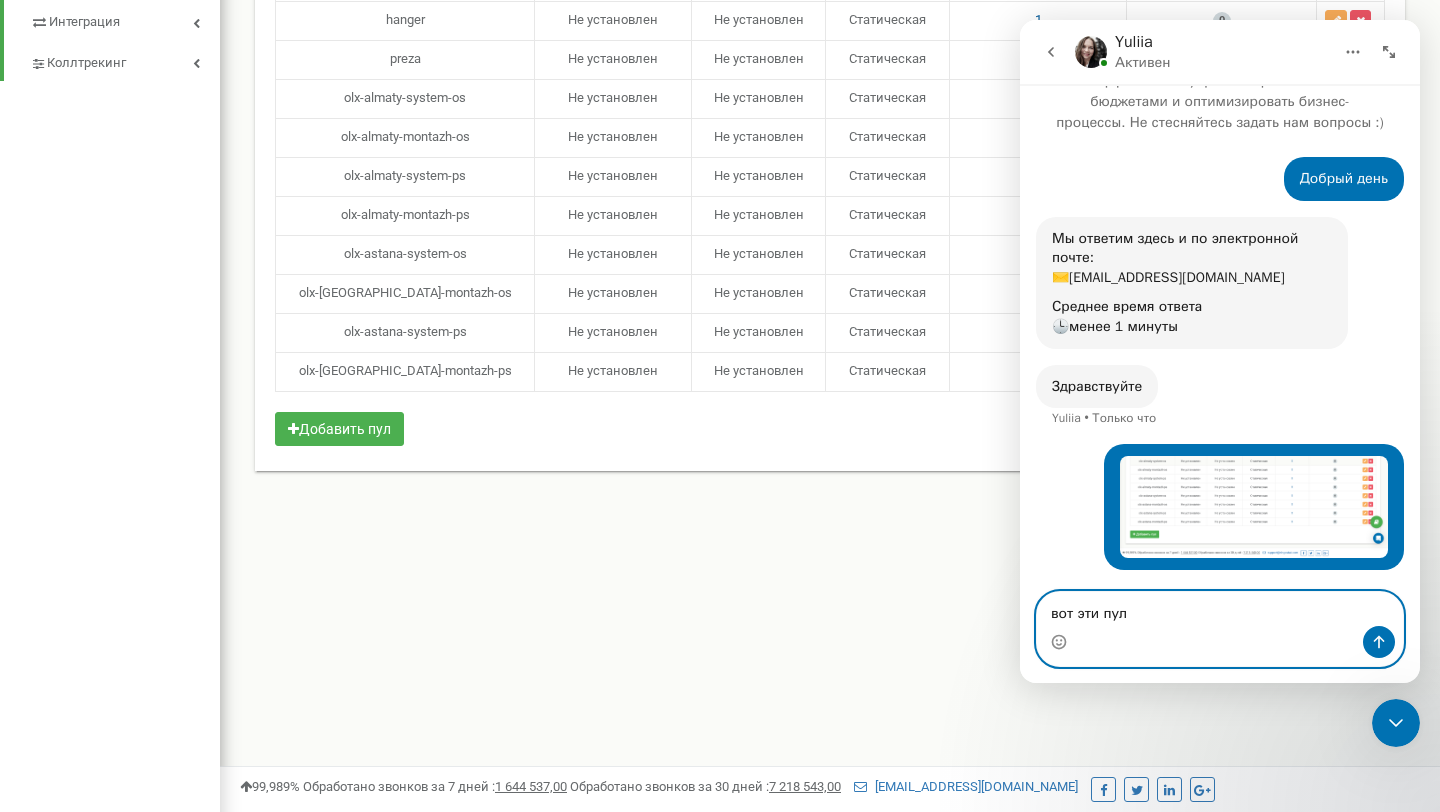 type on "вот эти пулы" 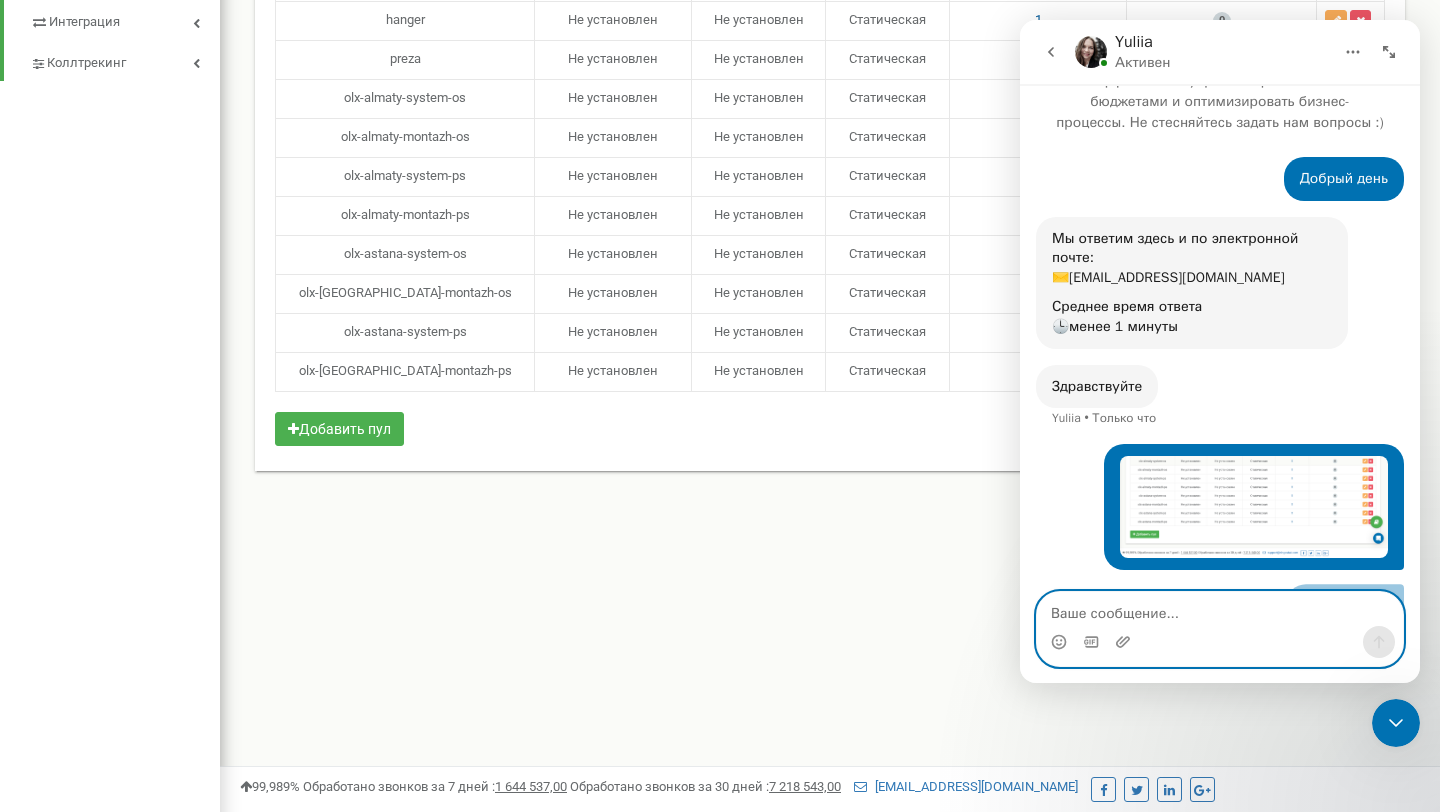 scroll, scrollTop: 97, scrollLeft: 0, axis: vertical 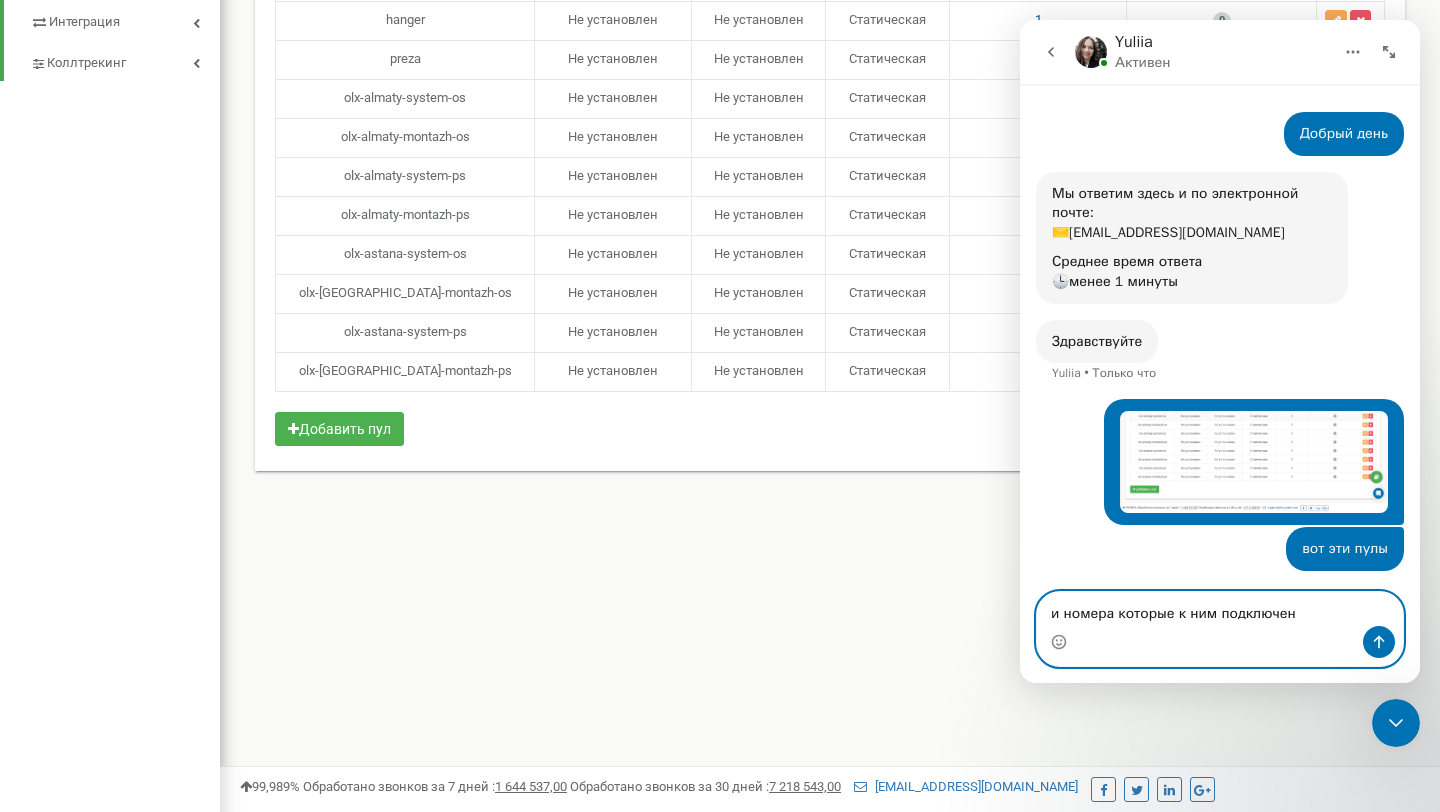 type on "и номера которые к ним подключены" 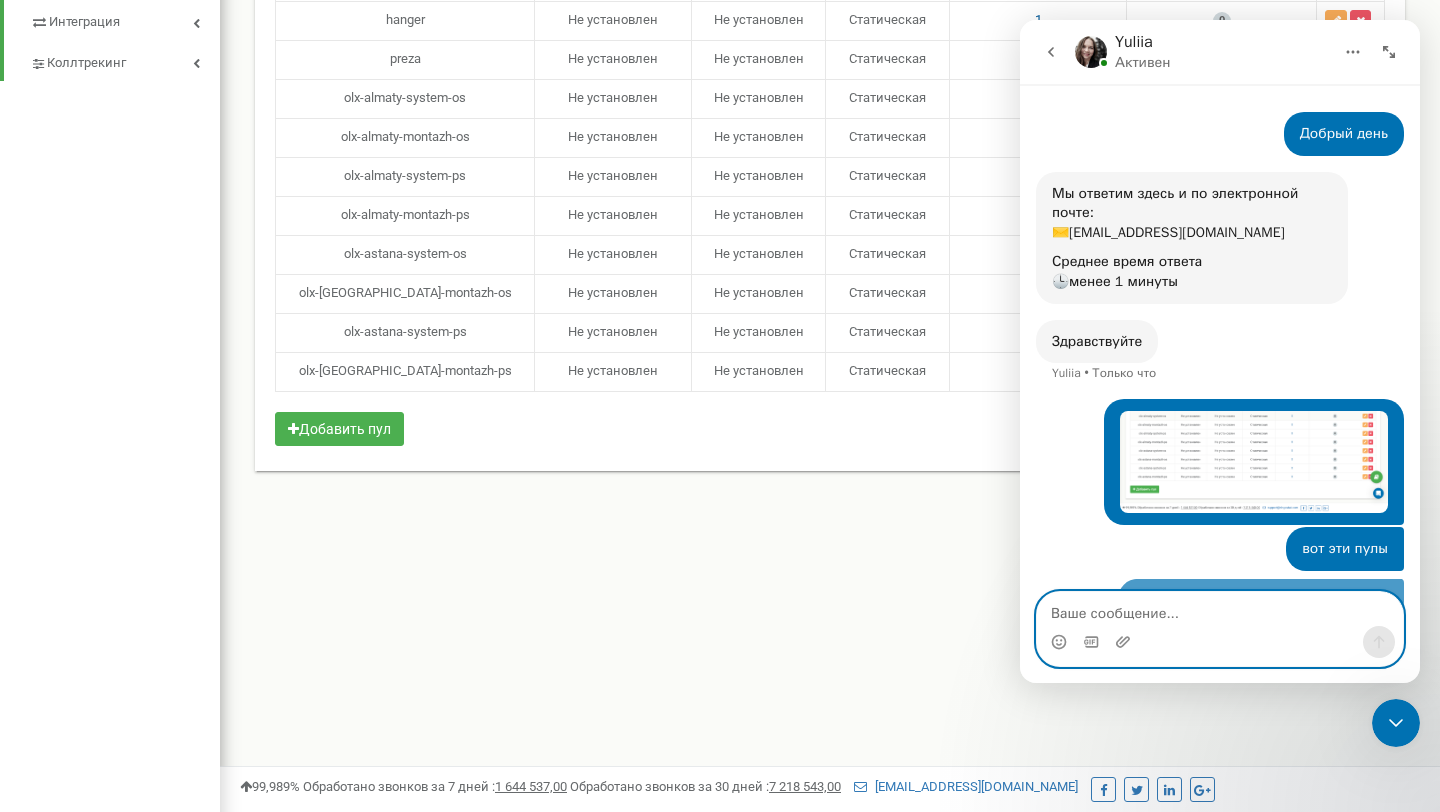 scroll, scrollTop: 143, scrollLeft: 0, axis: vertical 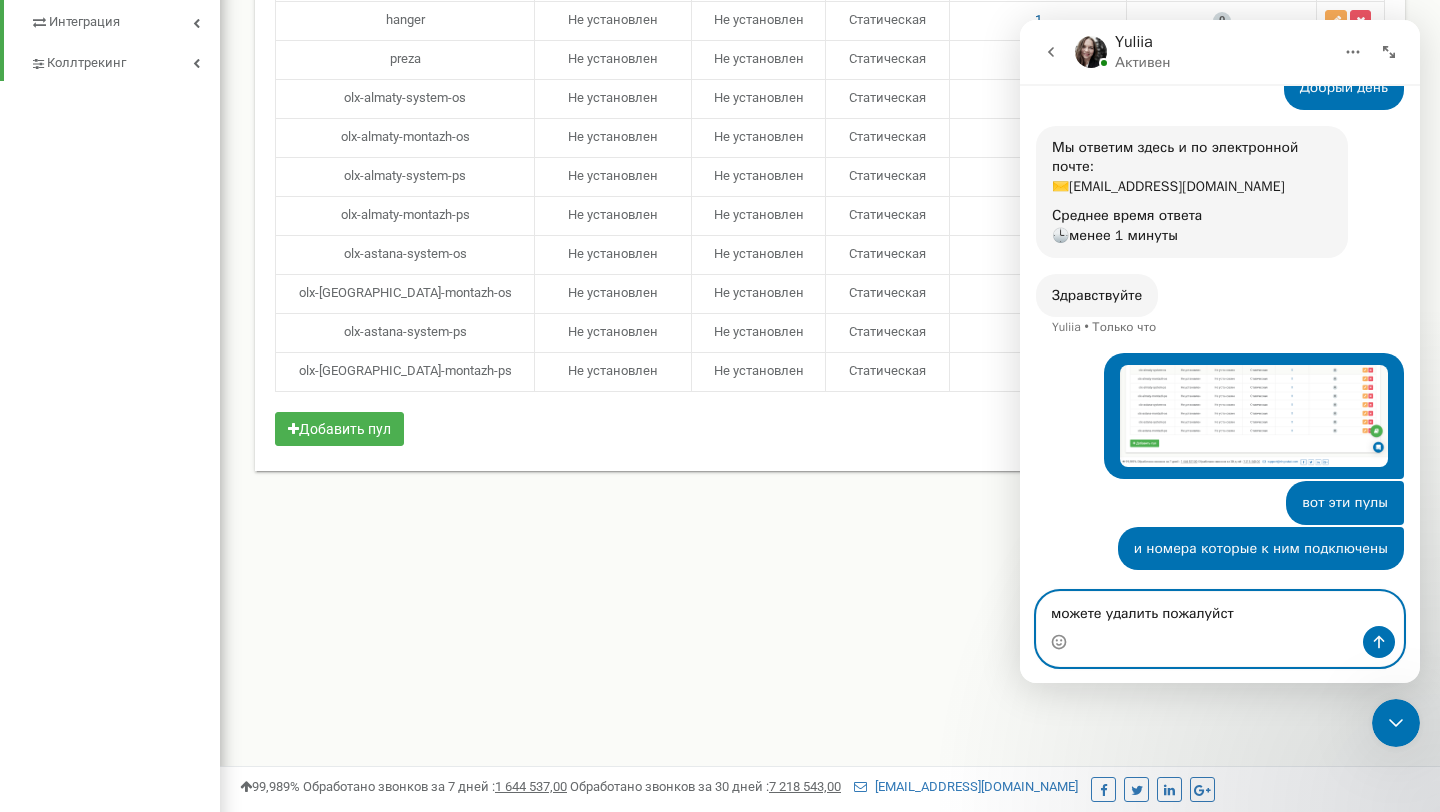 type on "можете удалить пожалуйста" 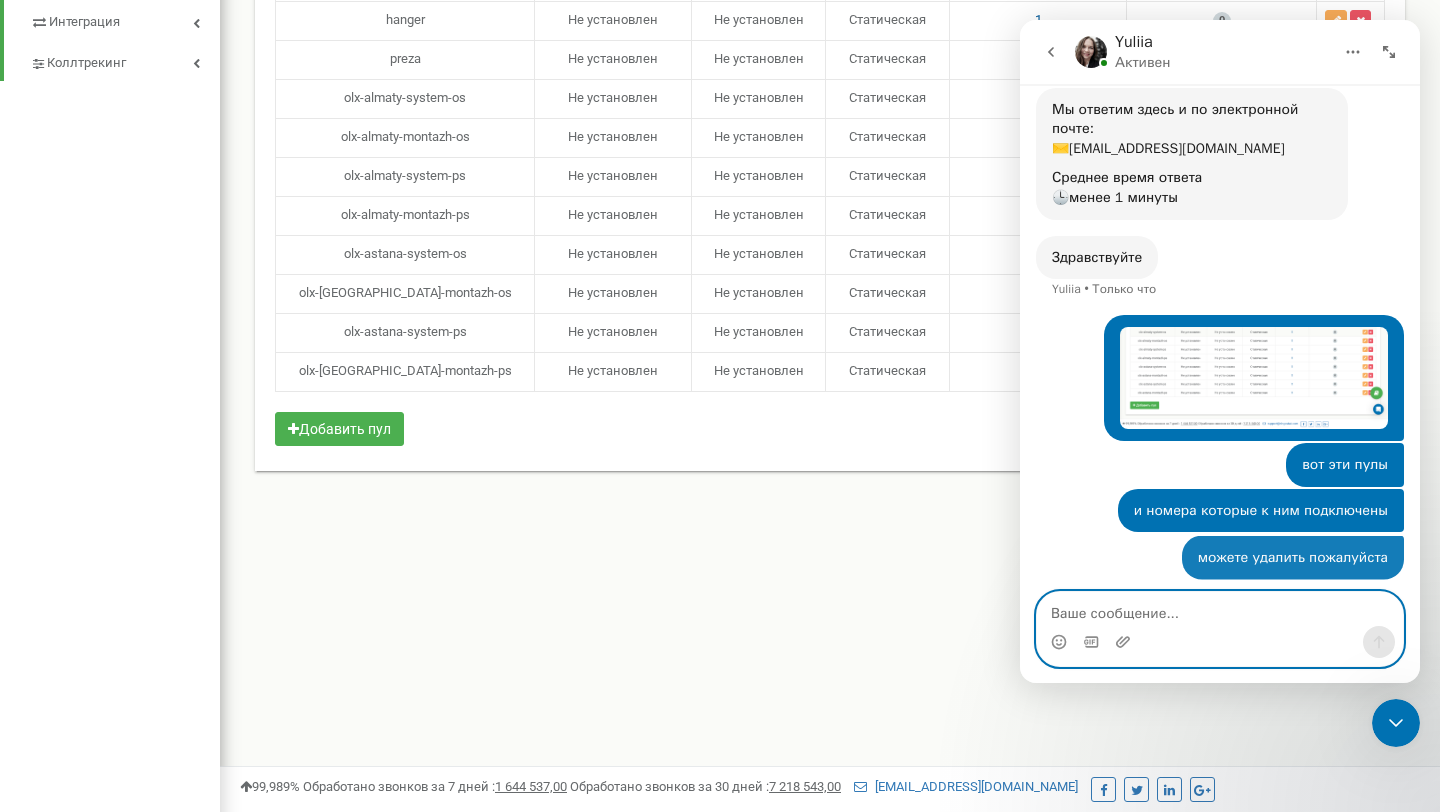 scroll, scrollTop: 188, scrollLeft: 0, axis: vertical 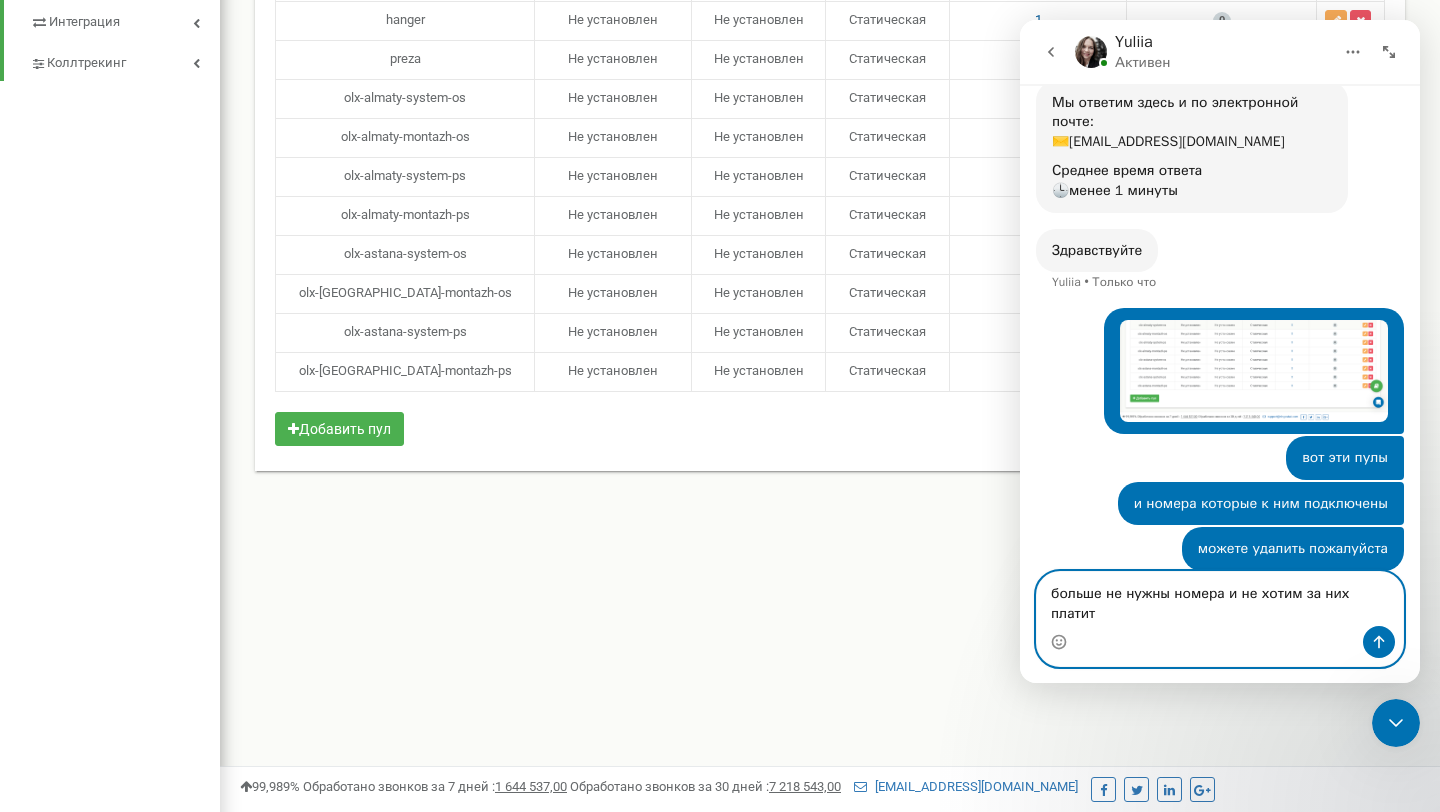 type on "больше не нужны номера и не хотим за них платить" 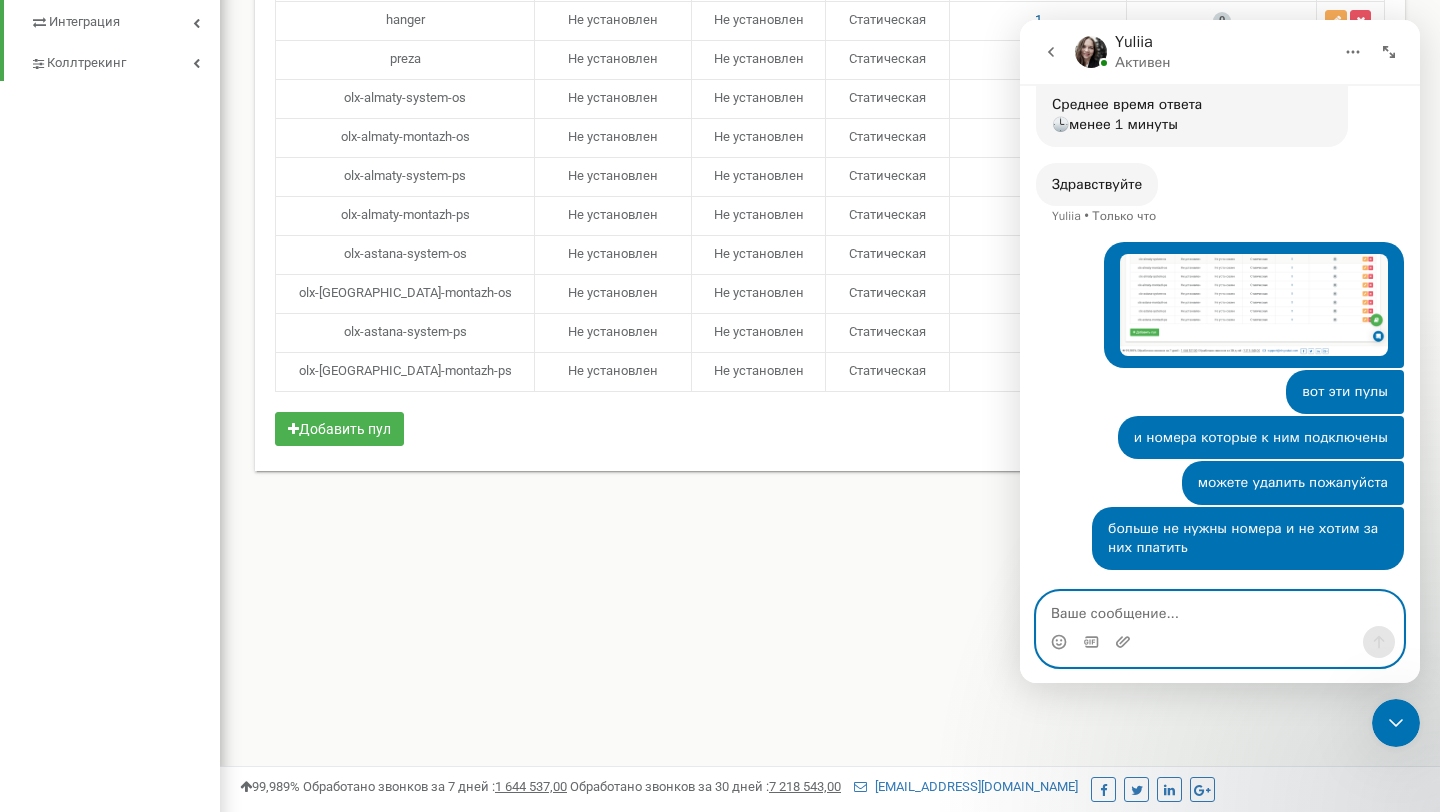 scroll, scrollTop: 331, scrollLeft: 0, axis: vertical 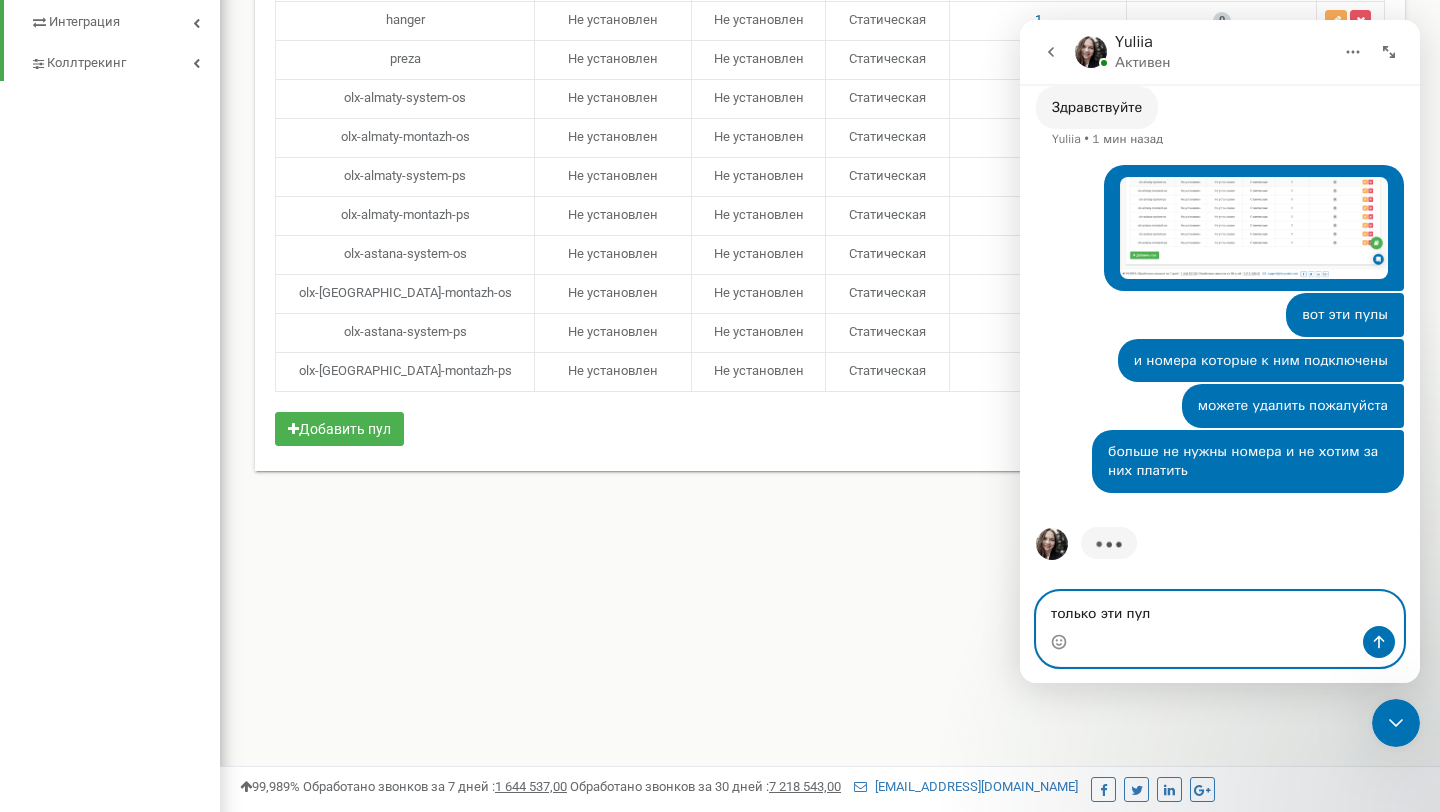 type on "только эти пулы" 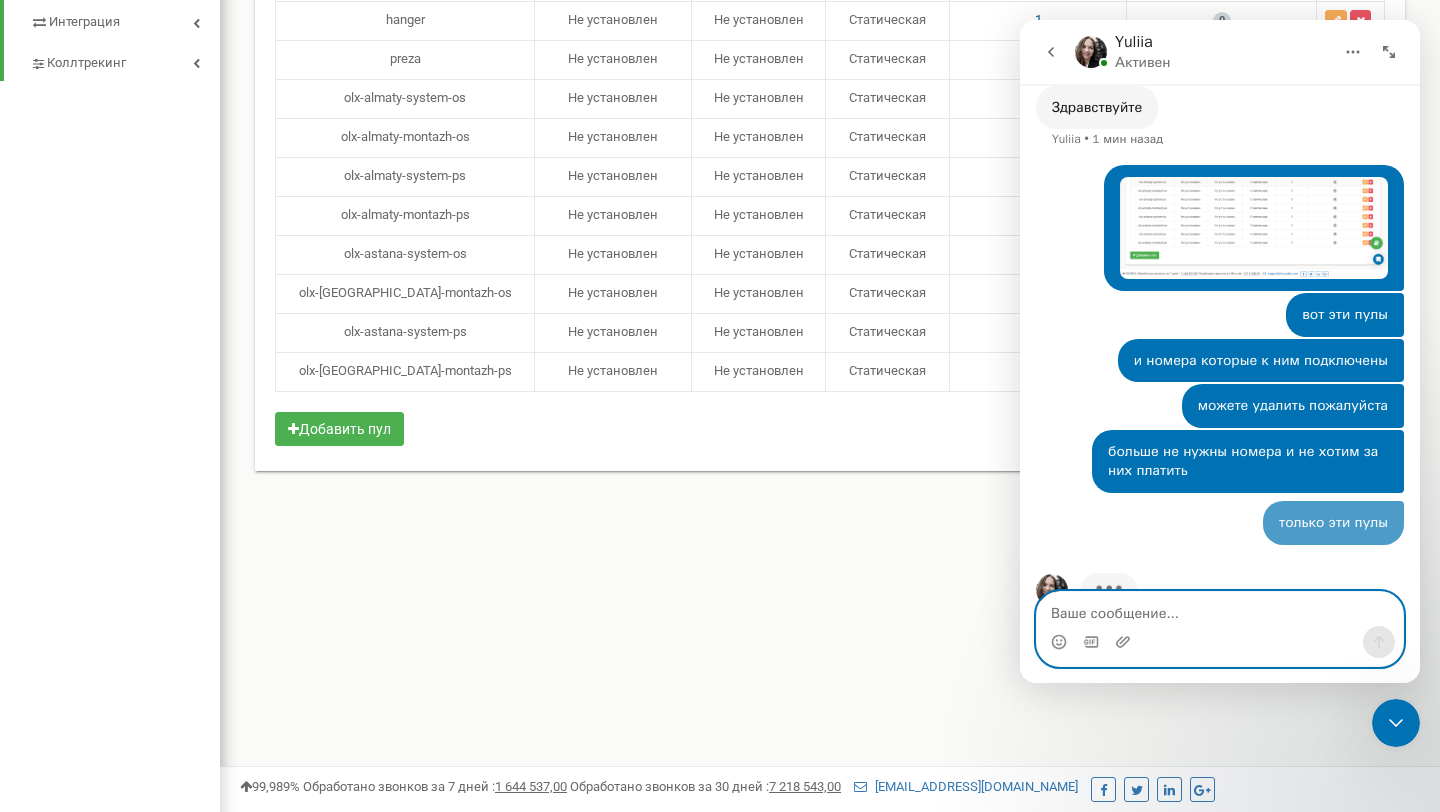 scroll, scrollTop: 376, scrollLeft: 0, axis: vertical 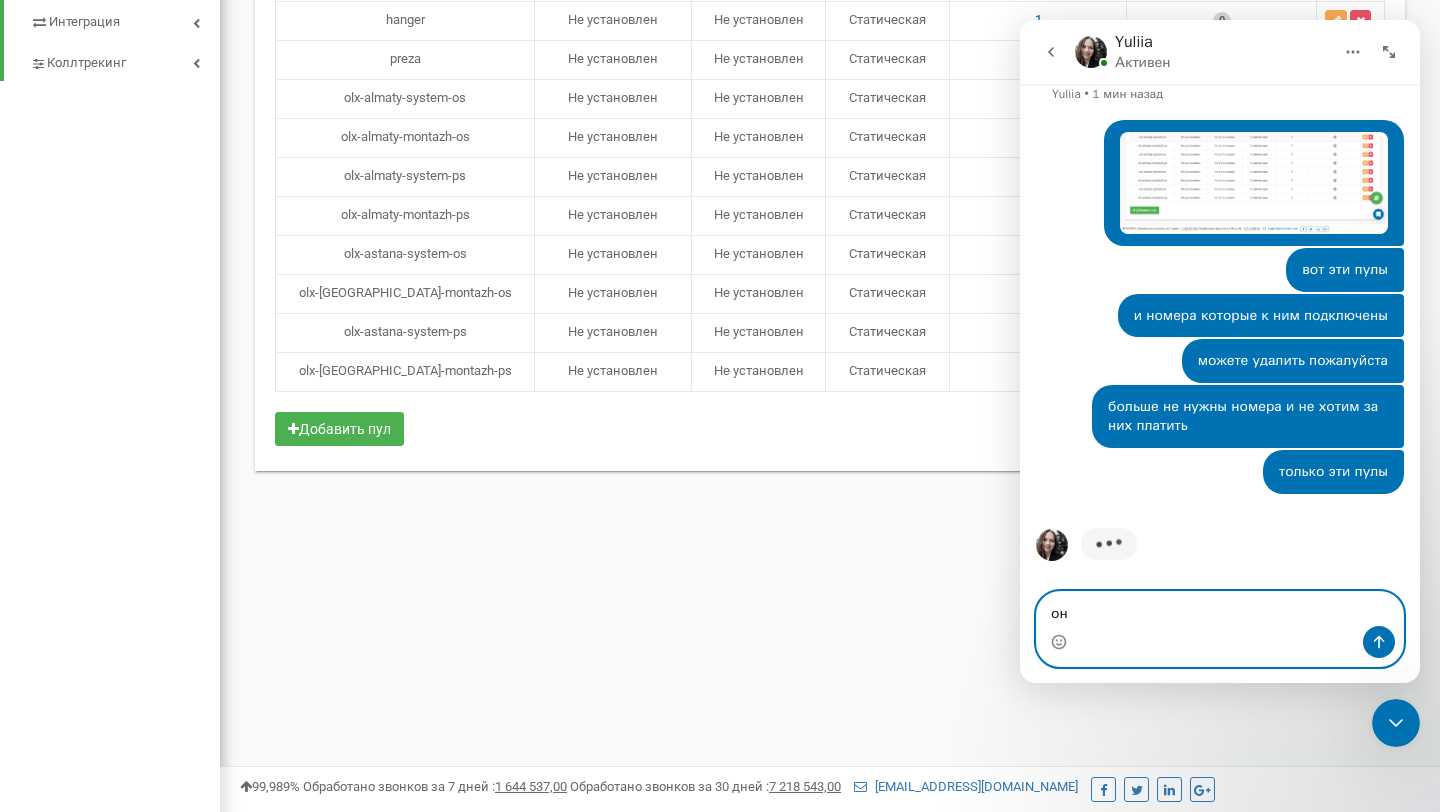 type on "о" 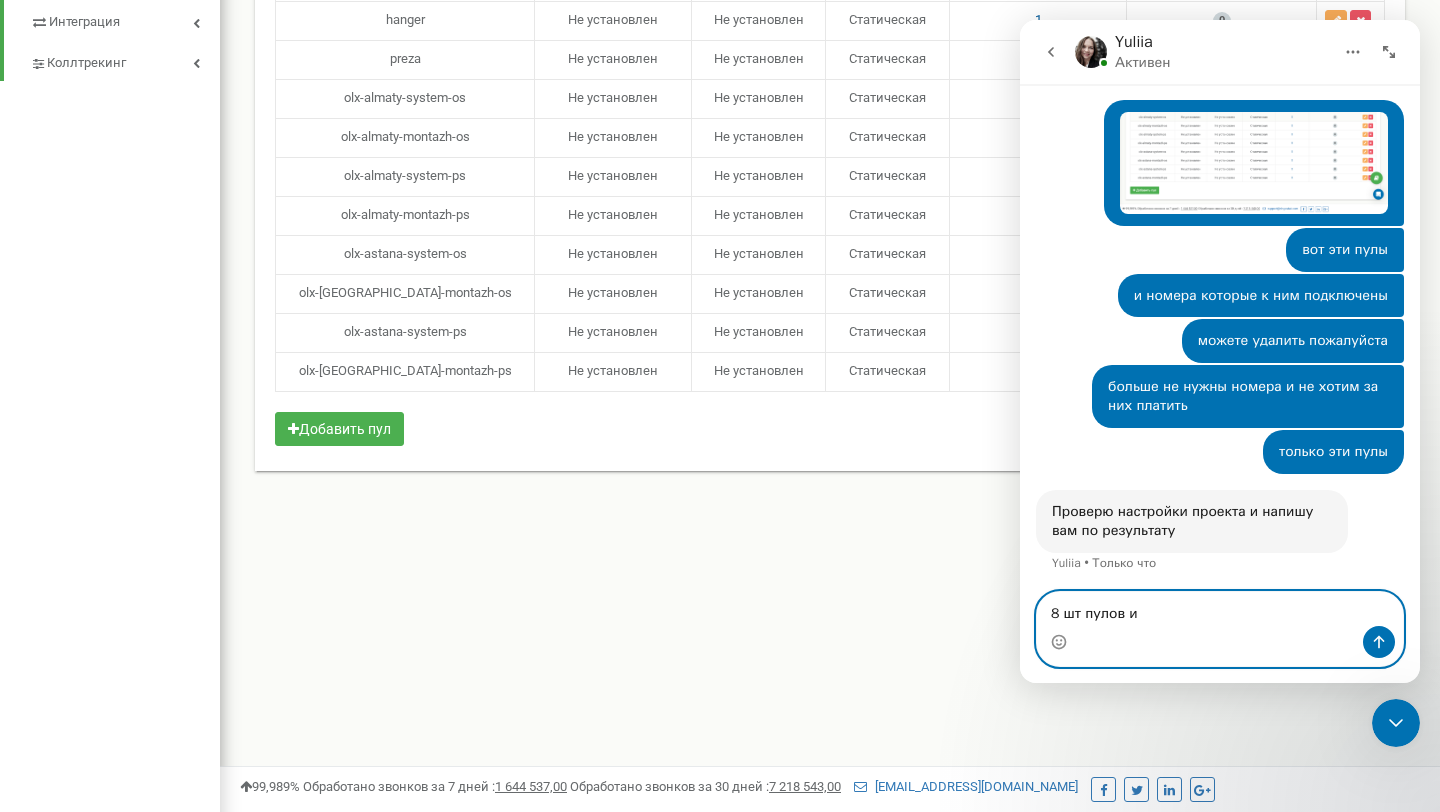 scroll, scrollTop: 378, scrollLeft: 0, axis: vertical 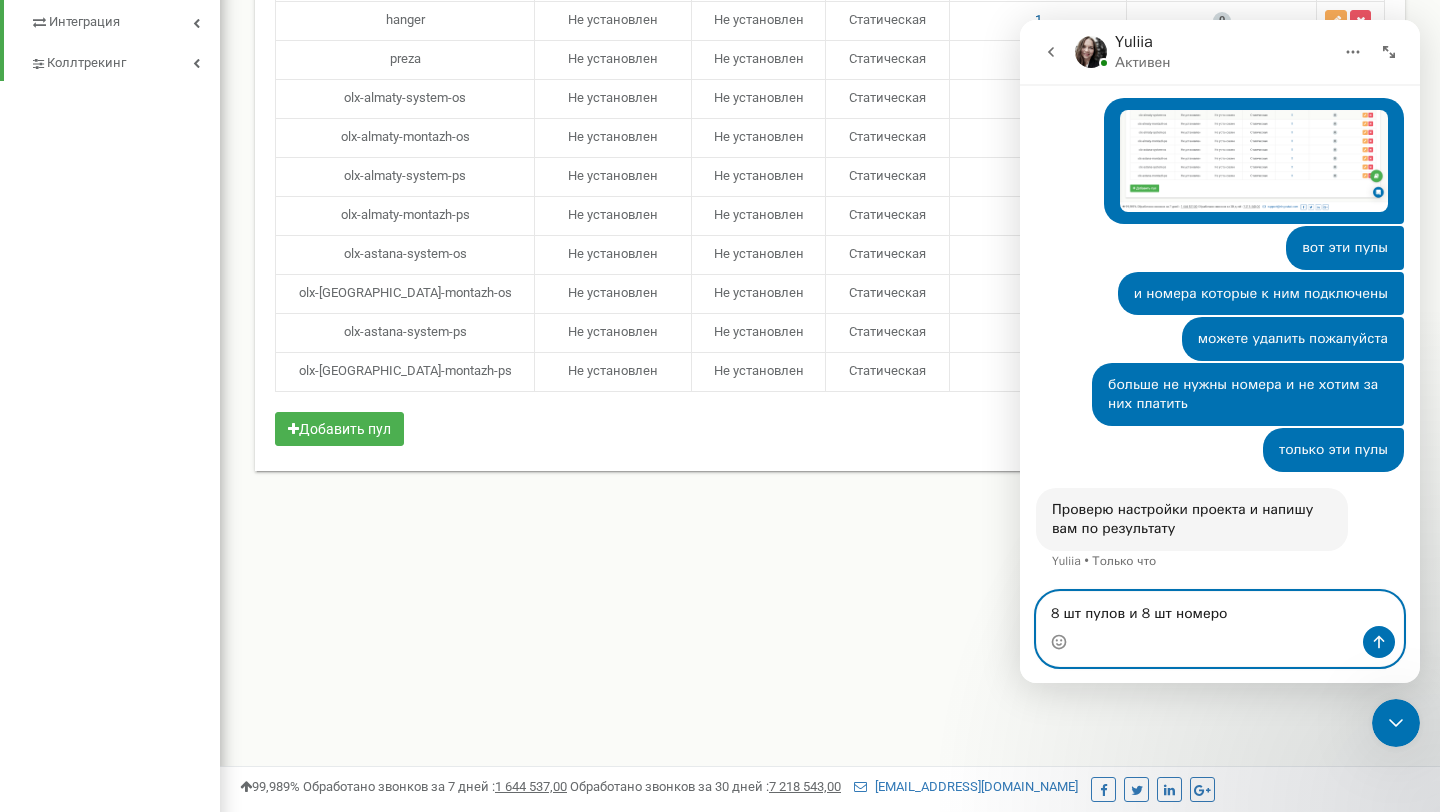 type on "8 шт пулов и 8 шт номеров" 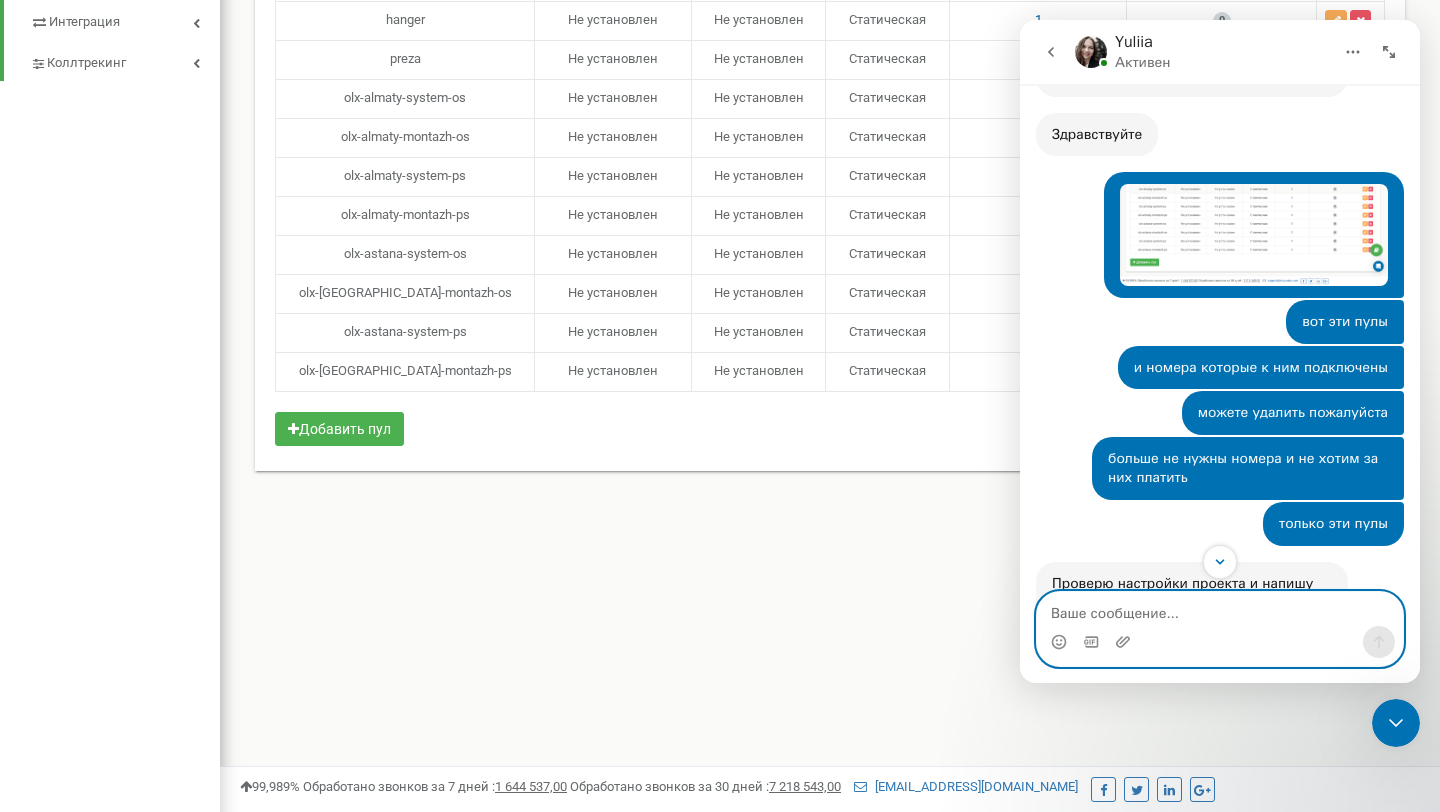 scroll, scrollTop: 438, scrollLeft: 0, axis: vertical 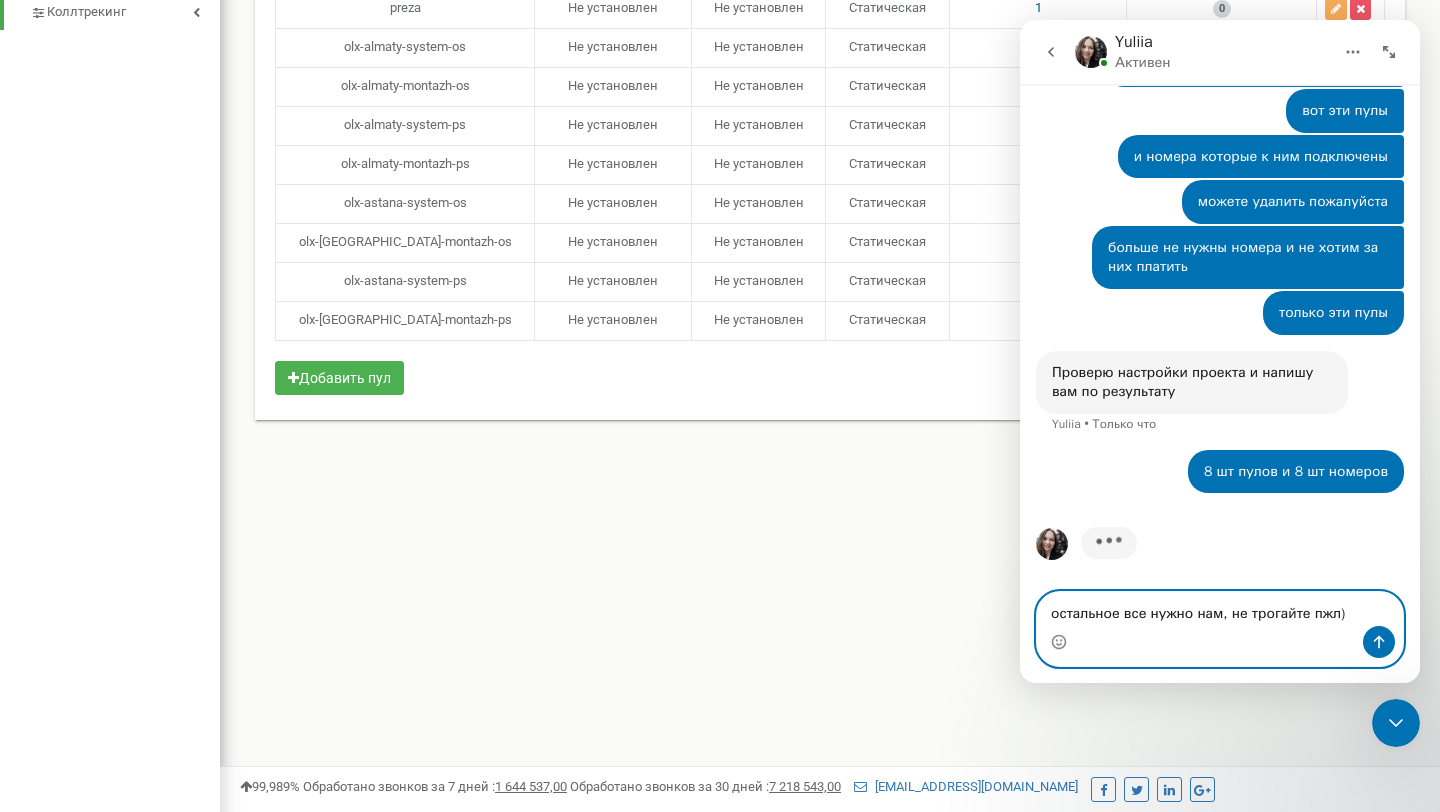 type on "остальное все нужно нам, не трогайте пжл))" 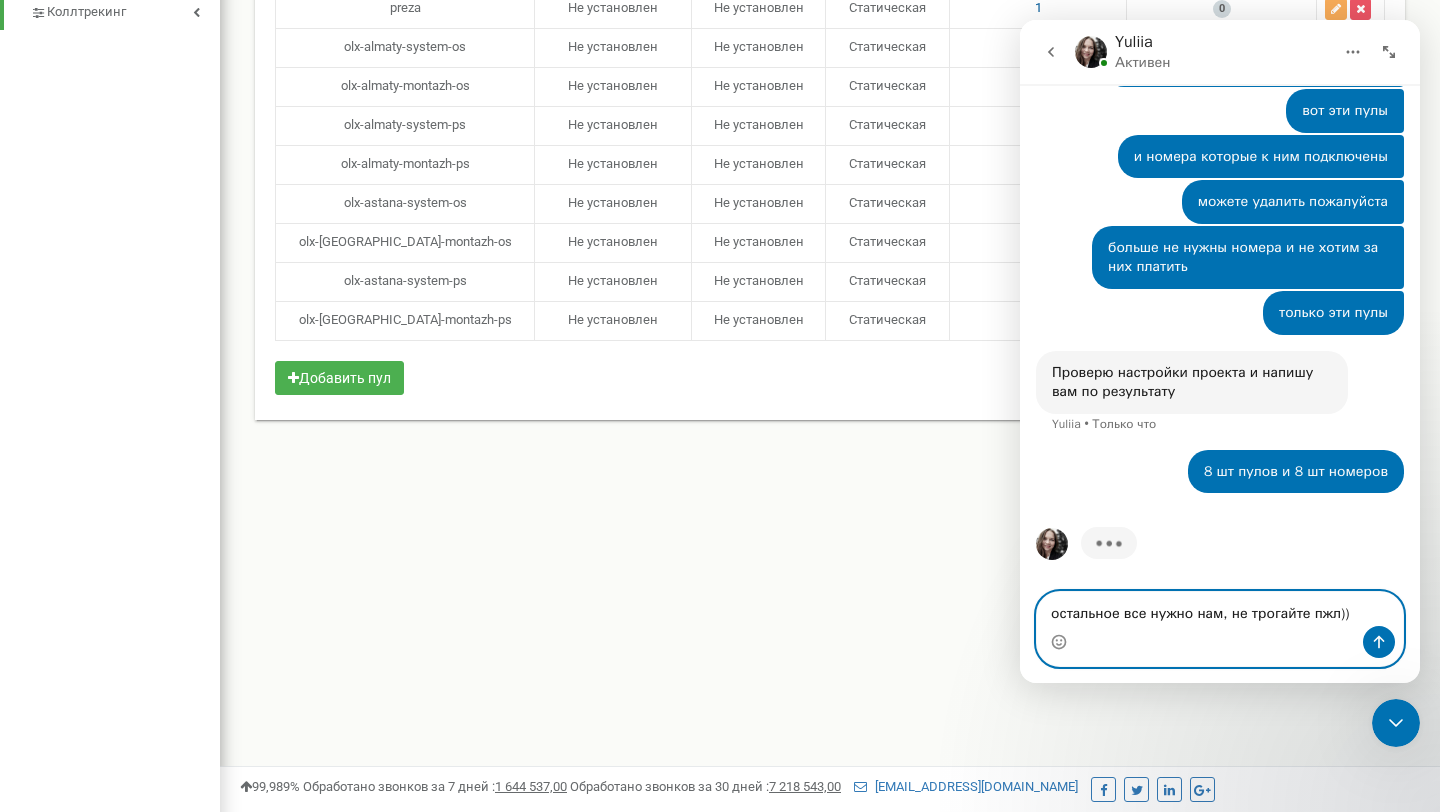 type 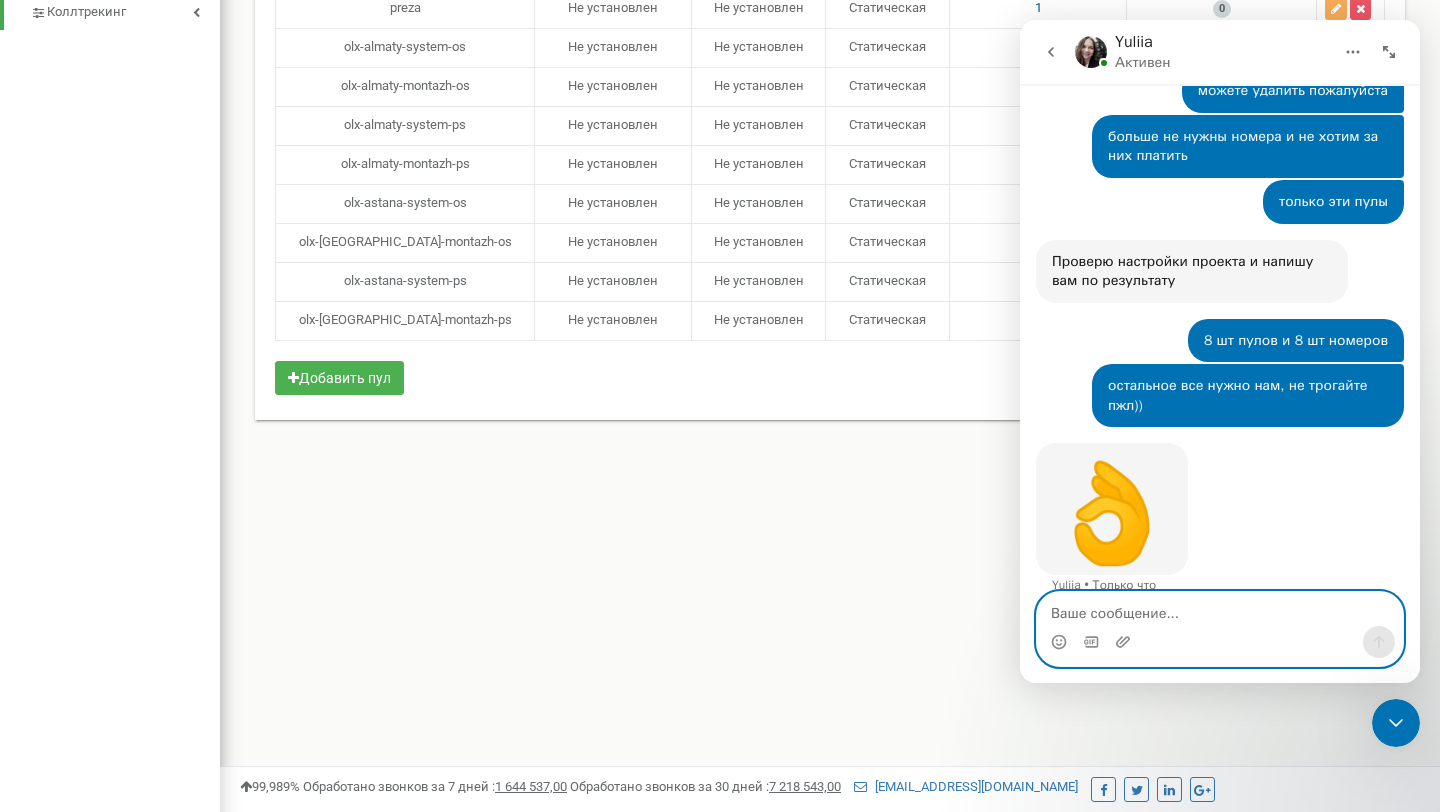 scroll, scrollTop: 651, scrollLeft: 0, axis: vertical 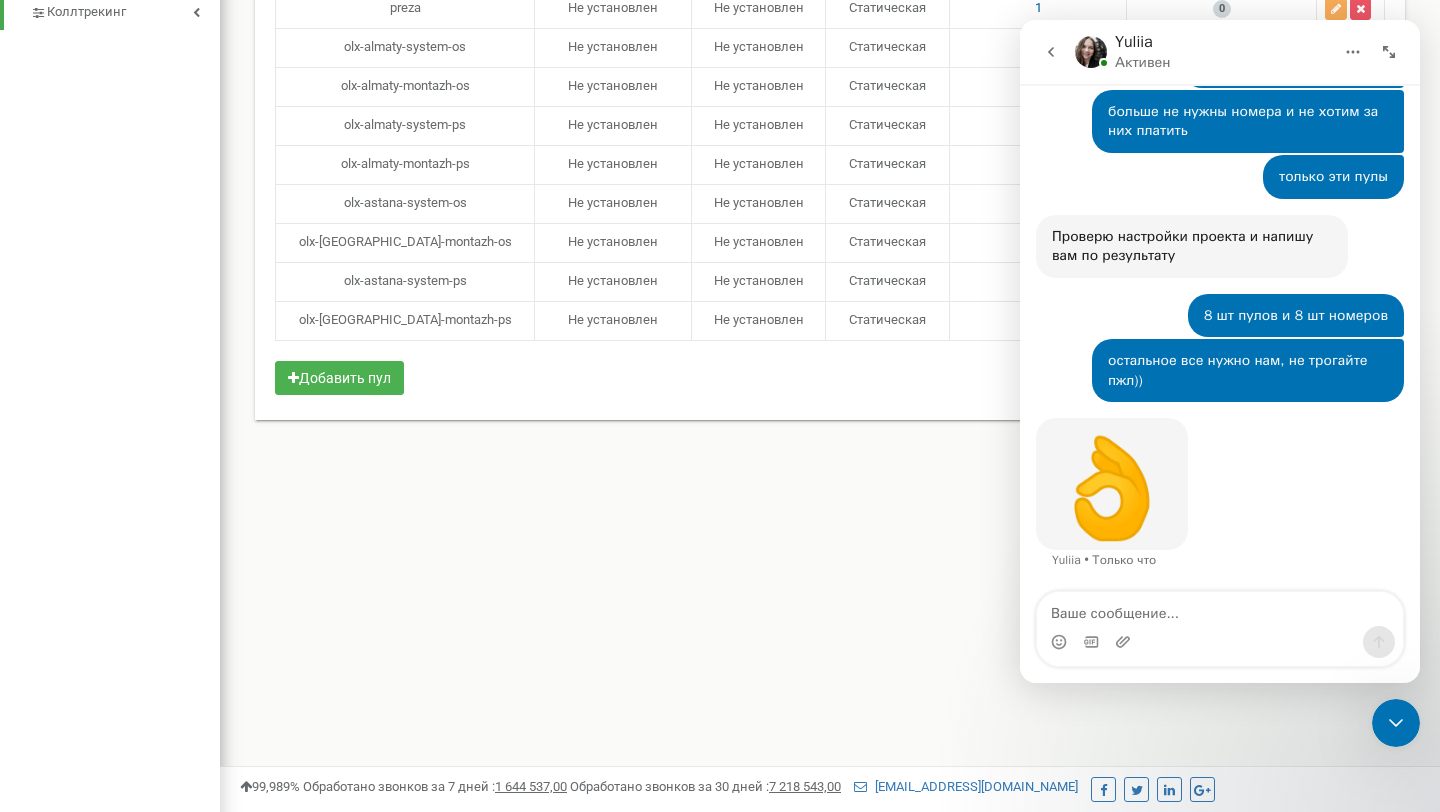 click 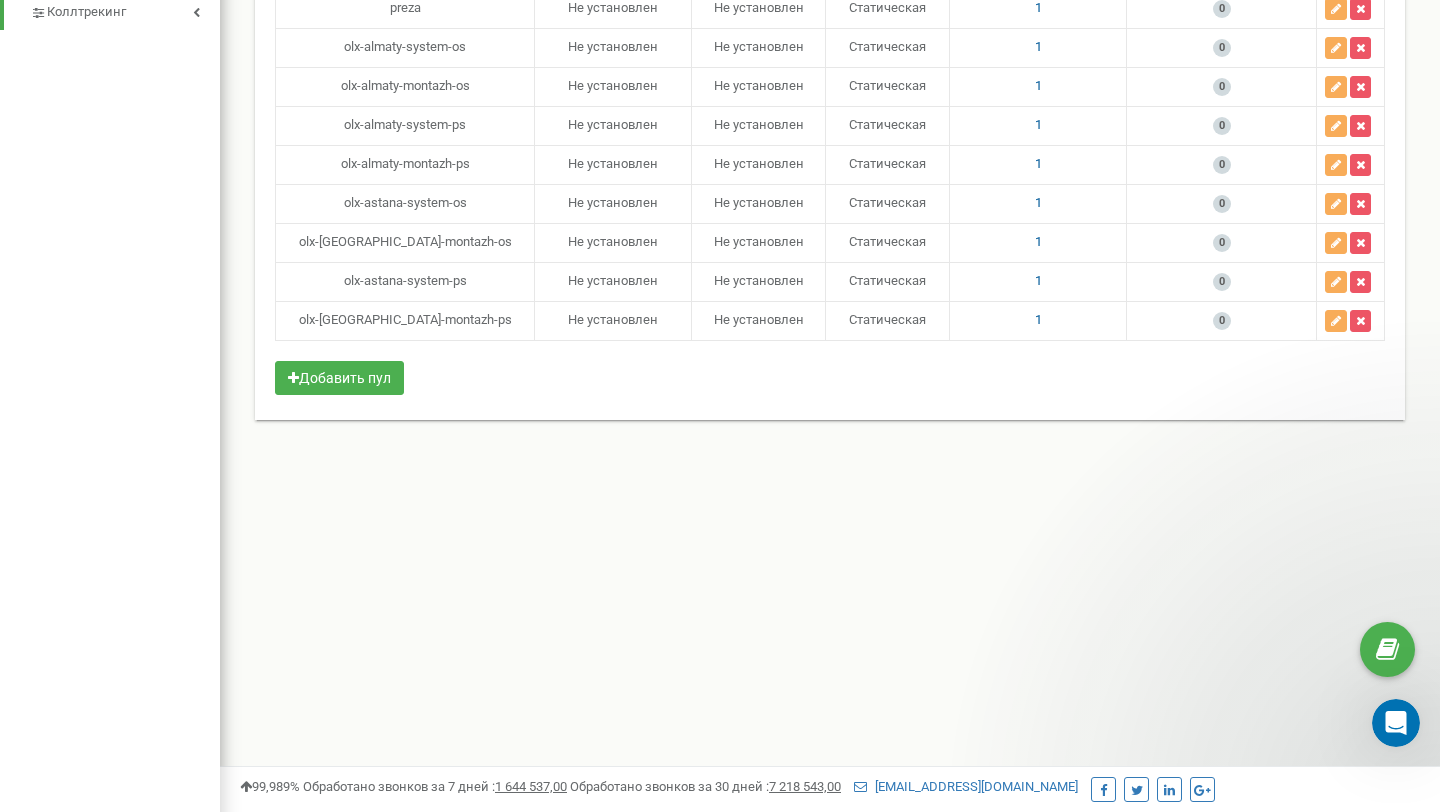 scroll, scrollTop: 0, scrollLeft: 0, axis: both 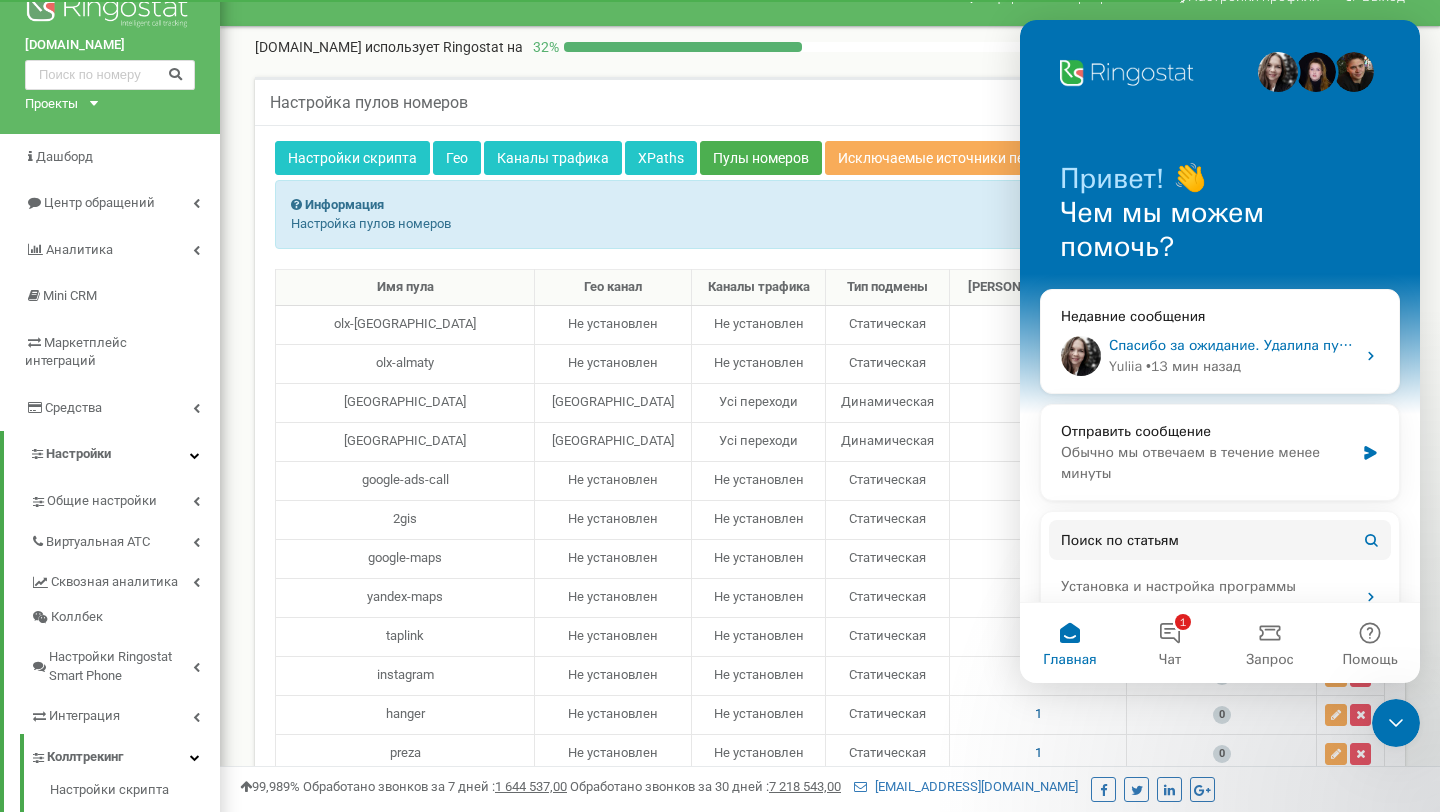 click on "Yuliia •  13 мин назад" at bounding box center [1232, 366] 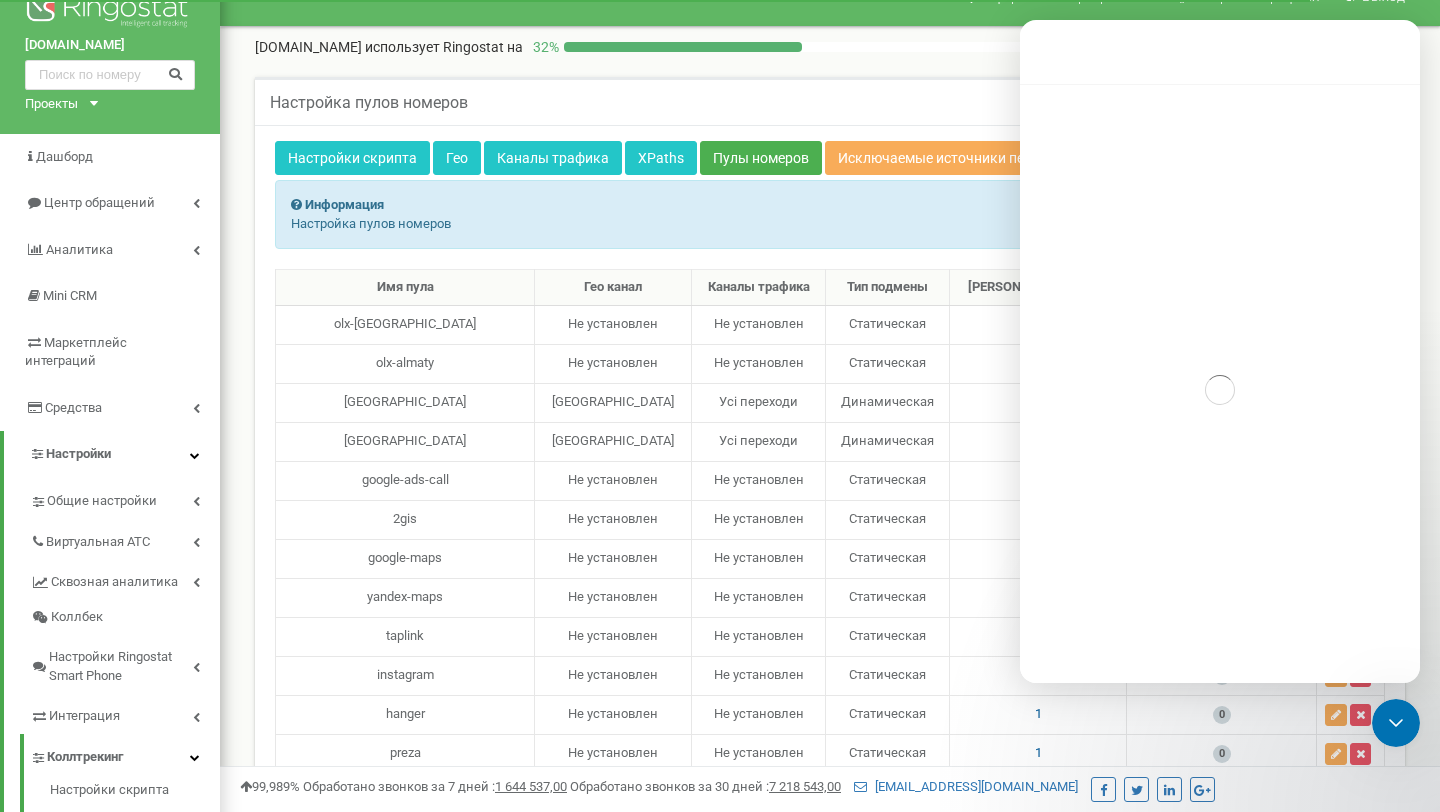 scroll, scrollTop: 3, scrollLeft: 0, axis: vertical 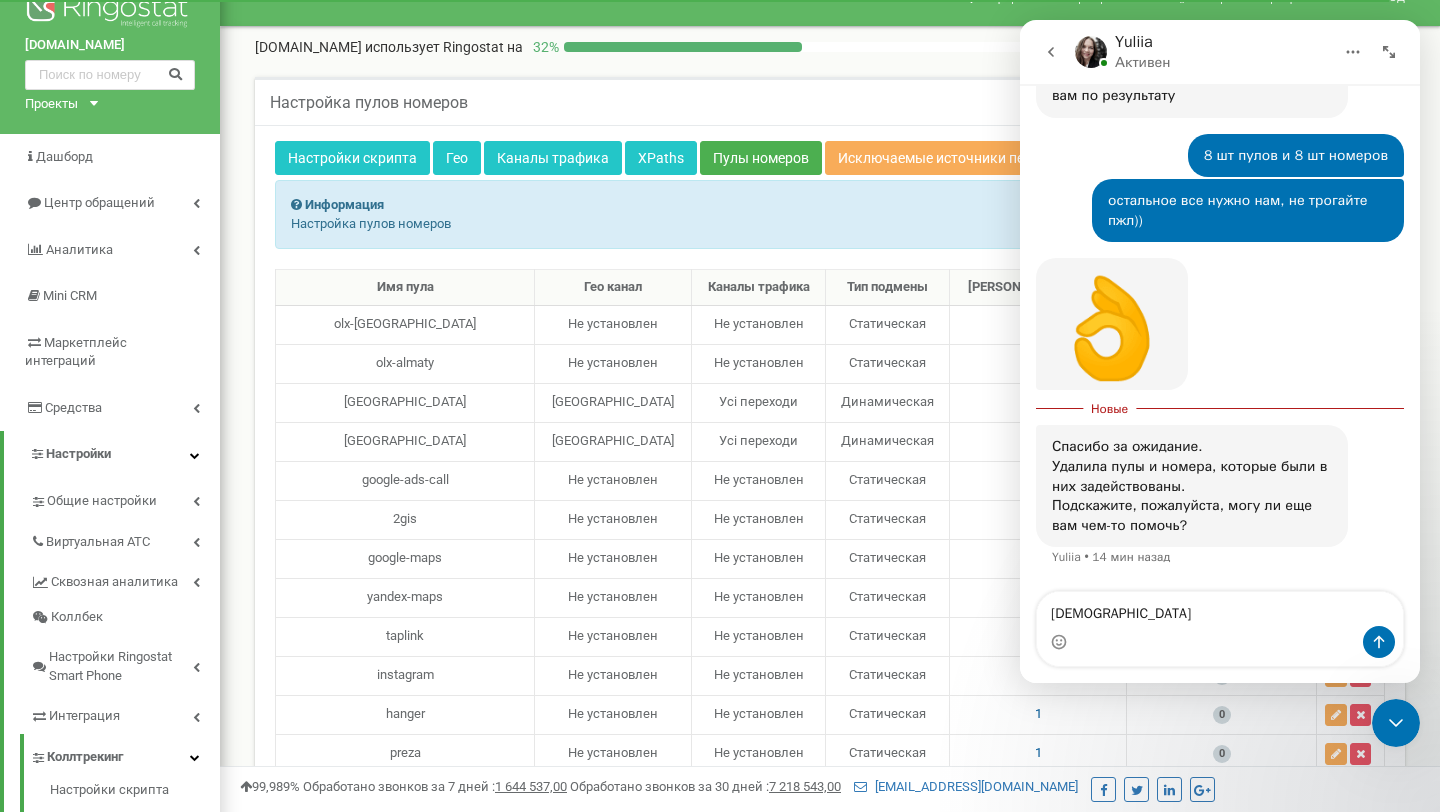type on "Спасибо" 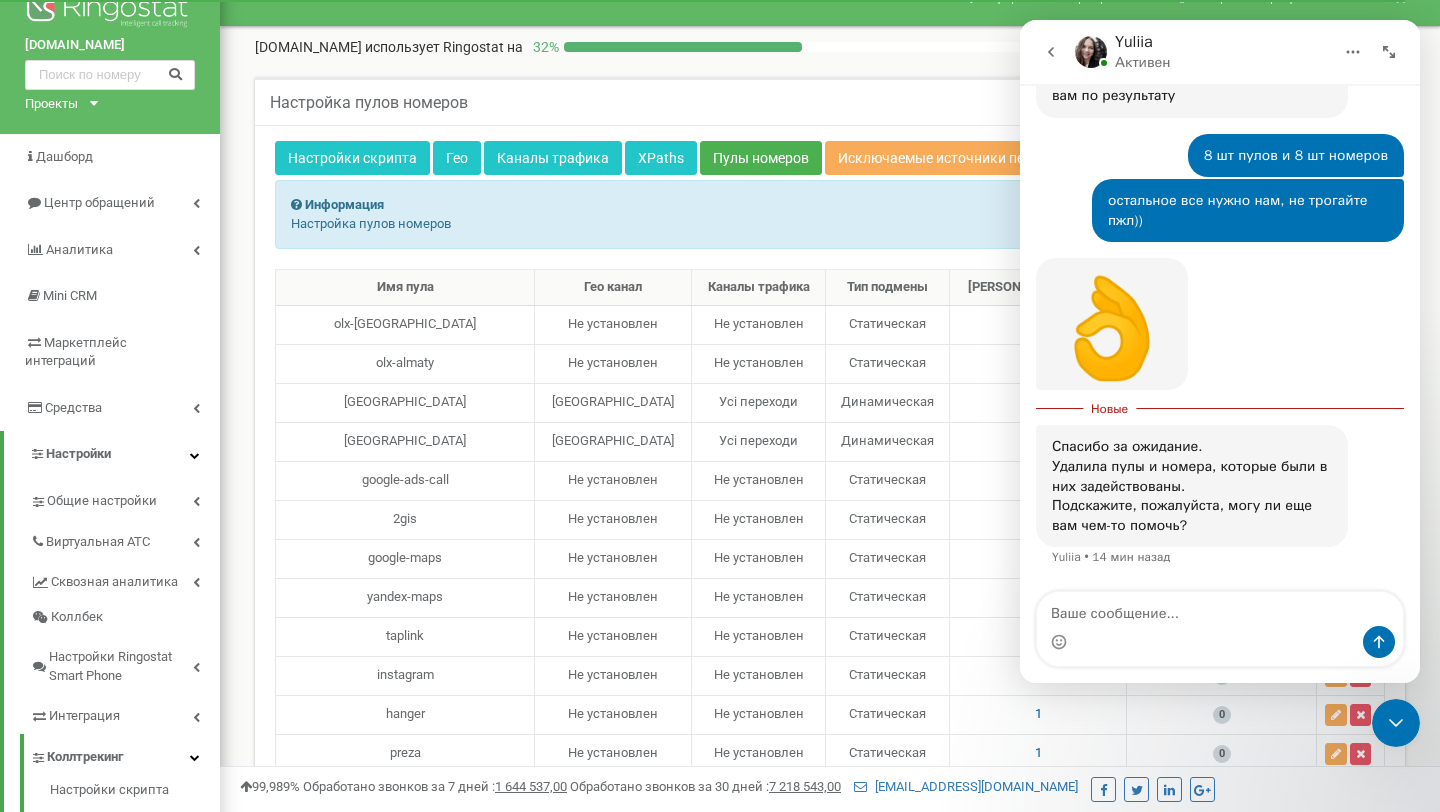 scroll, scrollTop: 835, scrollLeft: 0, axis: vertical 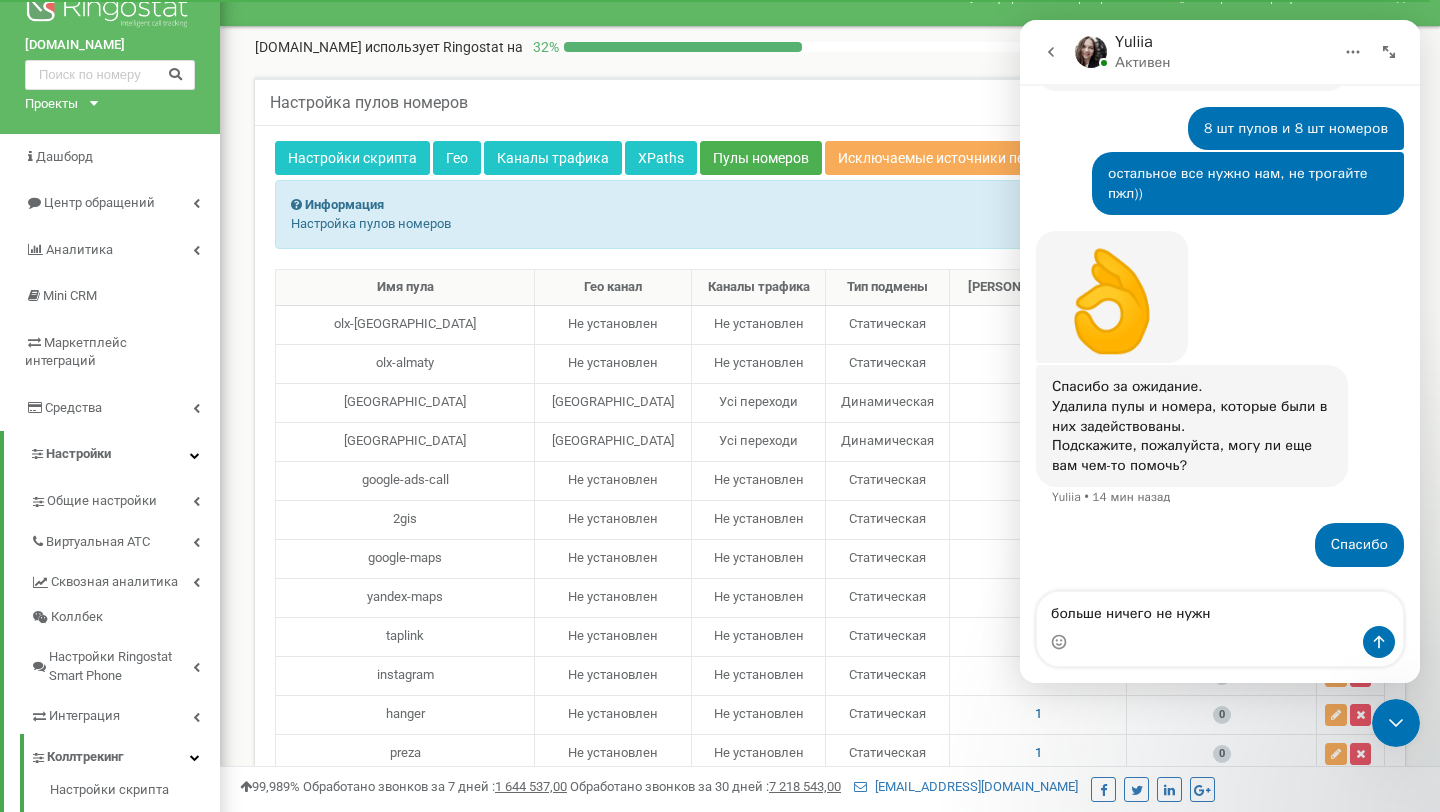 type on "больше ничего не нужно" 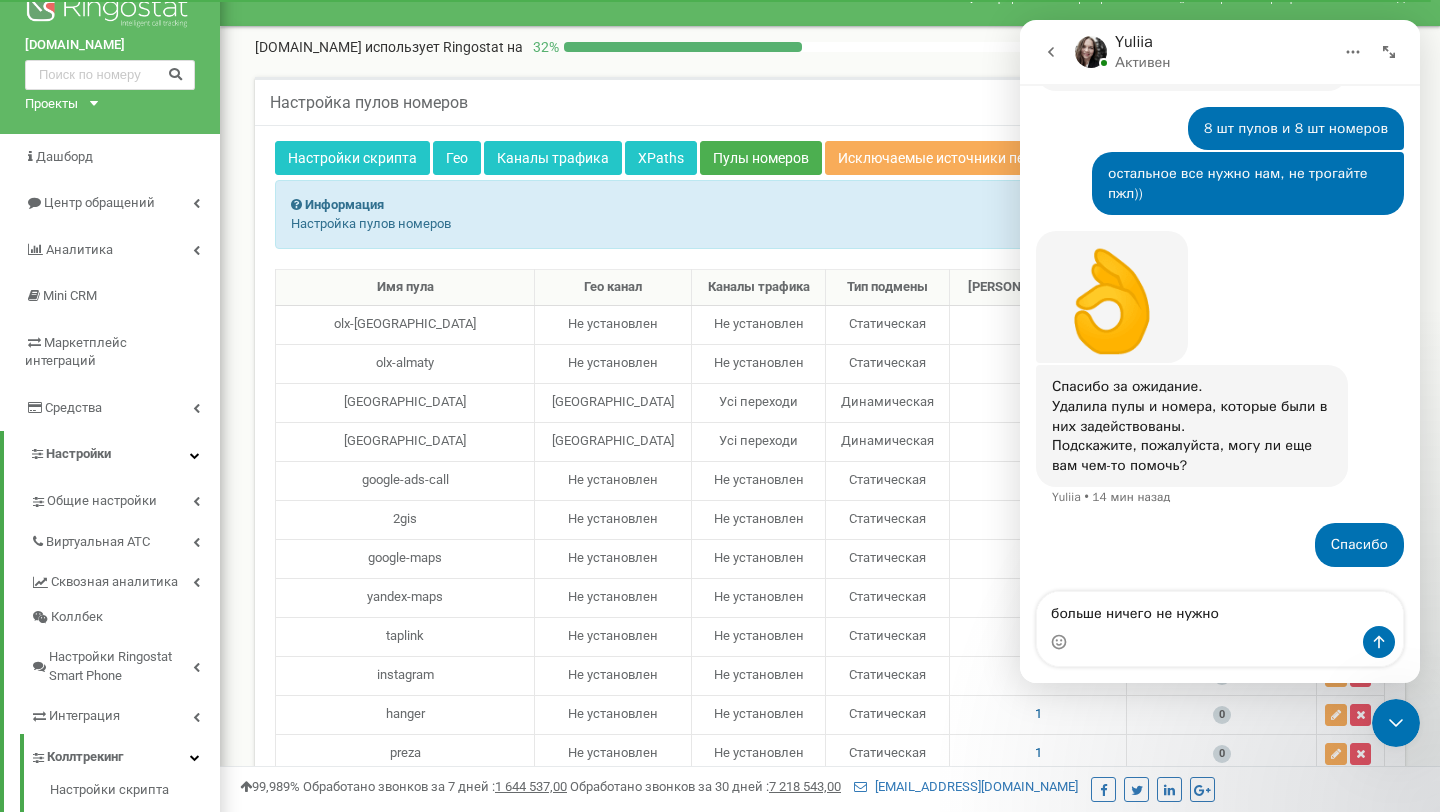 type 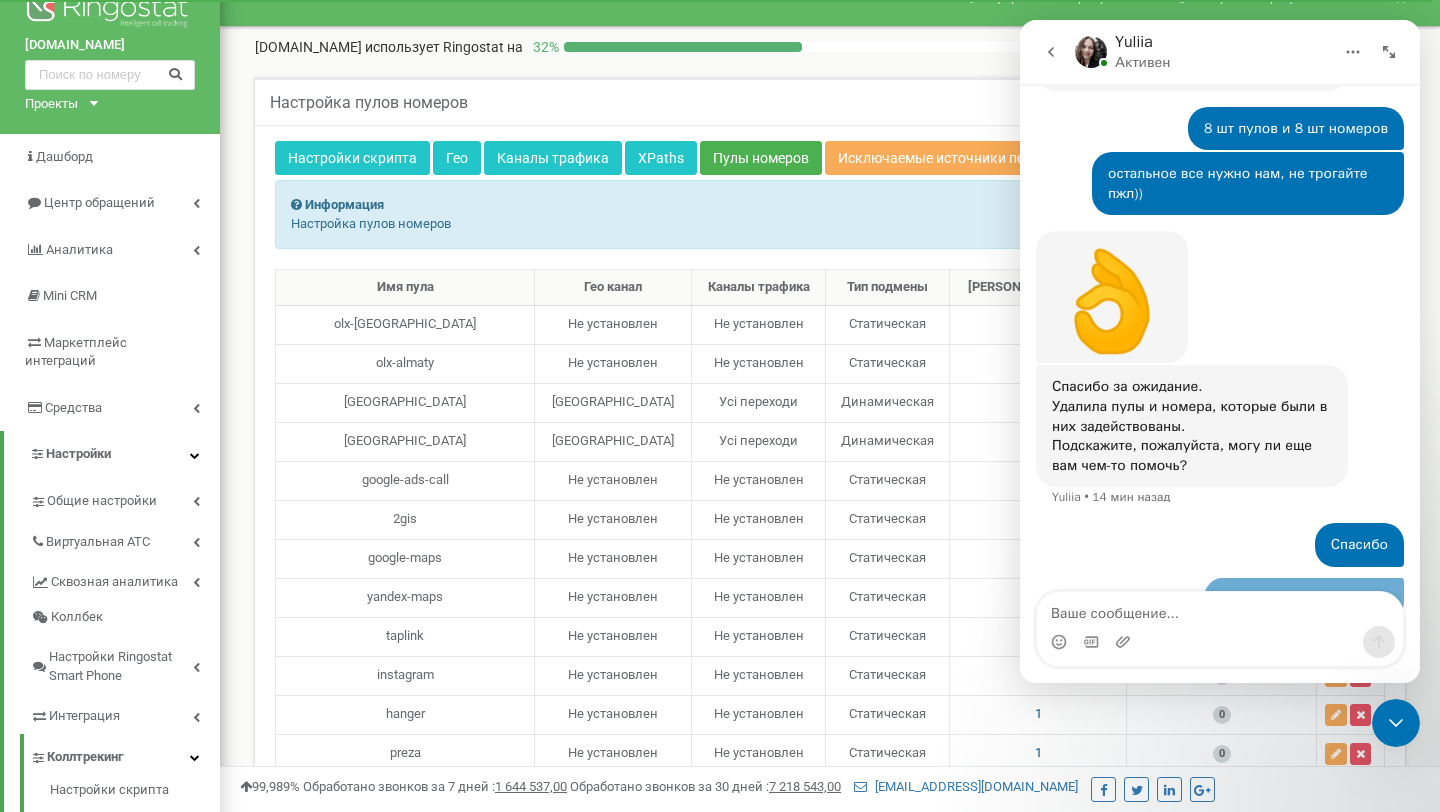 scroll, scrollTop: 880, scrollLeft: 0, axis: vertical 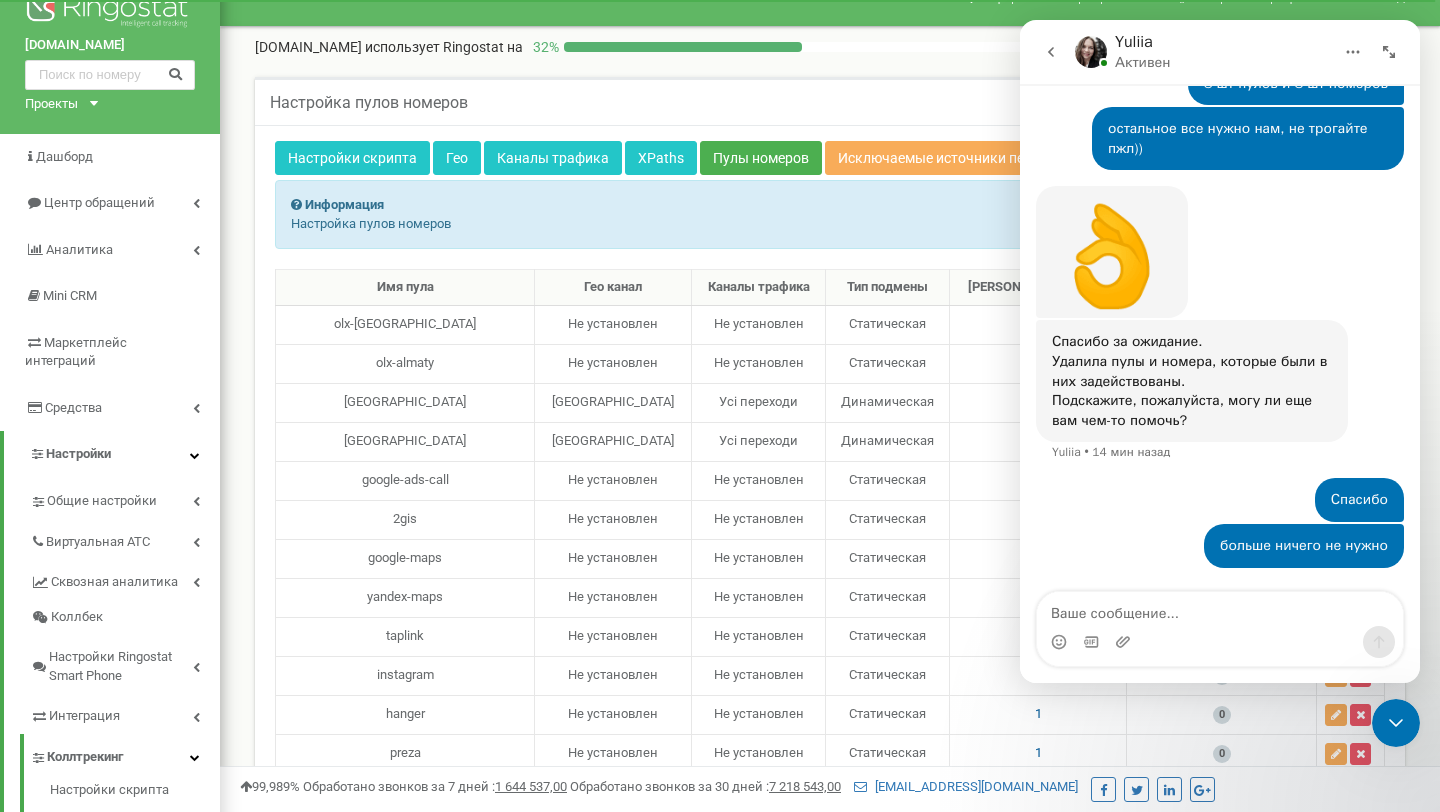 click 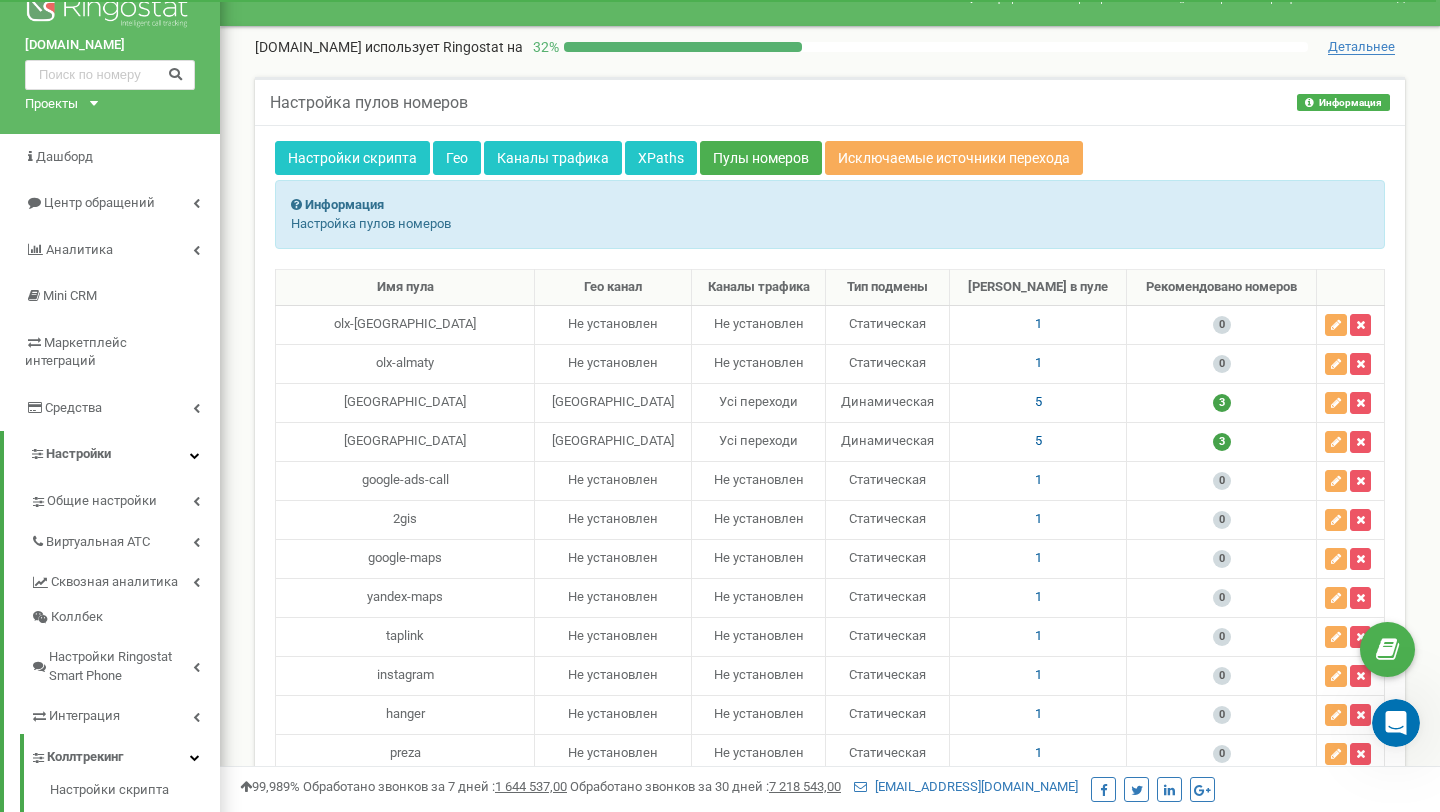 scroll, scrollTop: 0, scrollLeft: 0, axis: both 